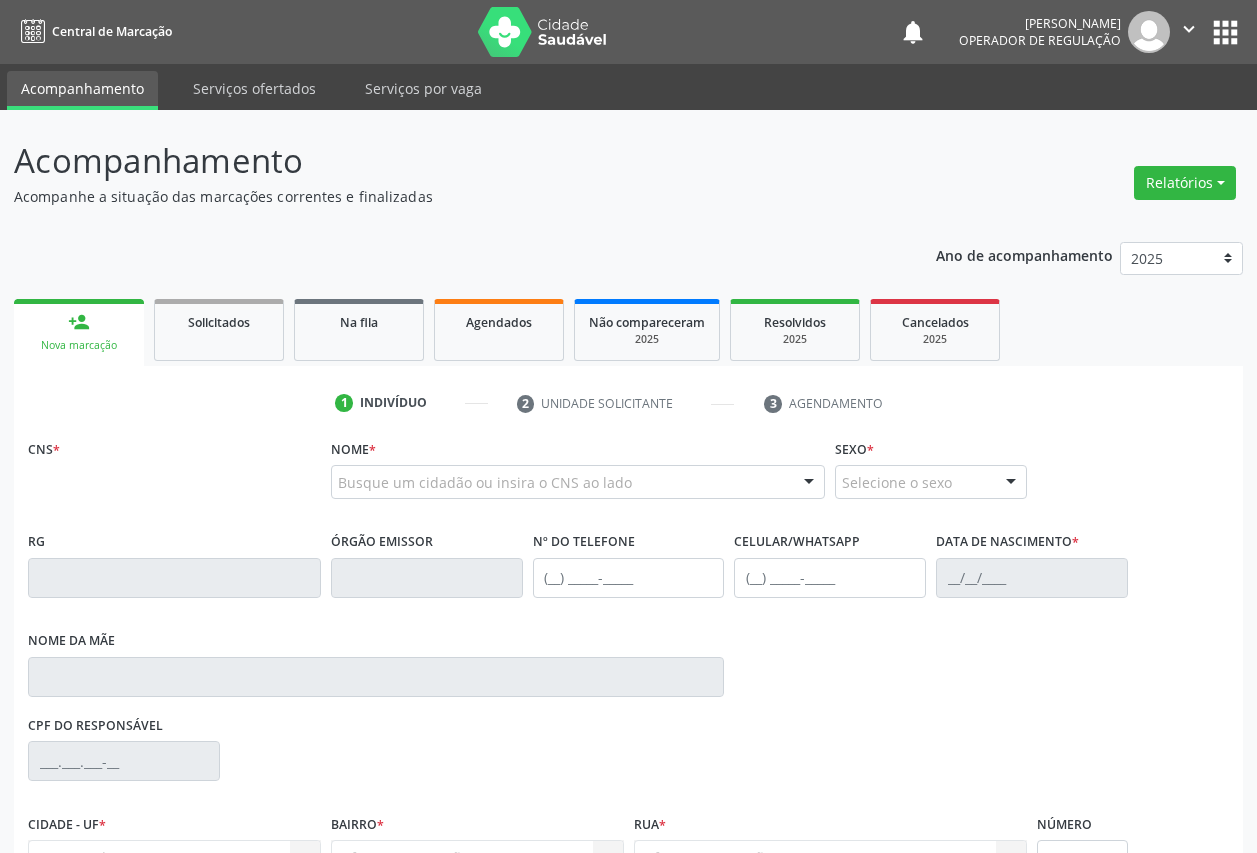 scroll, scrollTop: 0, scrollLeft: 0, axis: both 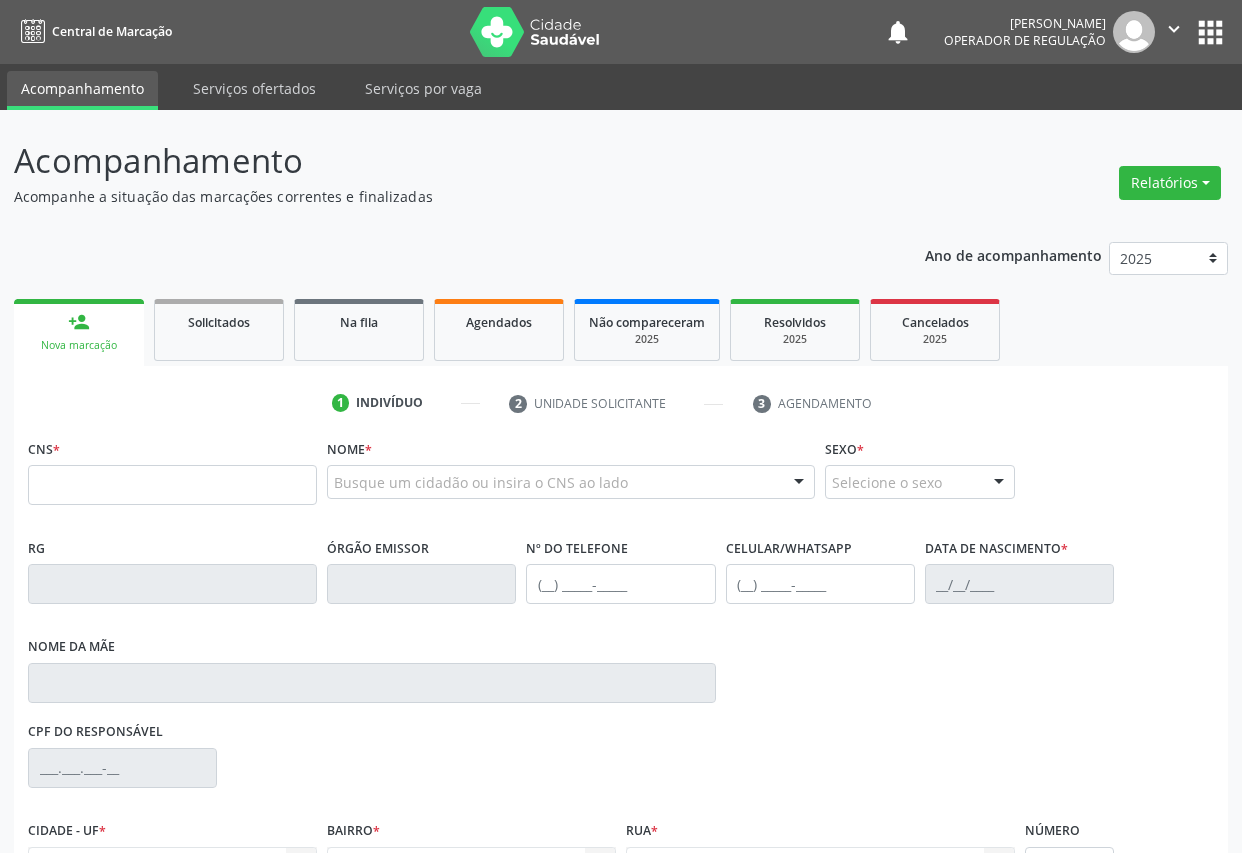 click at bounding box center (172, 485) 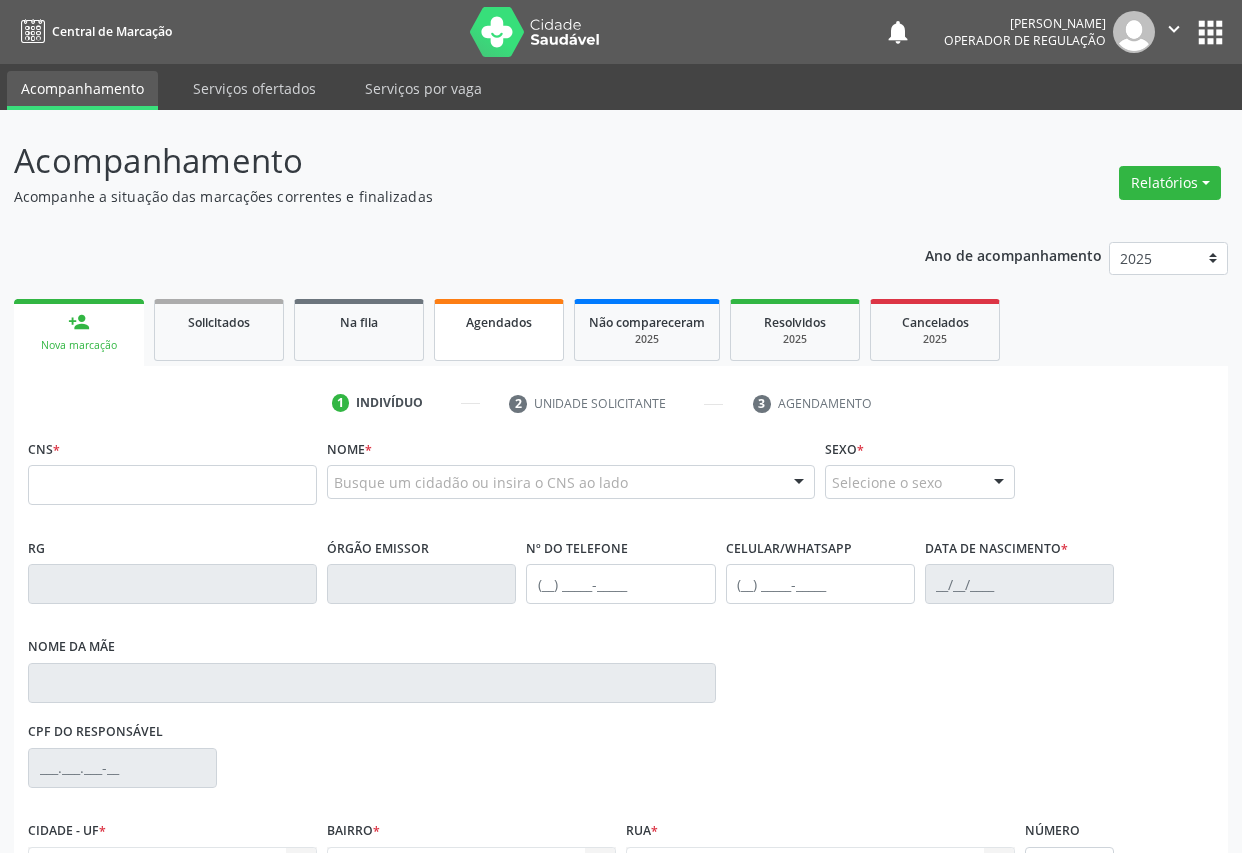 click on "Agendados" at bounding box center (499, 330) 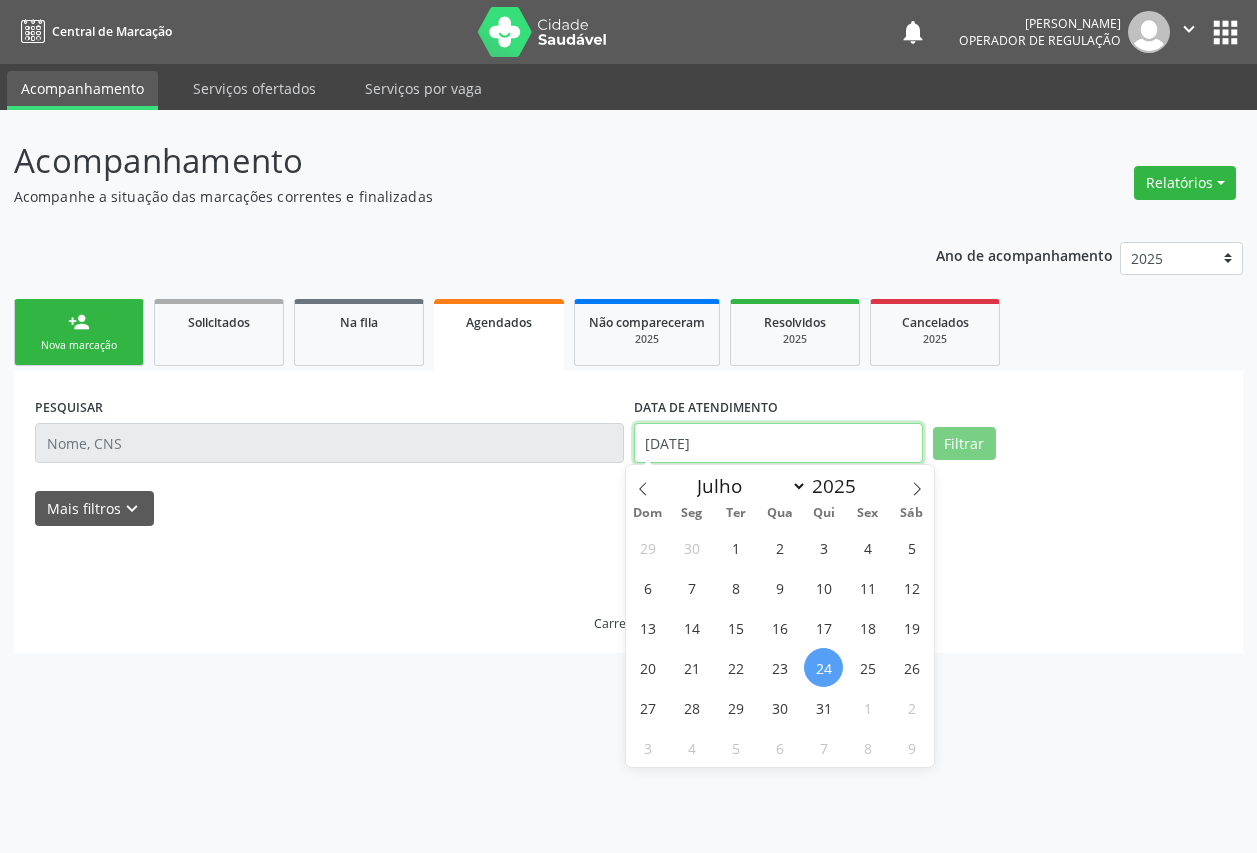 click on "[DATE]" at bounding box center [778, 443] 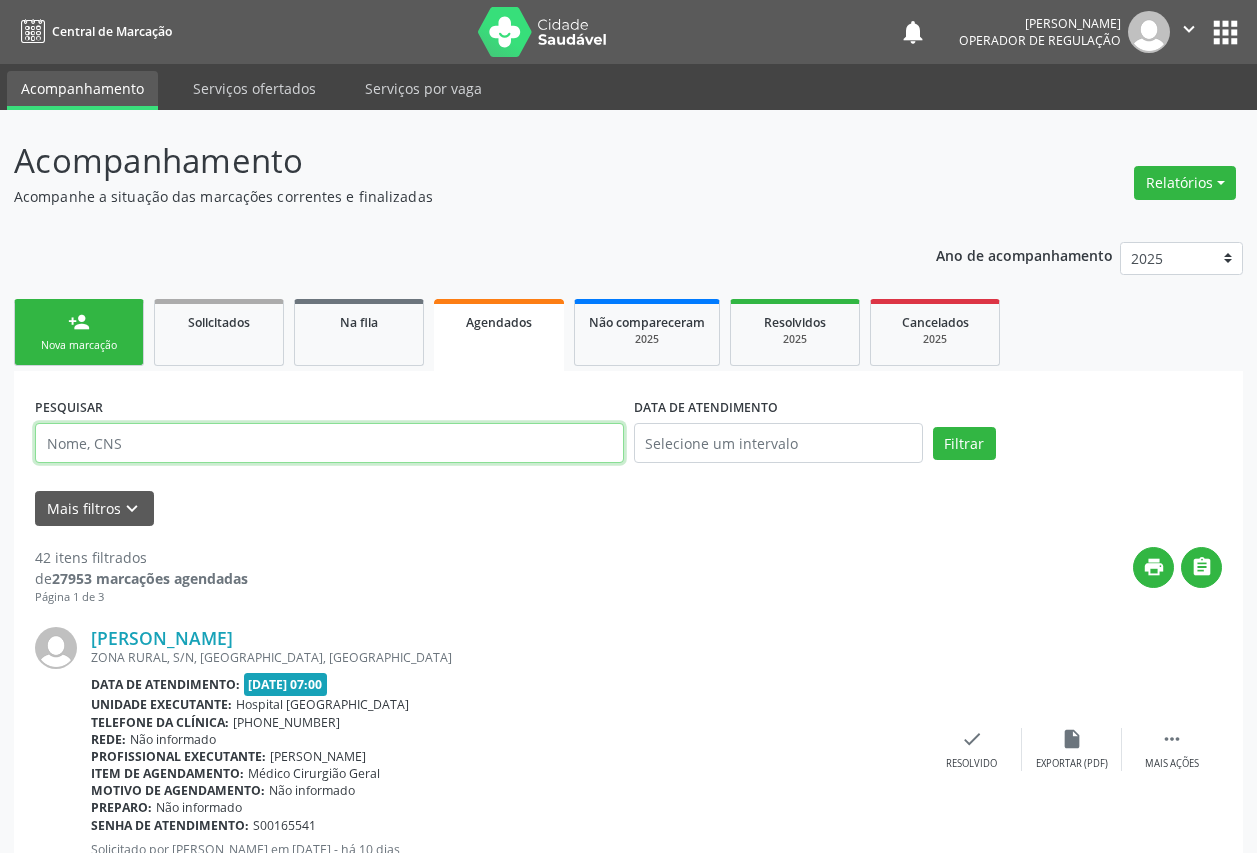 click at bounding box center (329, 443) 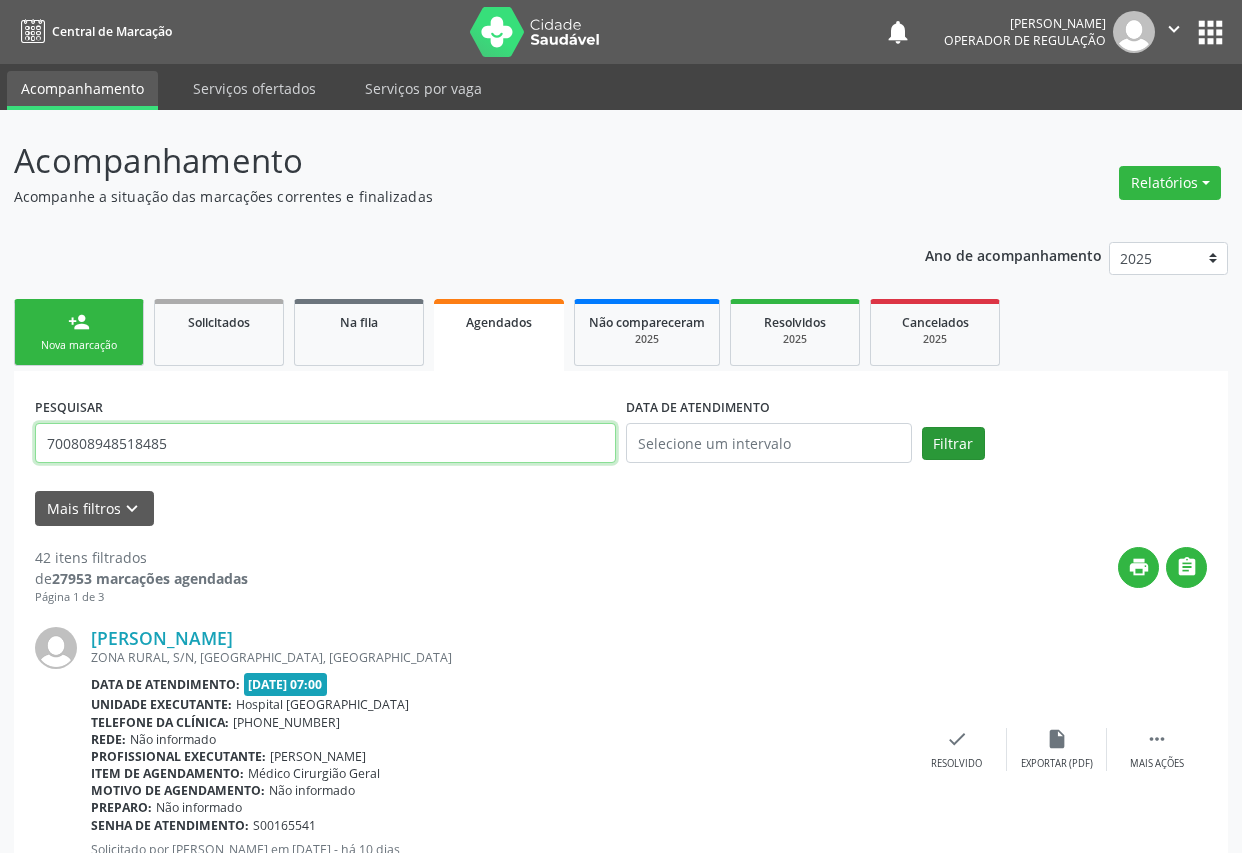 type on "700808948518485" 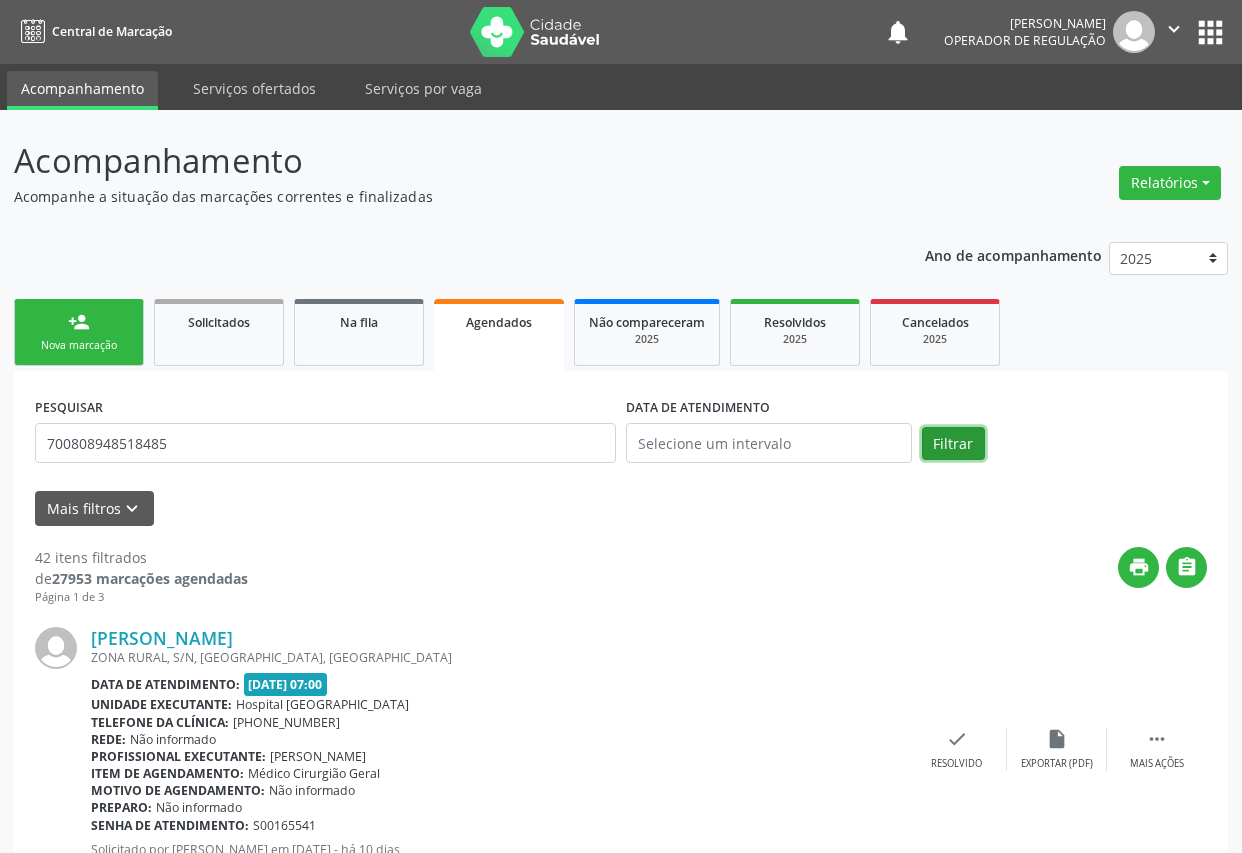 click on "Filtrar" at bounding box center (953, 444) 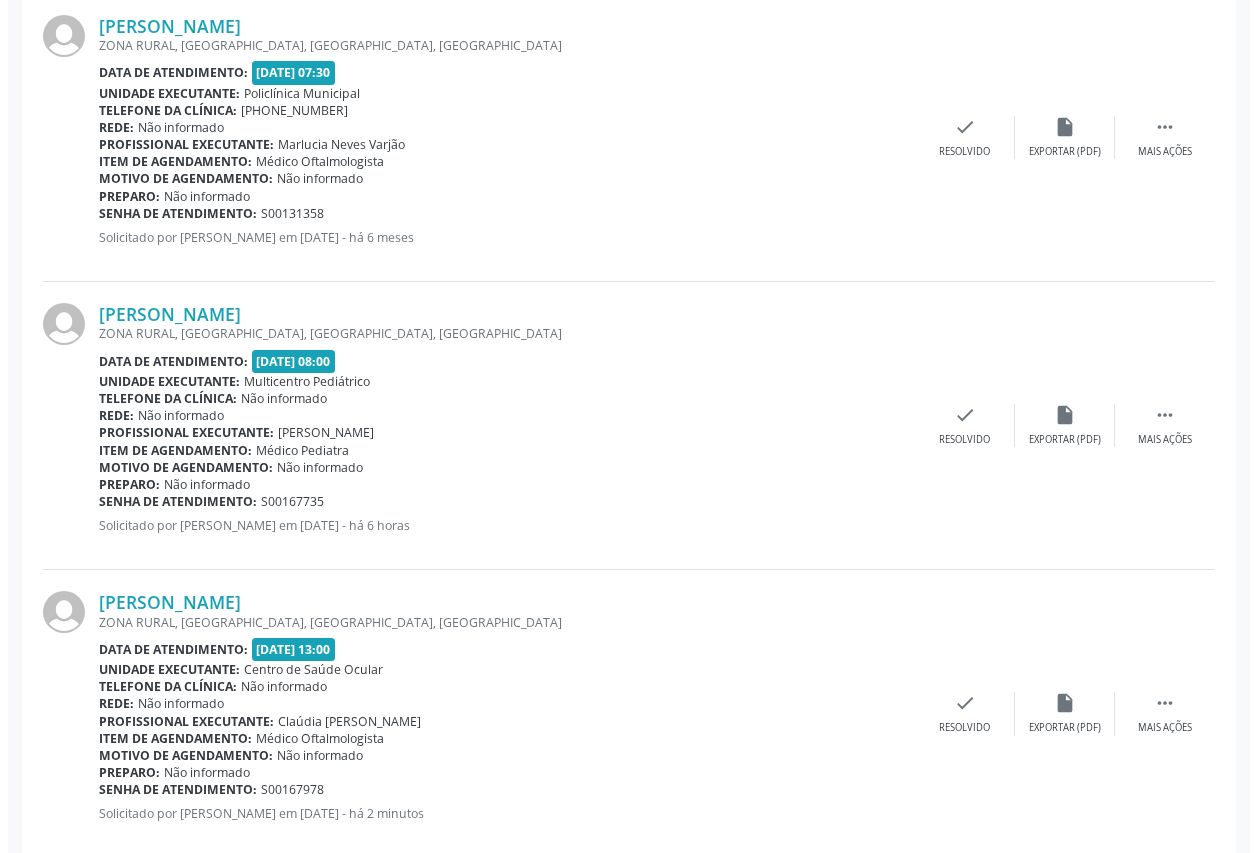 scroll, scrollTop: 1228, scrollLeft: 0, axis: vertical 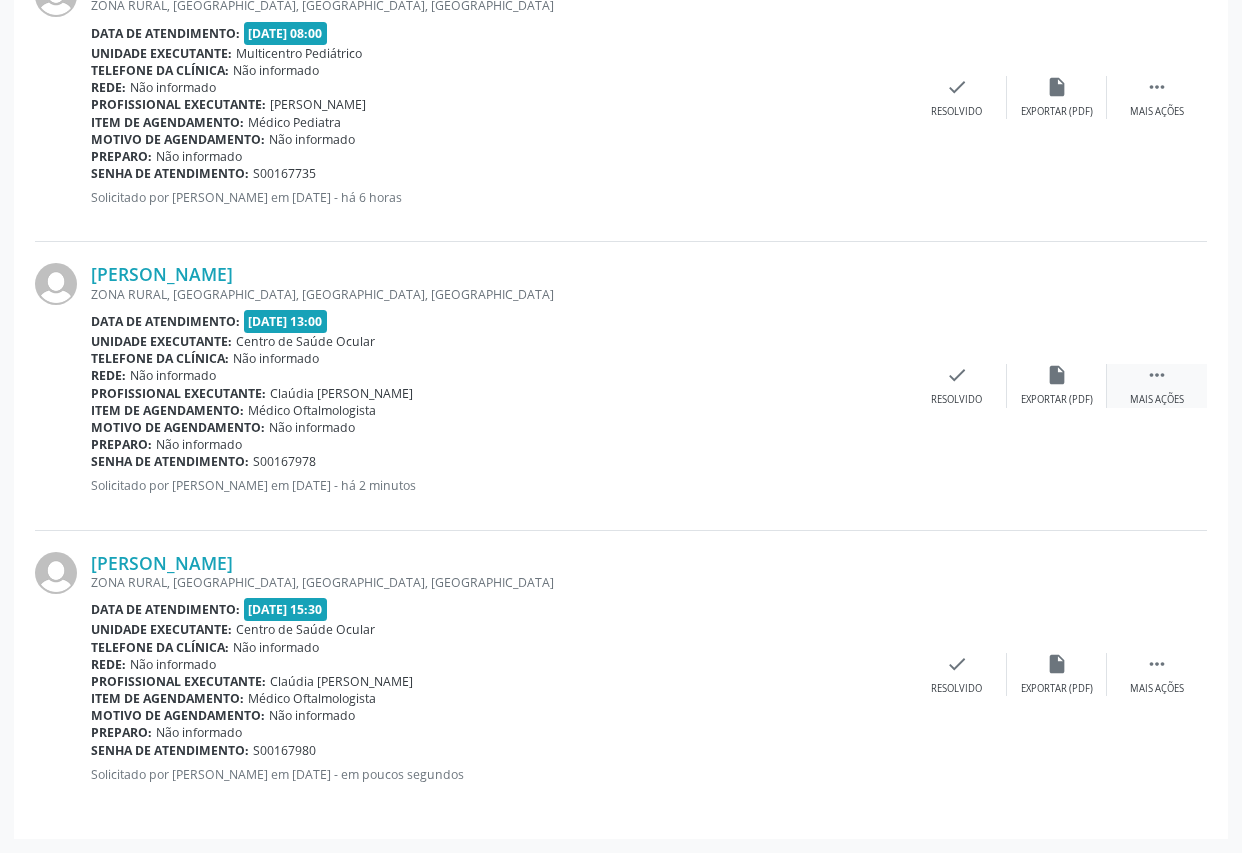 click on "" at bounding box center (1157, 375) 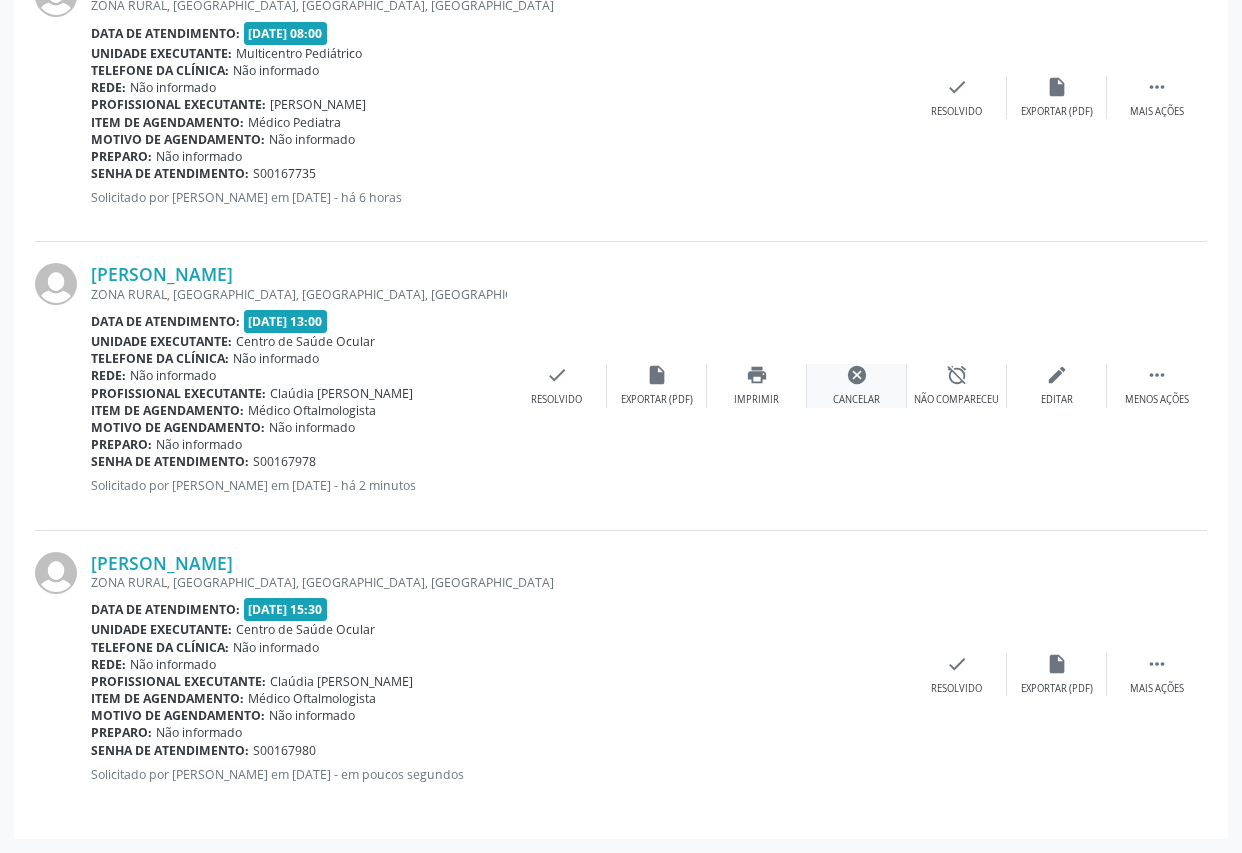 click on "cancel" at bounding box center (857, 375) 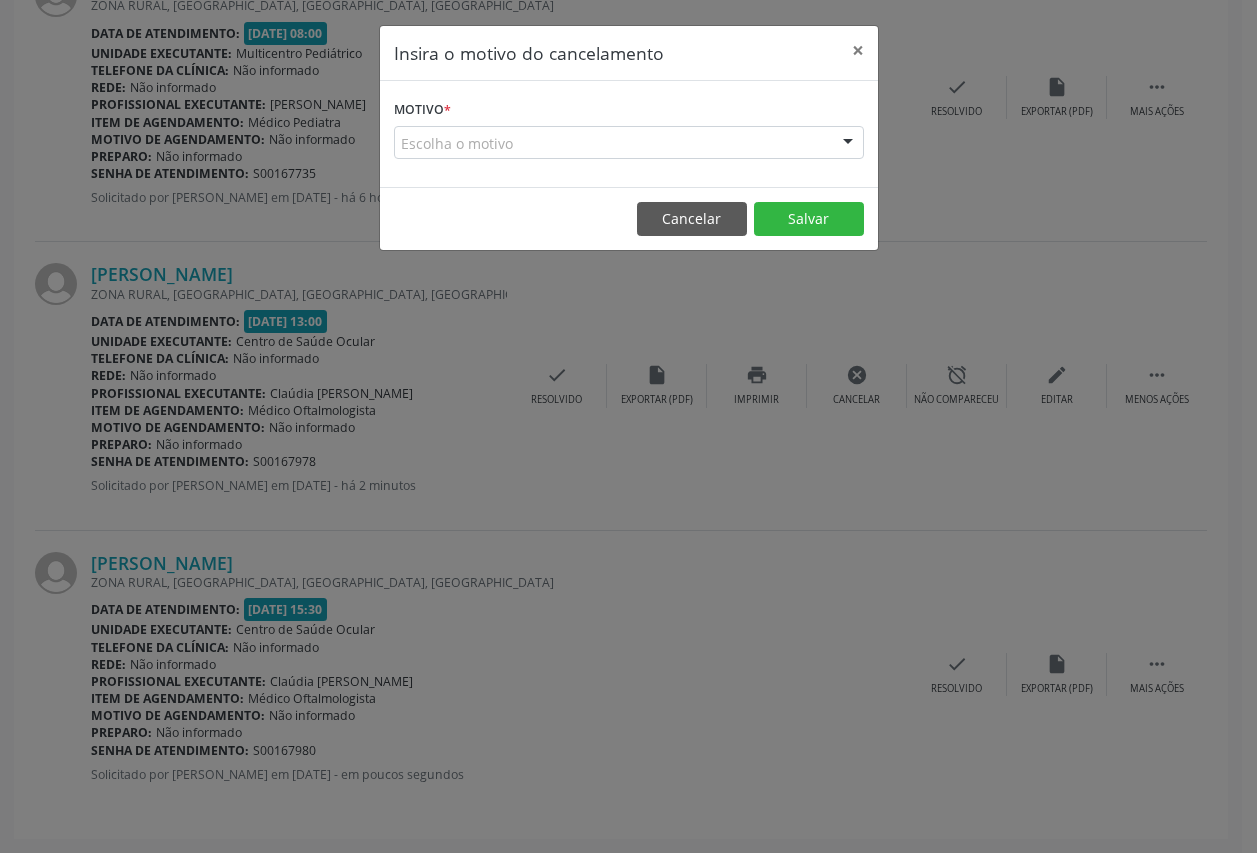 click on "Motivo
*
Escolha o motivo
Outro   Médico - Participação em eventos (ex: congresso)   Médico - Motivos pessoais   Médico - Reuniões extraordinárias   Médico - Atestado do profissional   Paciente - Não aceitou dia e horário do agendamento   Paciente - Atingiu o limite de marcações   Paciente - Não poderá comparecer à consulta   Paciente - Não aceitou médico ou especialidade   Médico - Sem vaga disponível
Nenhum resultado encontrado para: "   "
Não há nenhuma opção para ser exibida." at bounding box center (629, 134) 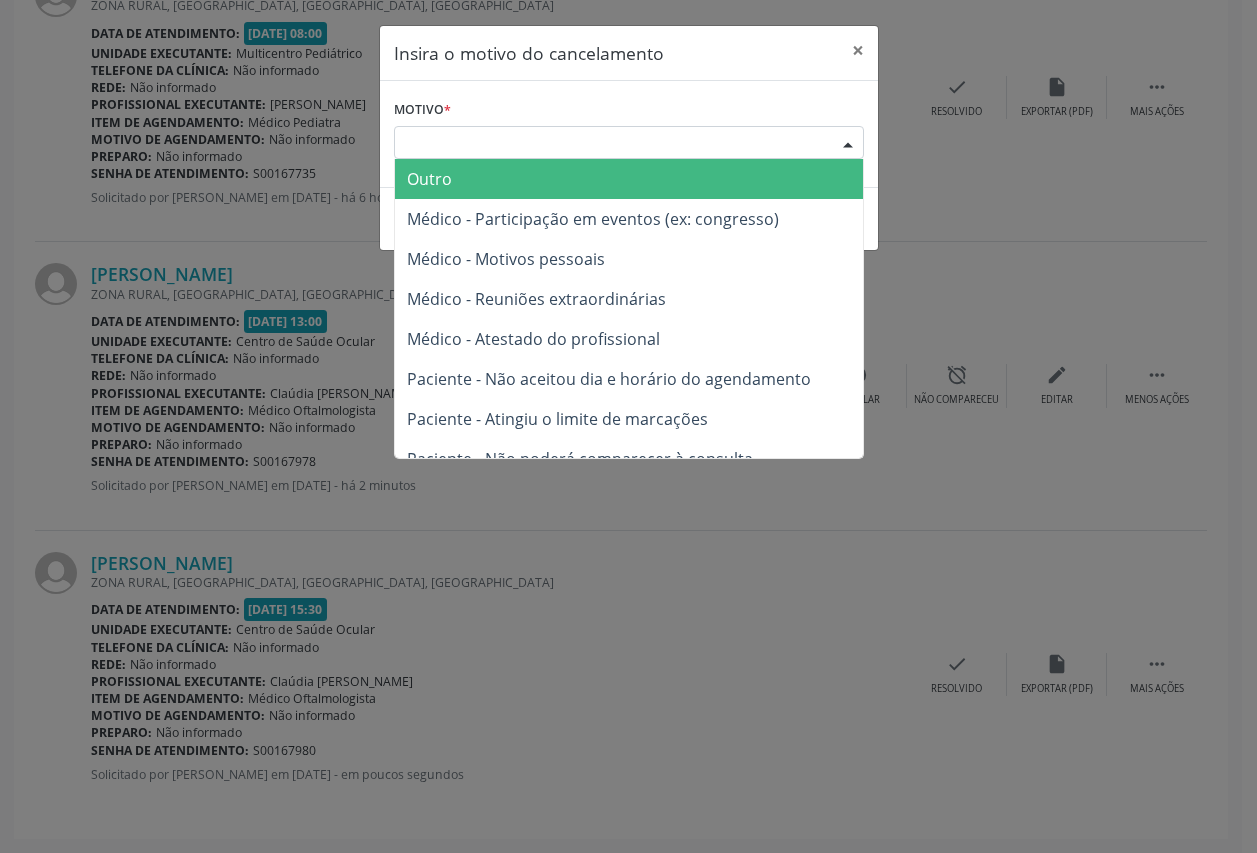 scroll, scrollTop: 100, scrollLeft: 0, axis: vertical 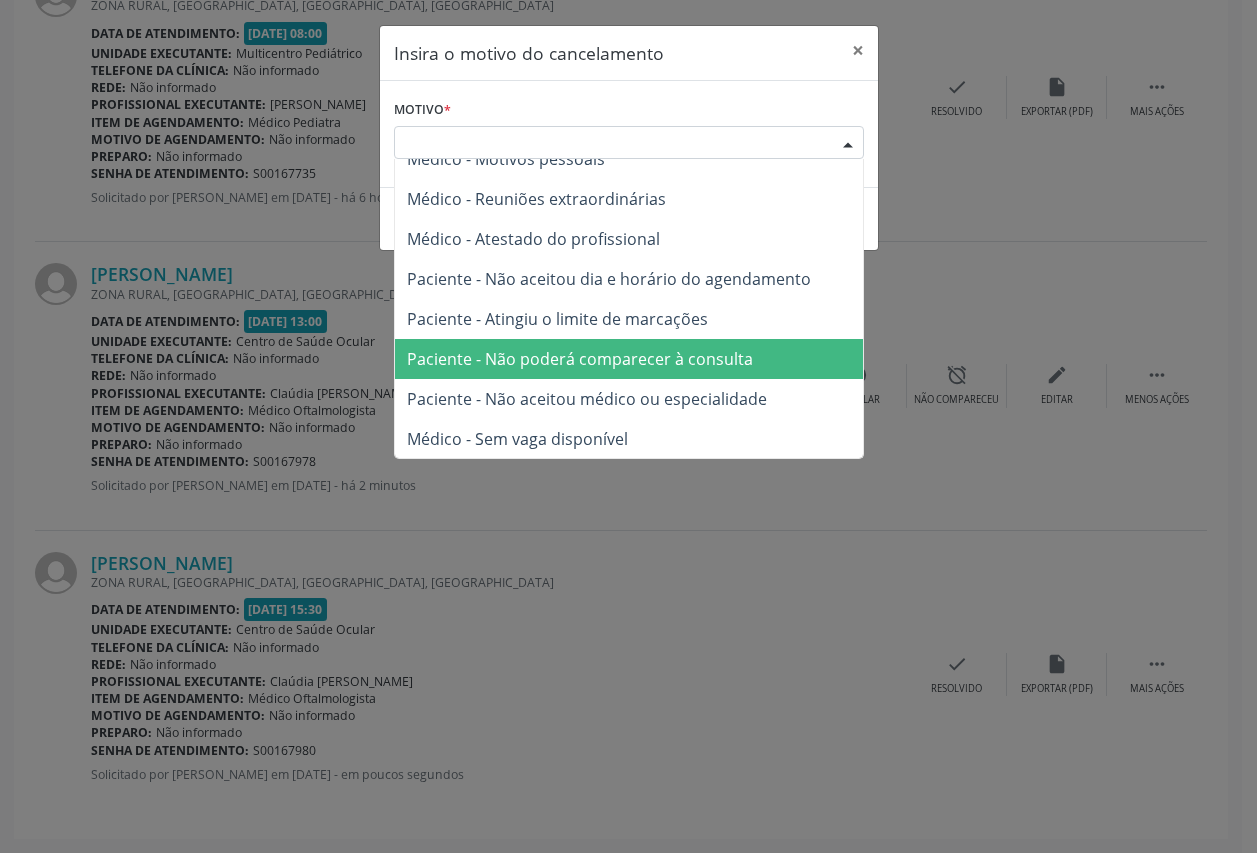click on "Paciente - Não poderá comparecer à consulta" at bounding box center (580, 359) 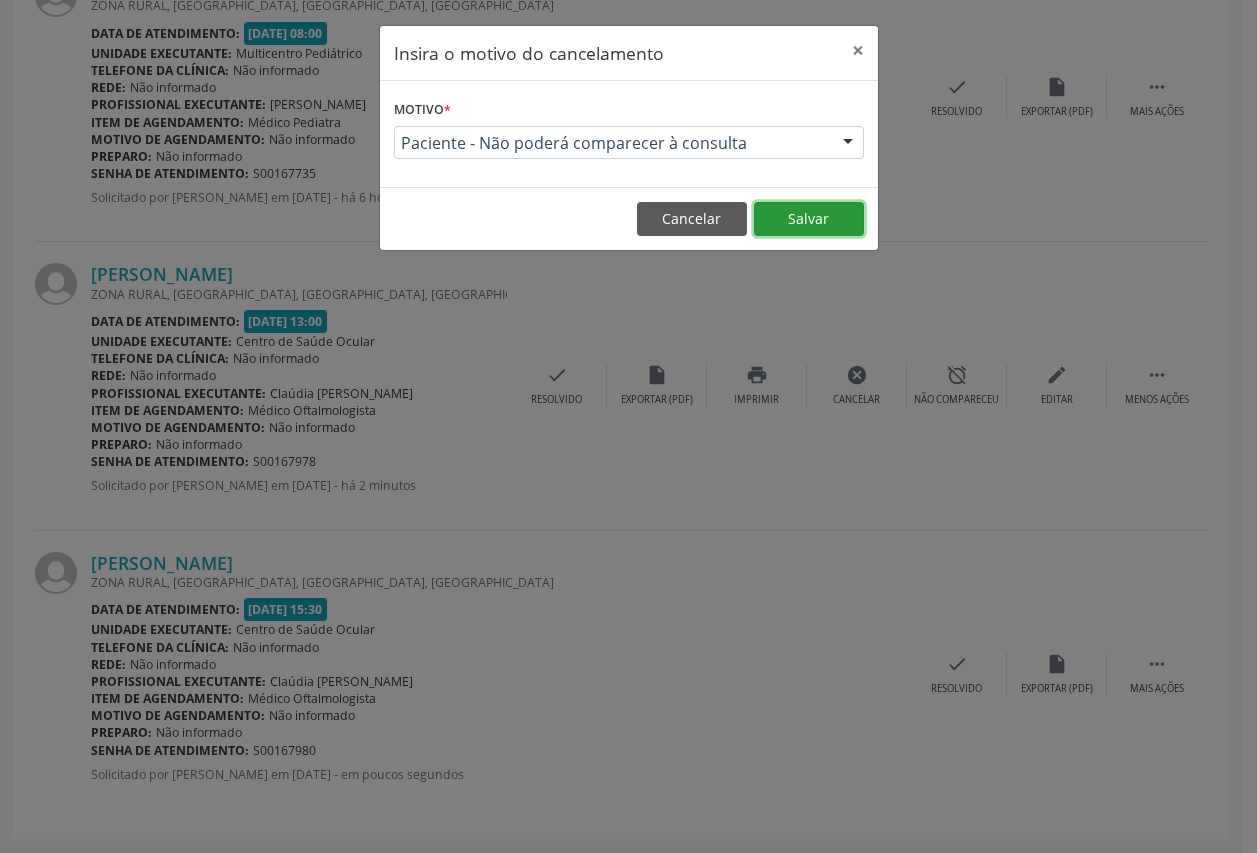 click on "Salvar" at bounding box center [809, 219] 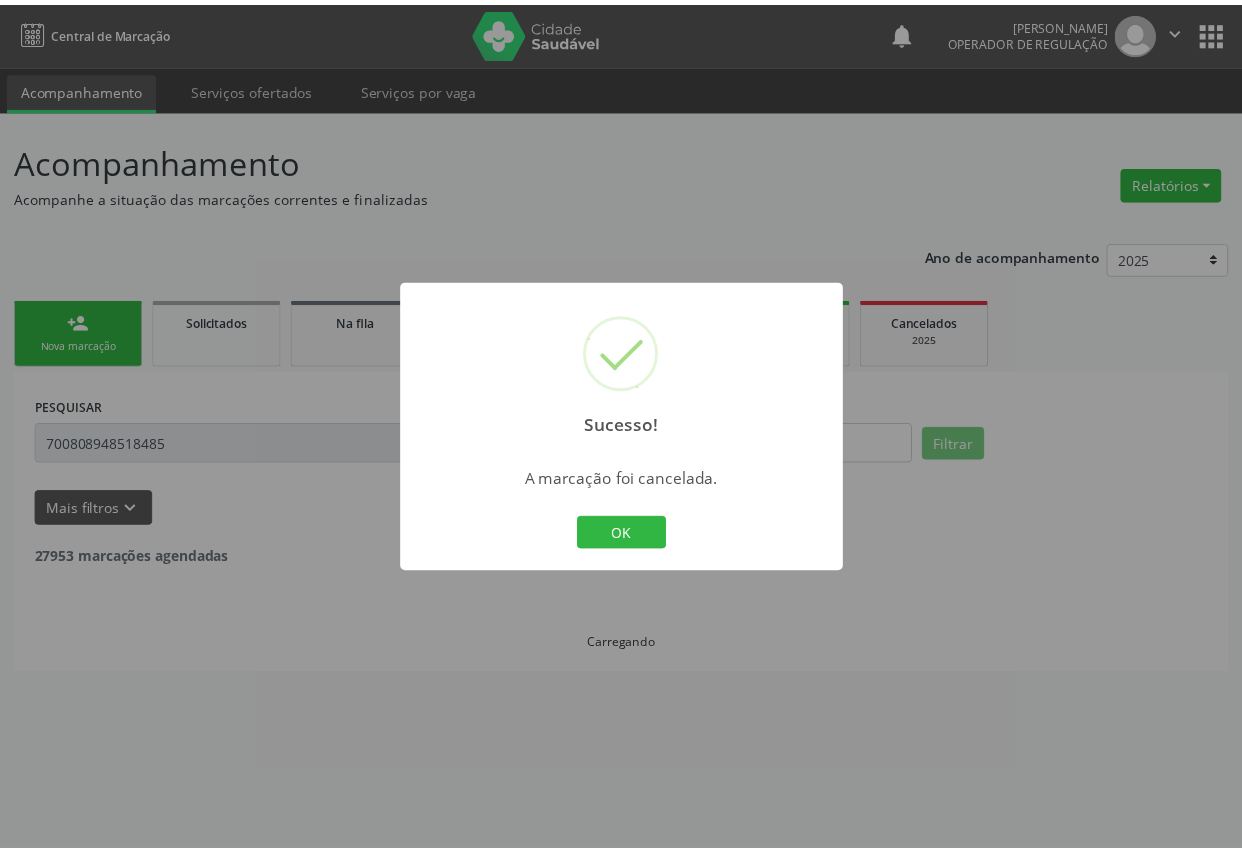 scroll, scrollTop: 0, scrollLeft: 0, axis: both 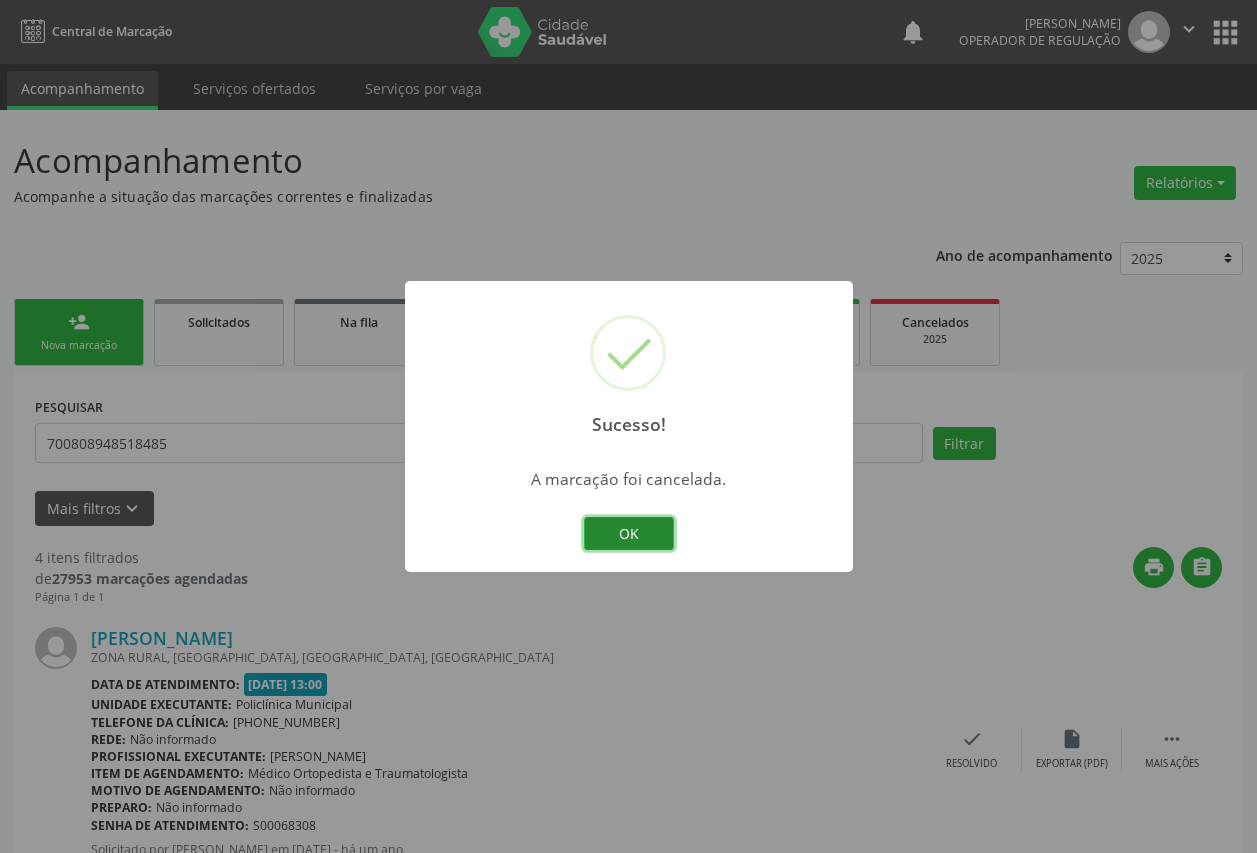 drag, startPoint x: 626, startPoint y: 534, endPoint x: 143, endPoint y: 401, distance: 500.97705 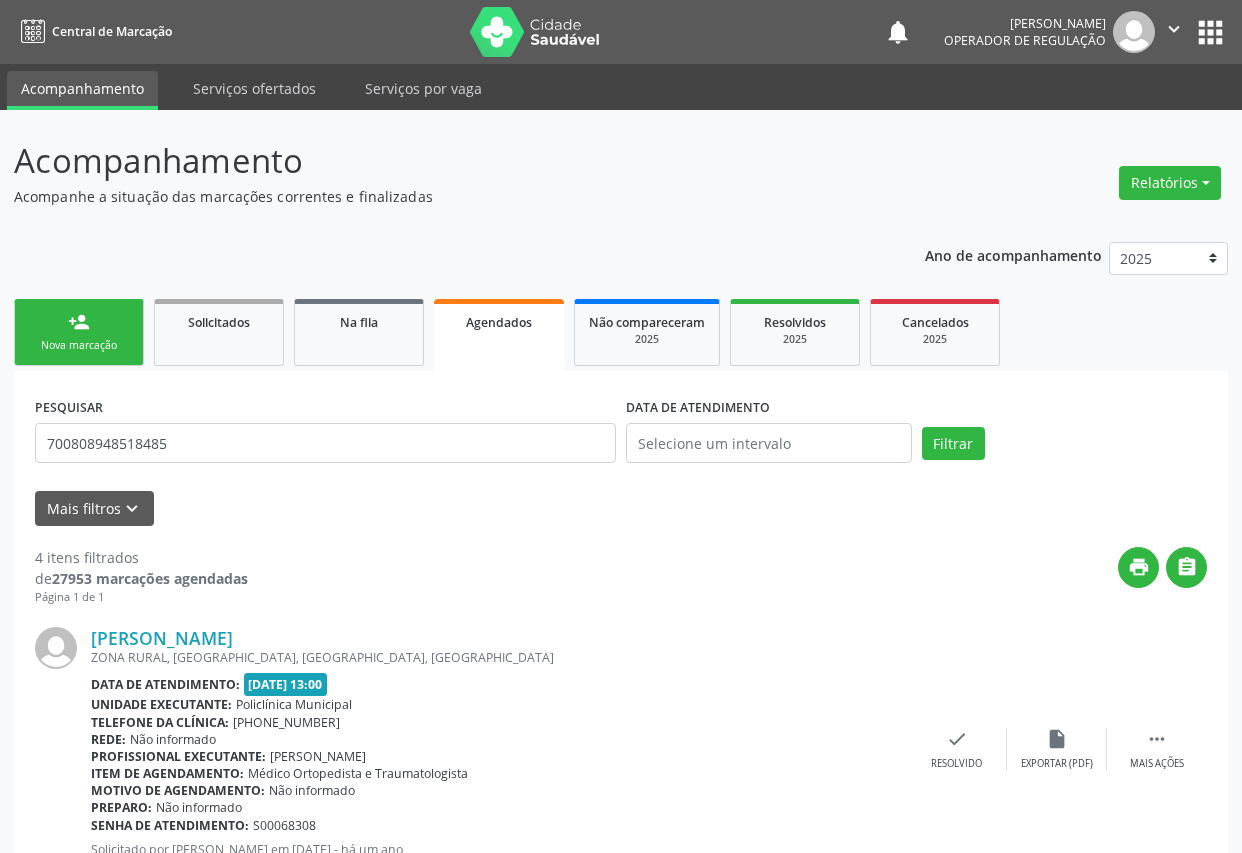click on "Nova marcação" at bounding box center [79, 345] 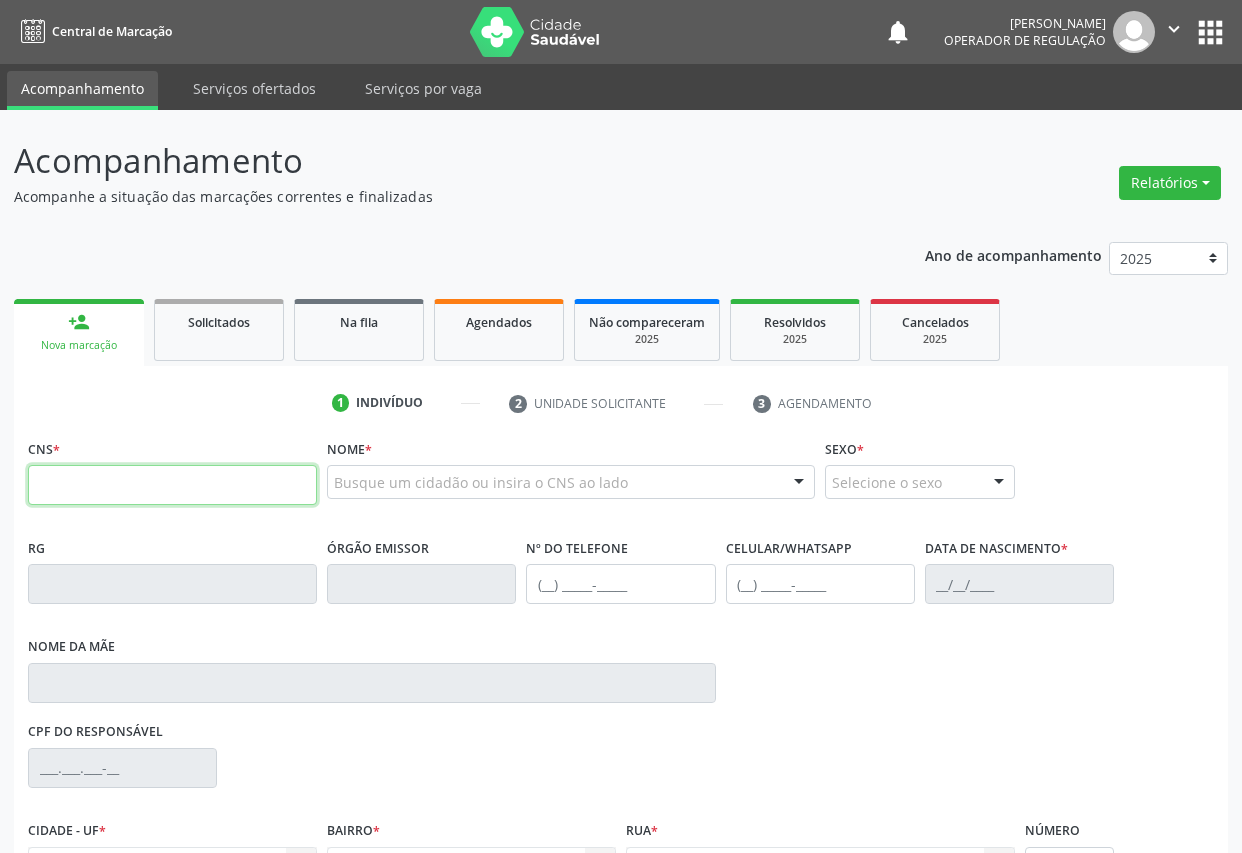 click at bounding box center [172, 485] 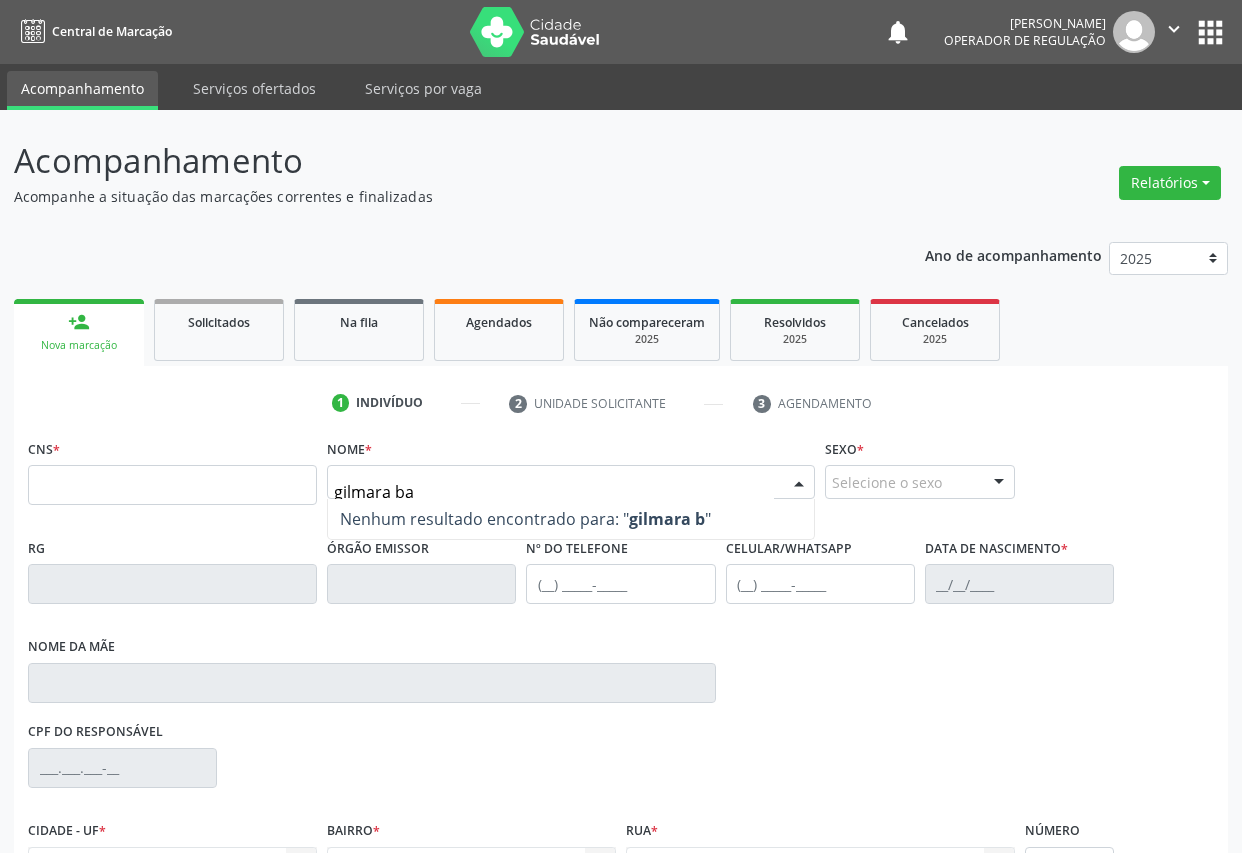 type on "gilmara bat" 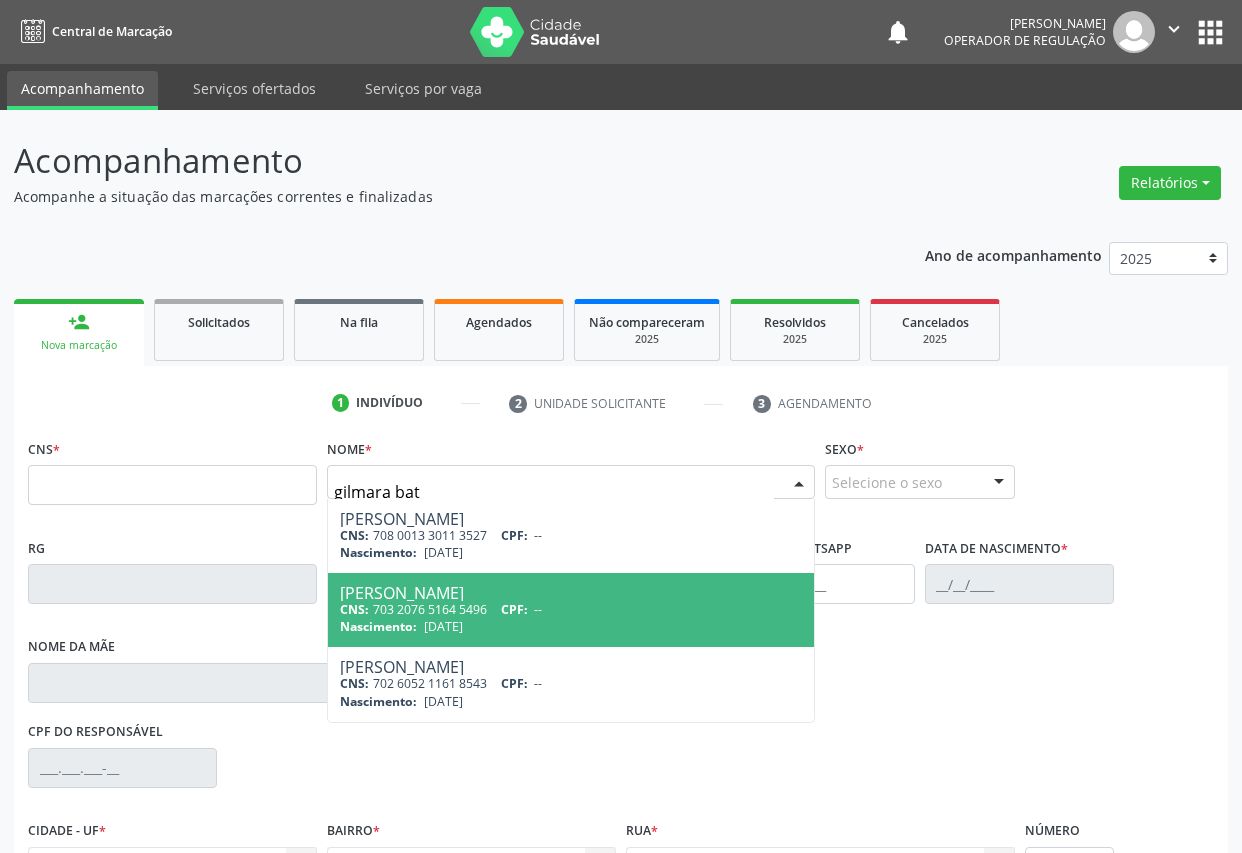 click on "[PERSON_NAME]" at bounding box center [571, 593] 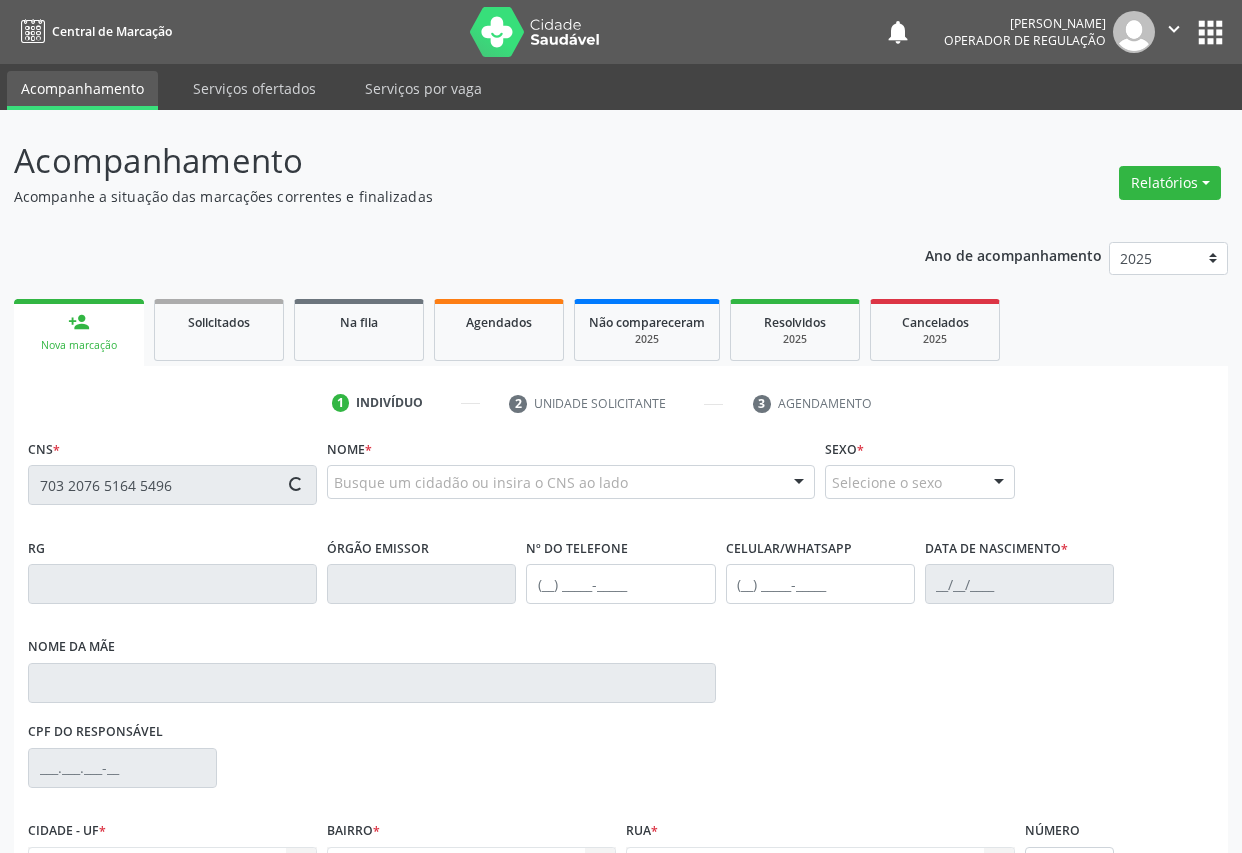 type on "703 2076 5164 5496" 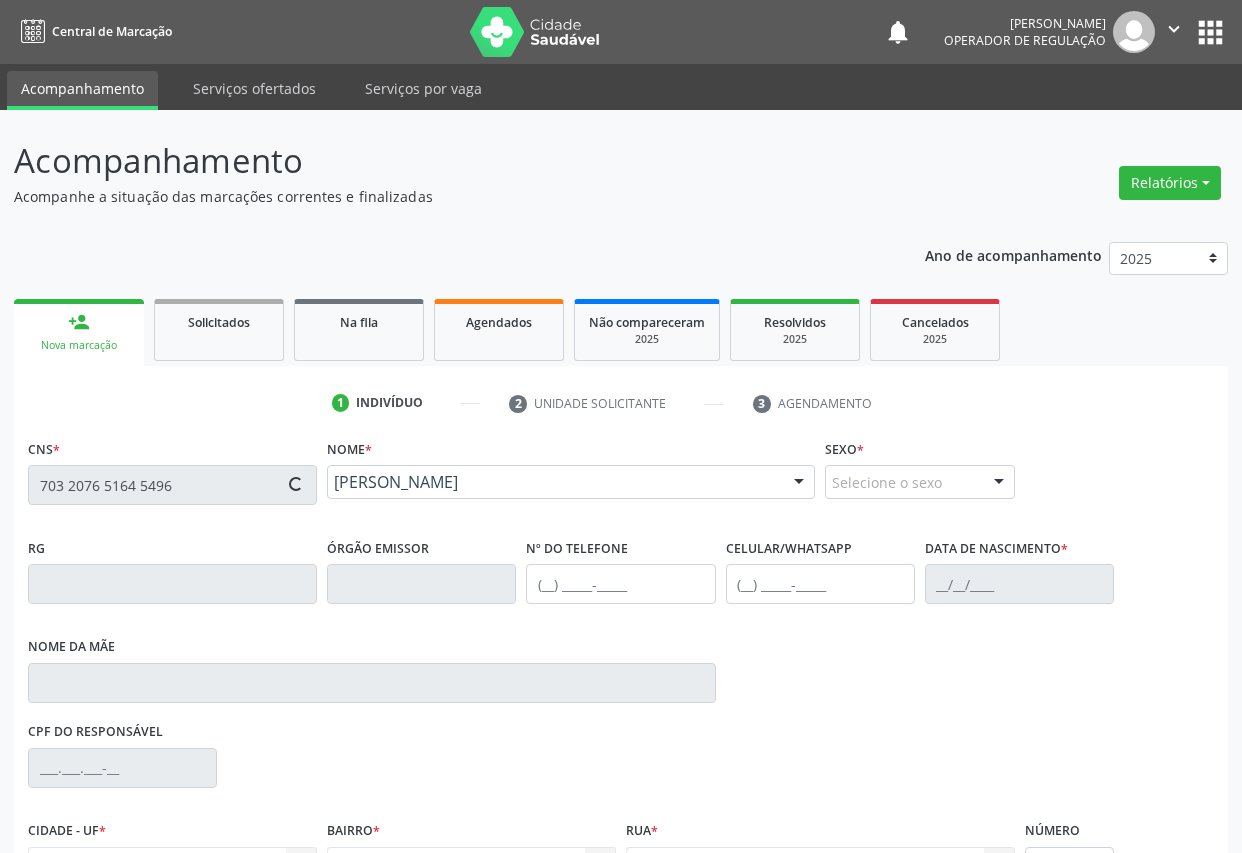 type on "1272803678" 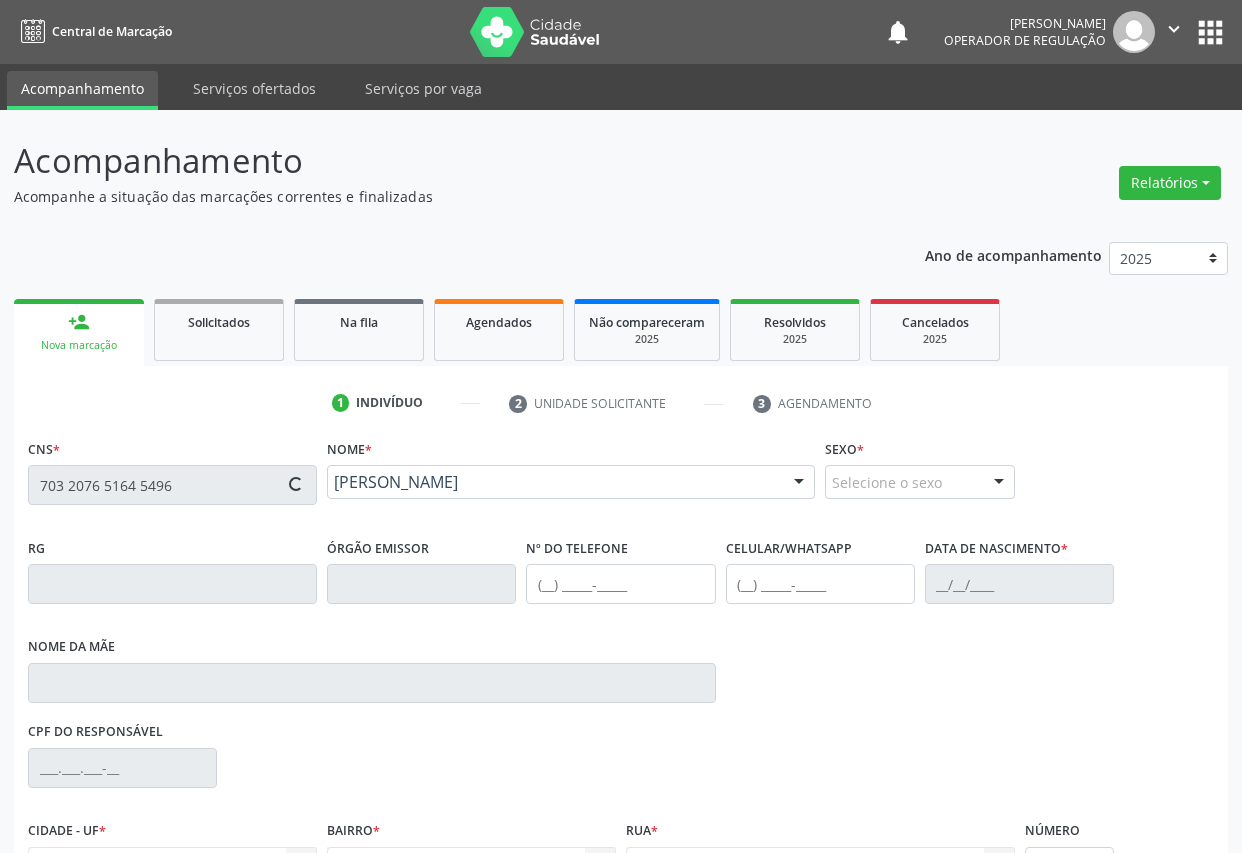 type on "[PHONE_NUMBER]" 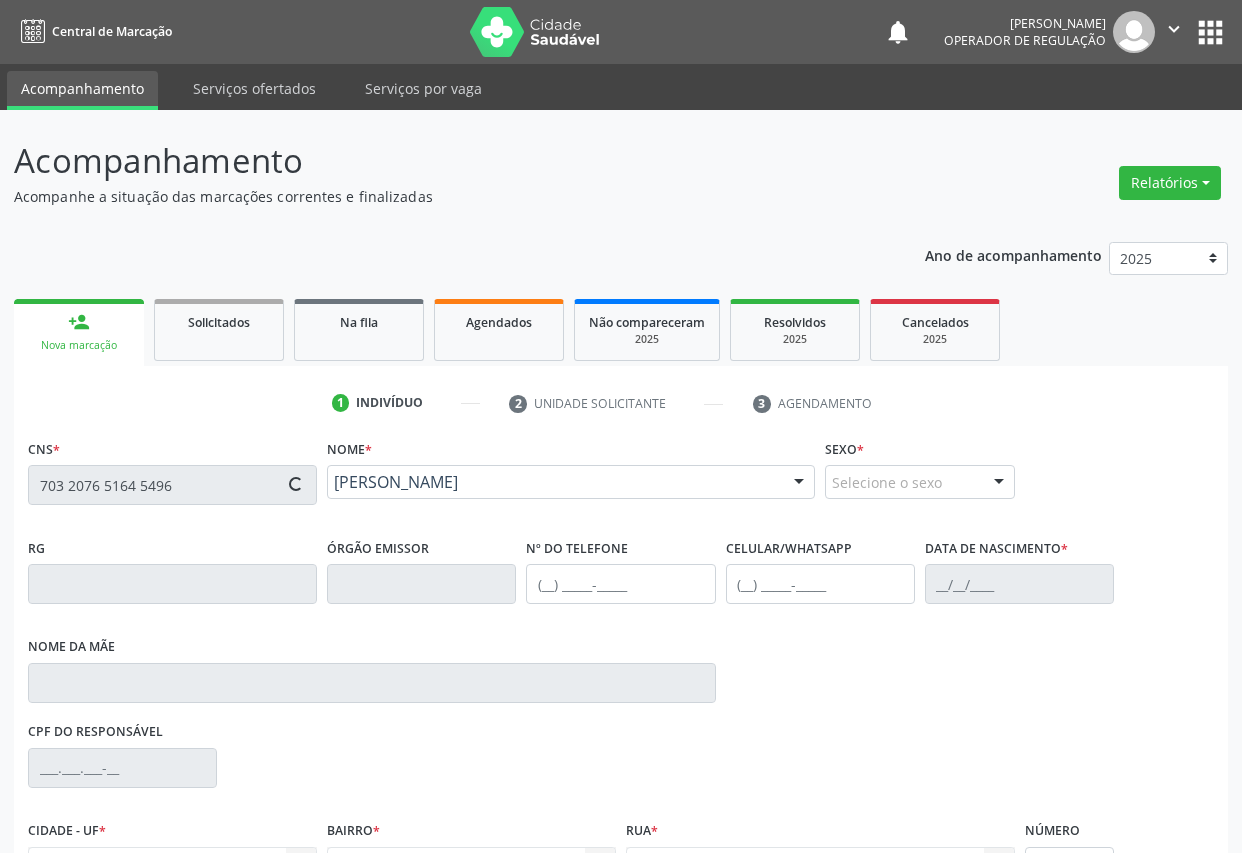 type on "[PHONE_NUMBER]" 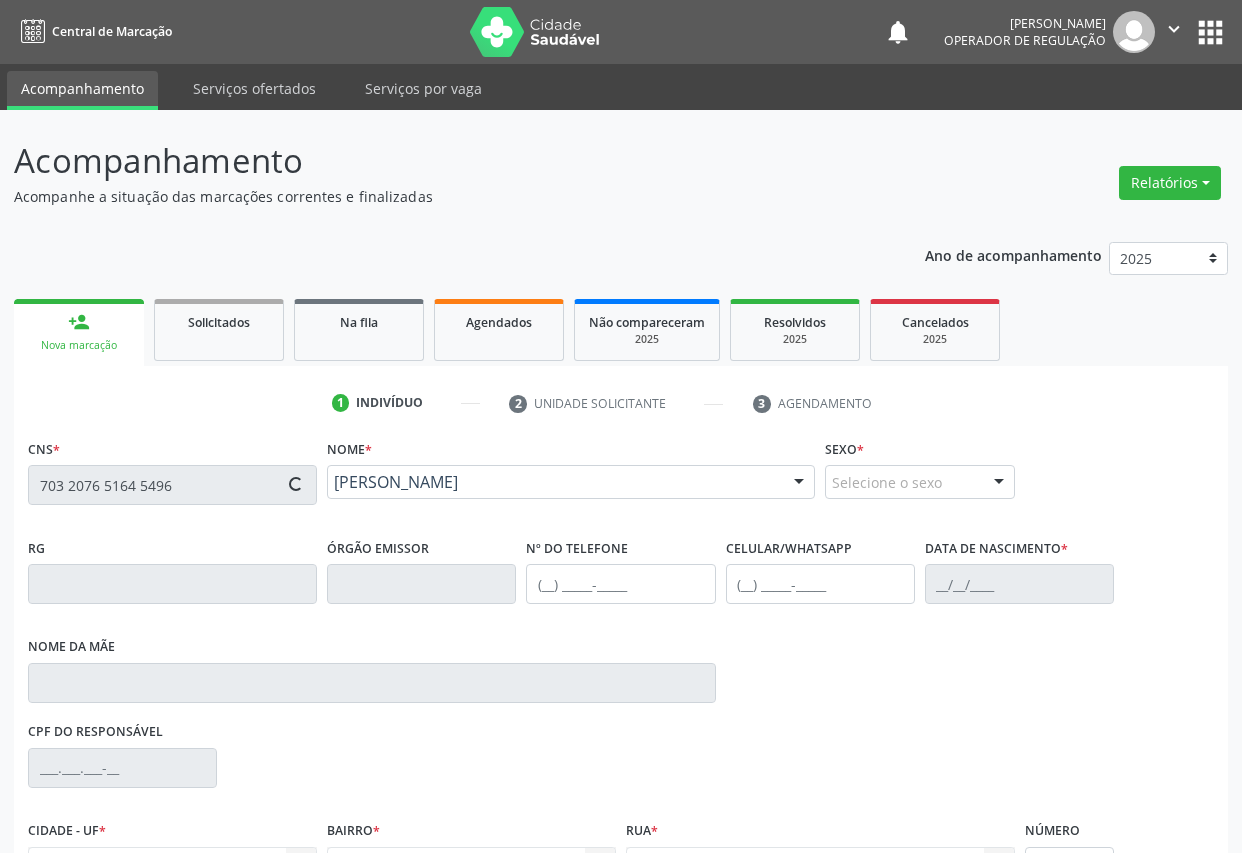 type on "[DATE]" 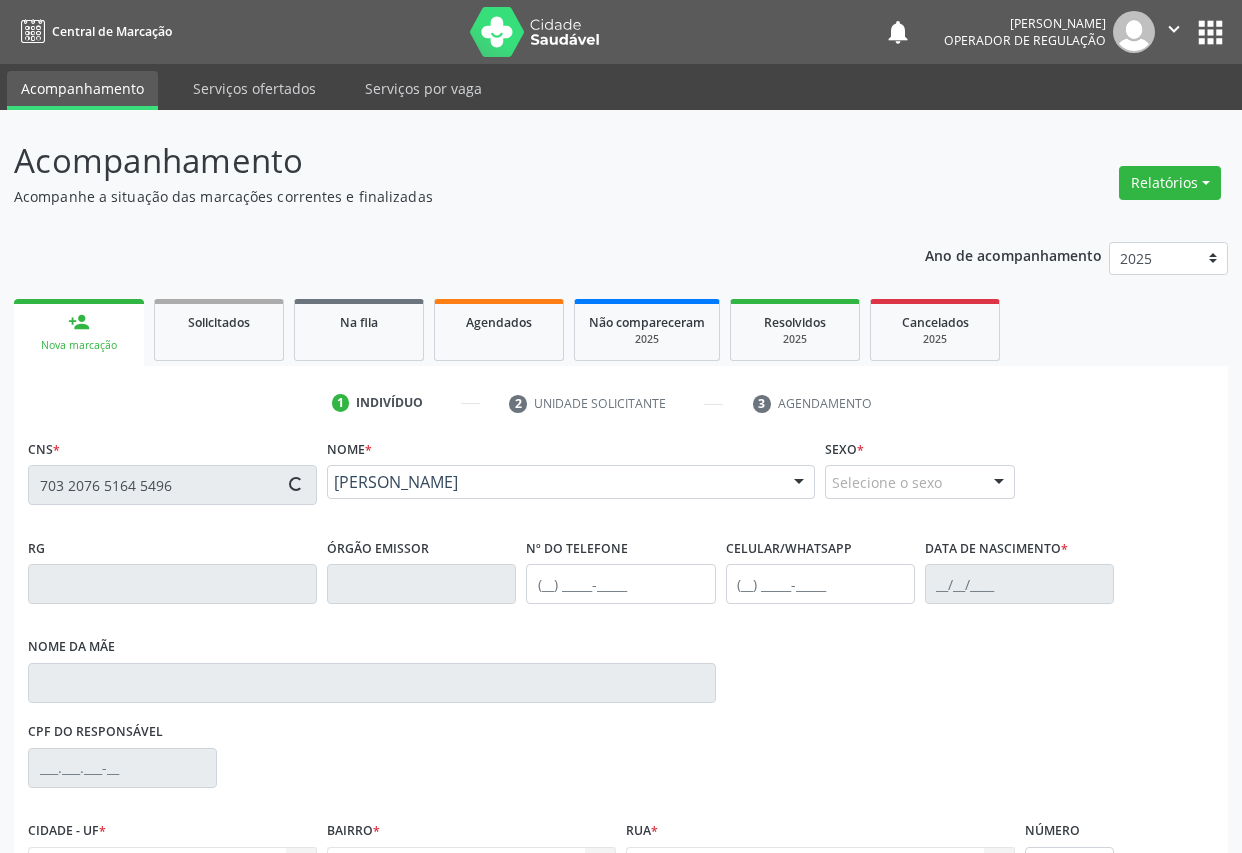 type on "007.287.505-46" 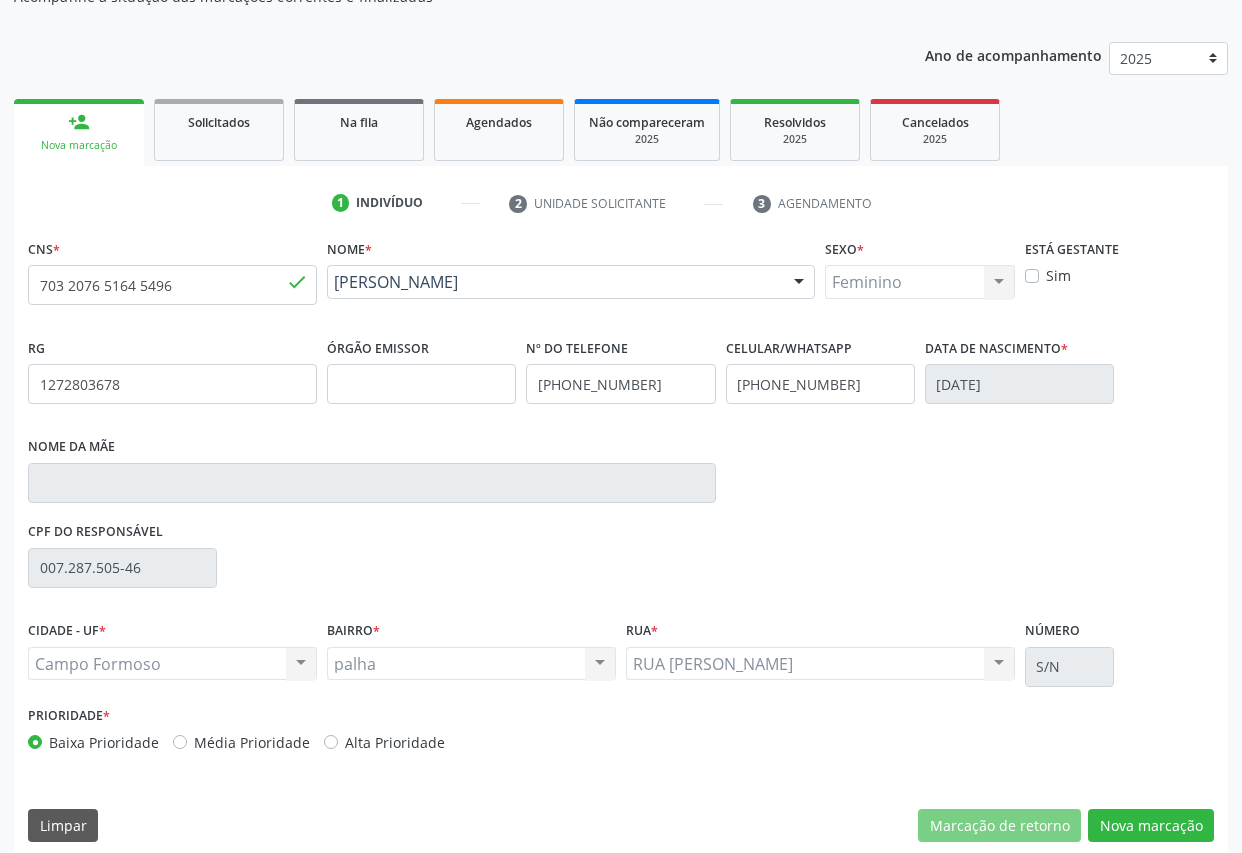 scroll, scrollTop: 217, scrollLeft: 0, axis: vertical 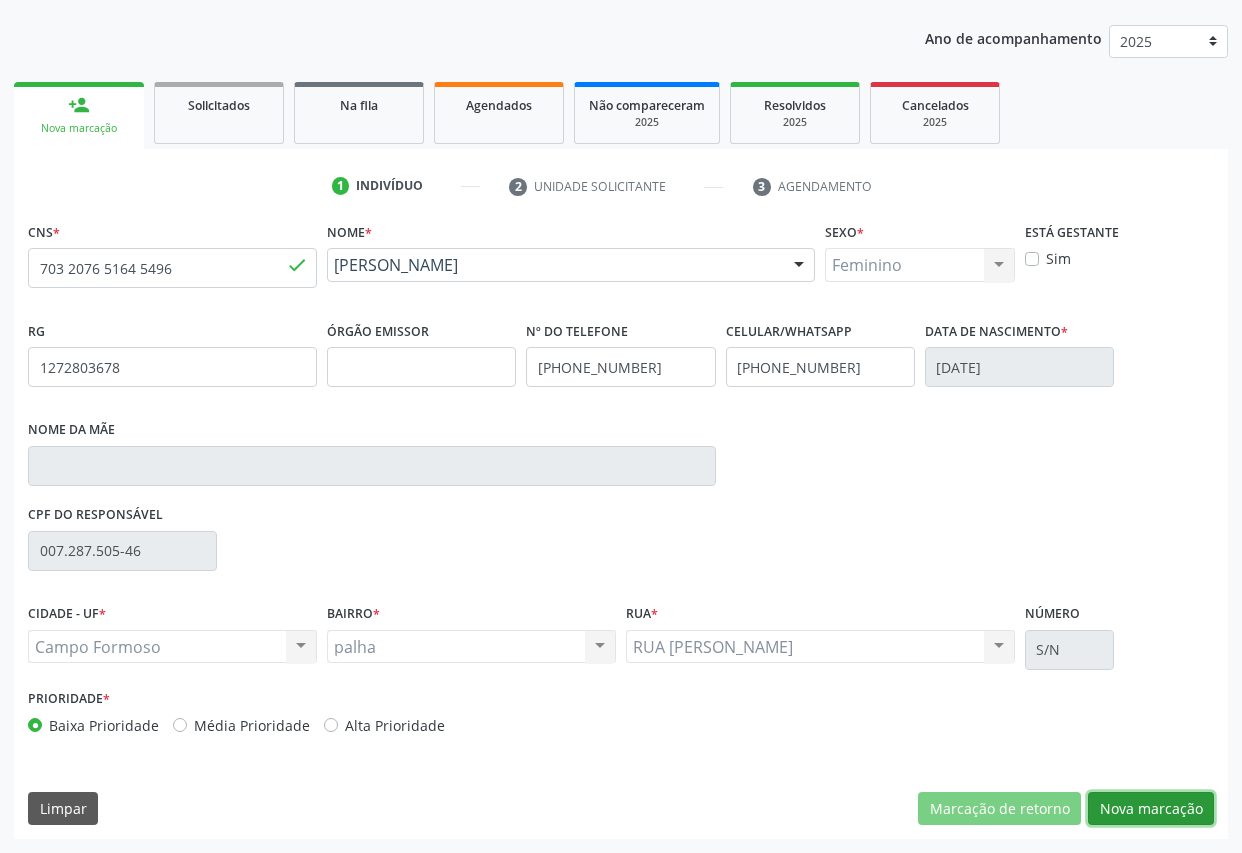 click on "Nova marcação" at bounding box center (1151, 809) 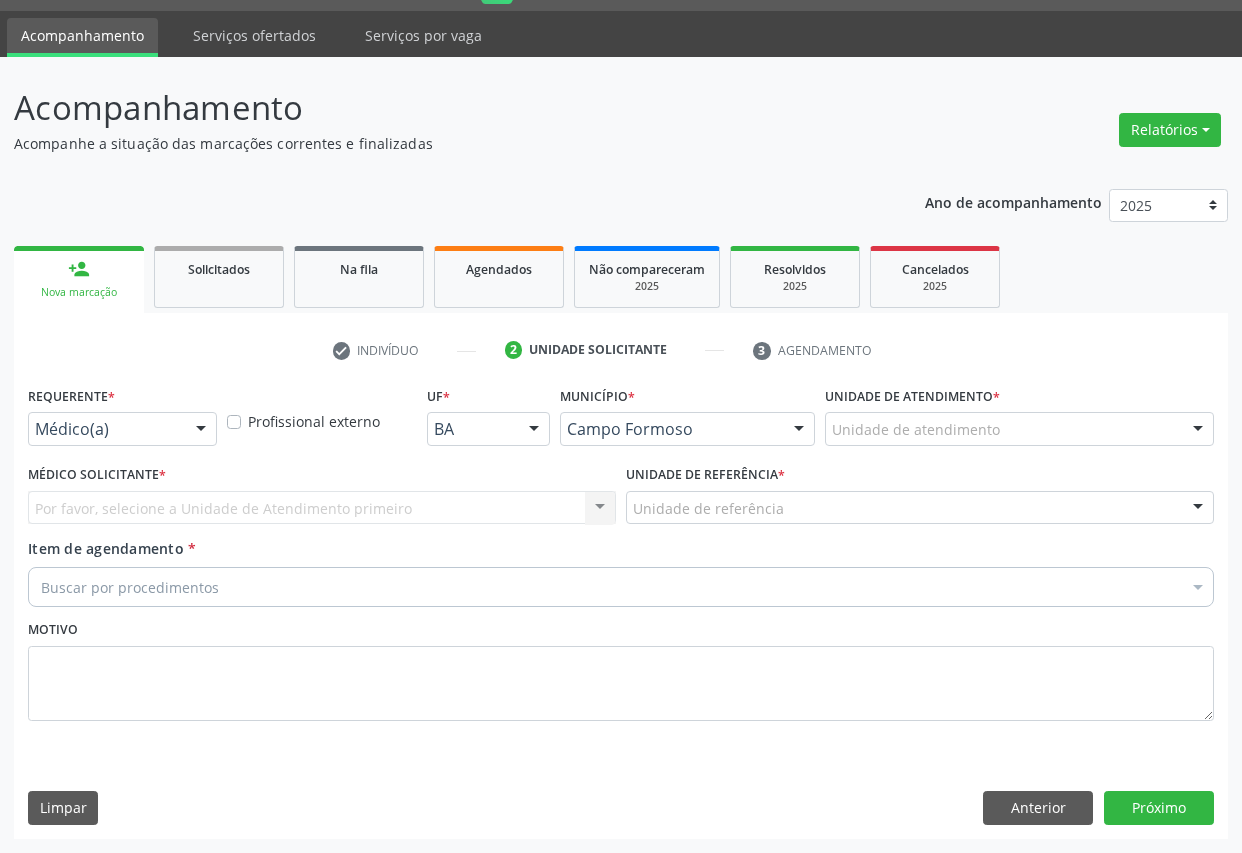 scroll, scrollTop: 53, scrollLeft: 0, axis: vertical 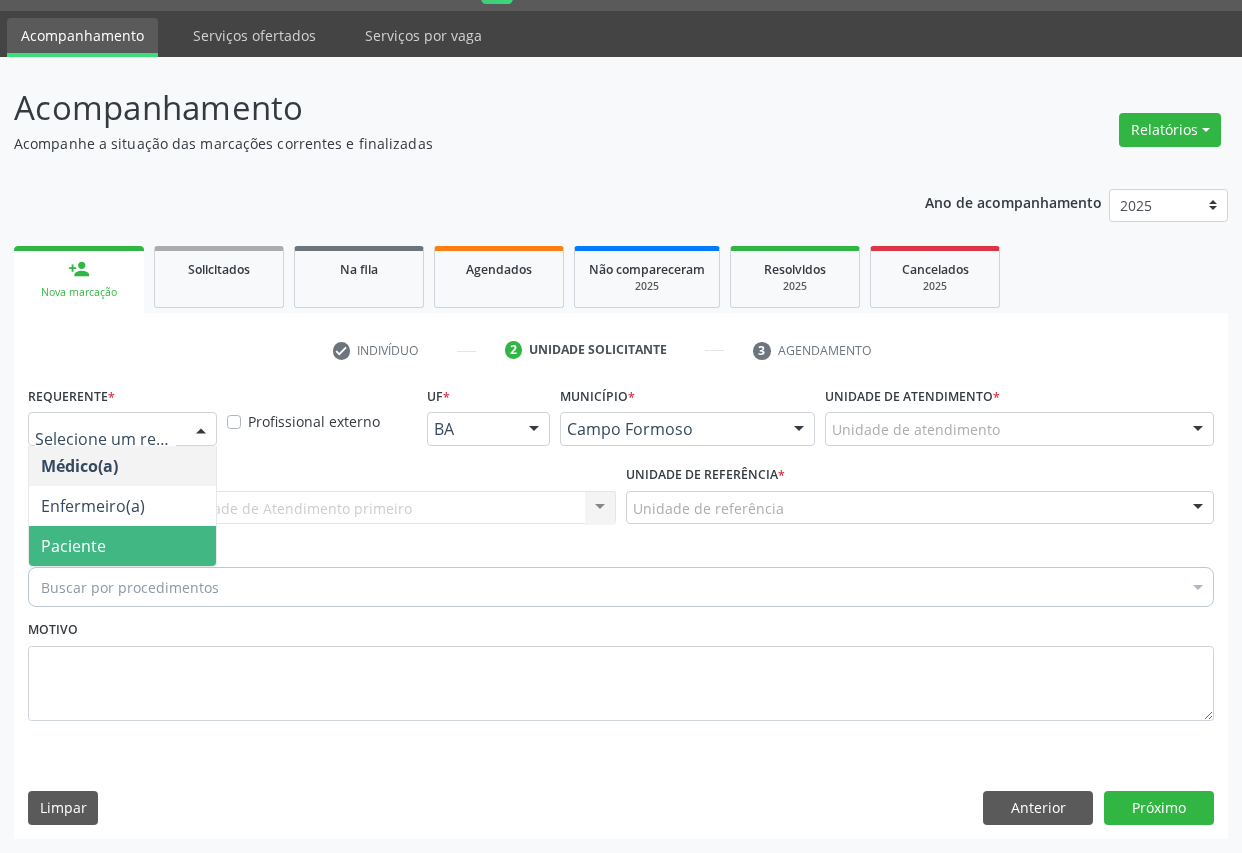 click on "Paciente" at bounding box center (122, 546) 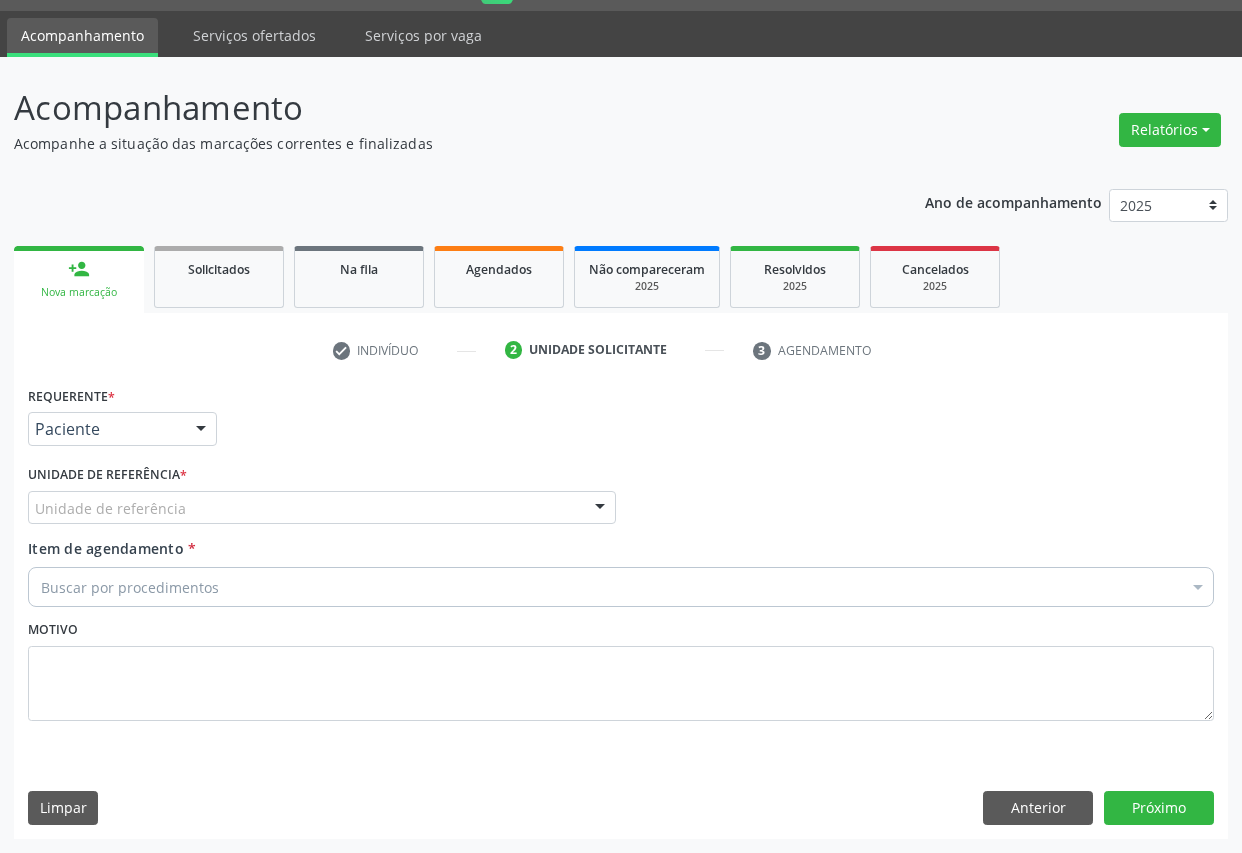click on "Unidade de referência" at bounding box center (322, 508) 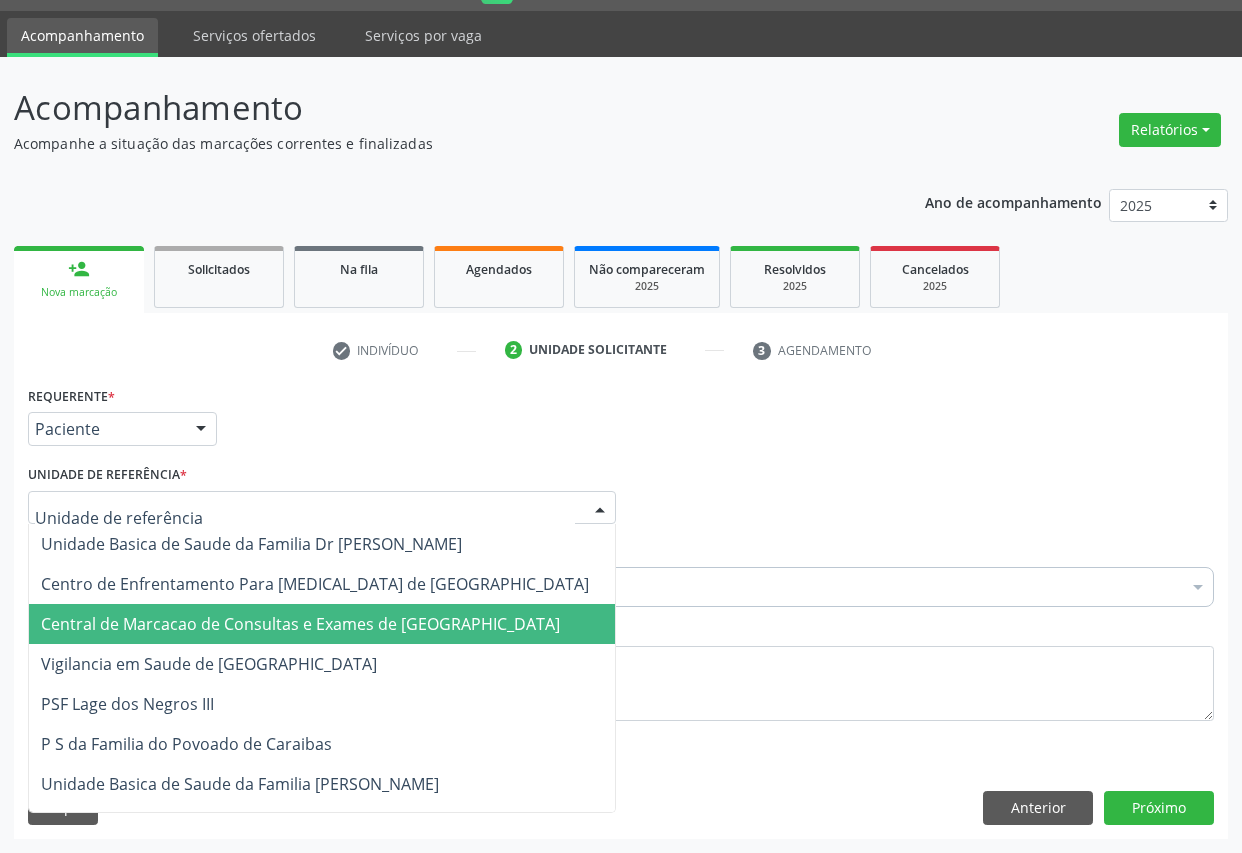 click on "Central de Marcacao de Consultas e Exames de [GEOGRAPHIC_DATA]" at bounding box center (300, 624) 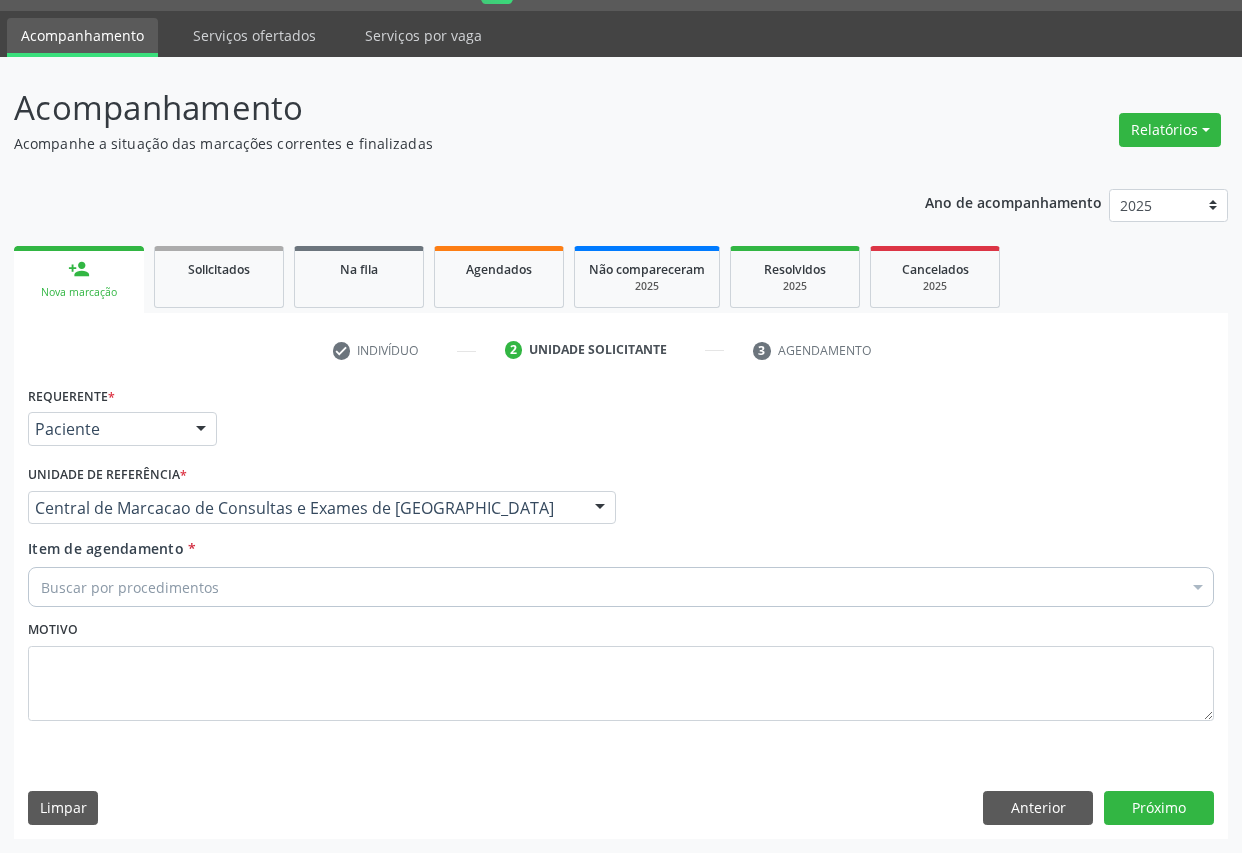 click on "Buscar por procedimentos" at bounding box center (621, 587) 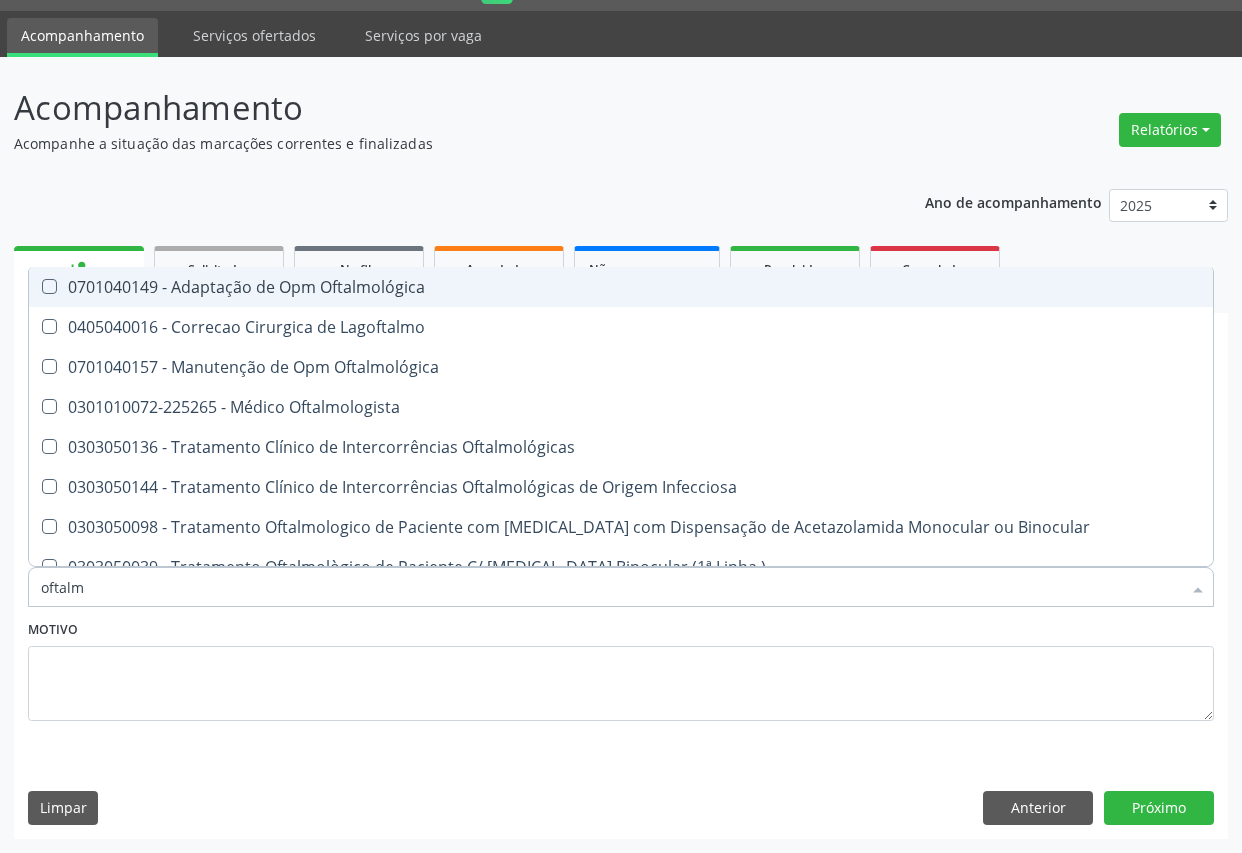 type on "oftalmo" 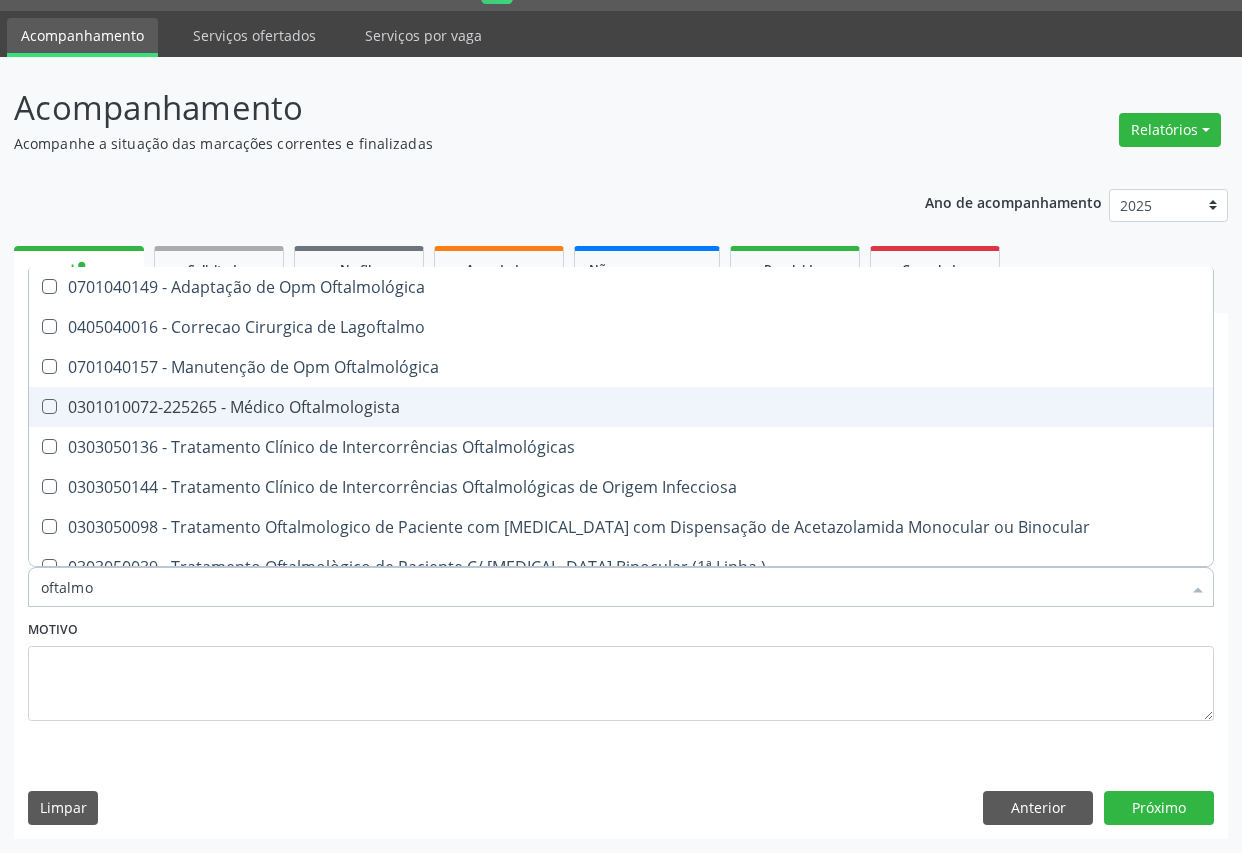 click on "0301010072-225265 - Médico Oftalmologista" at bounding box center [621, 407] 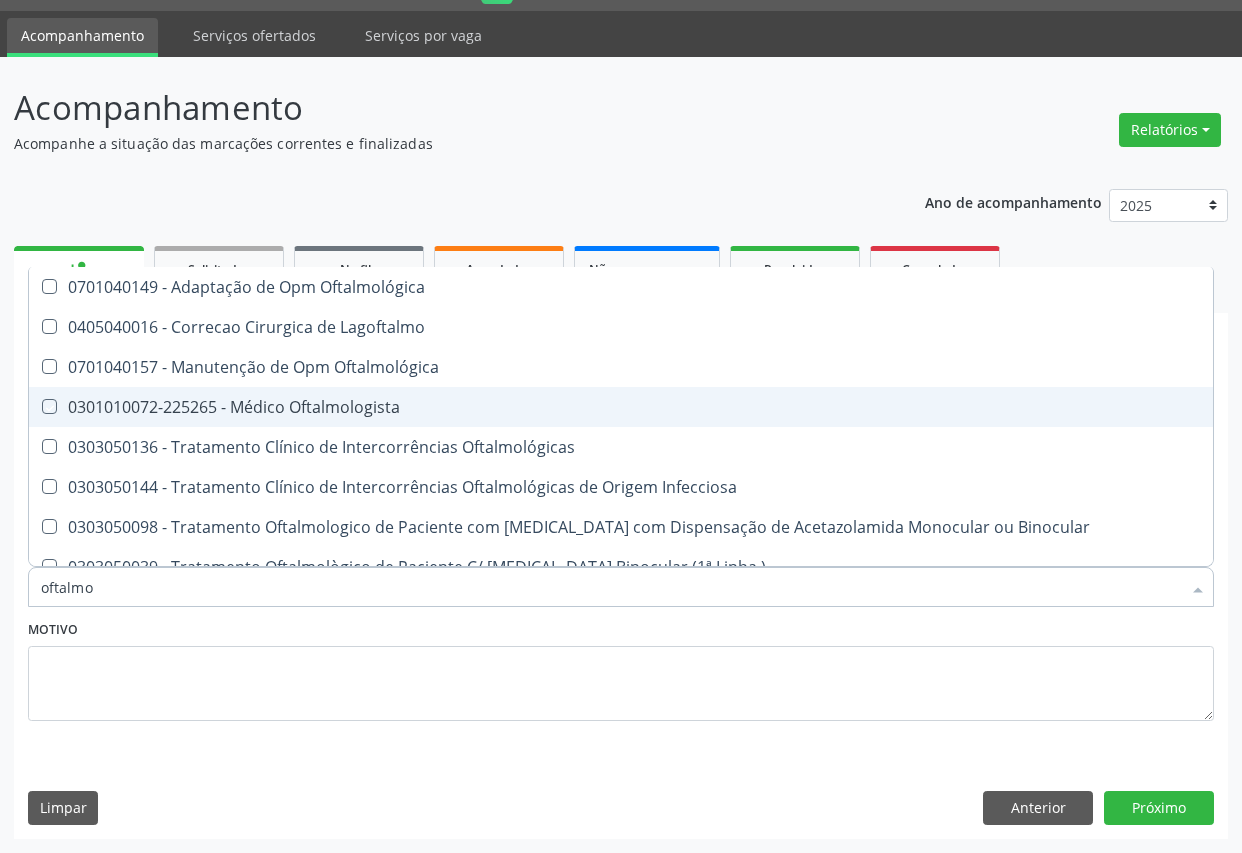 checkbox on "true" 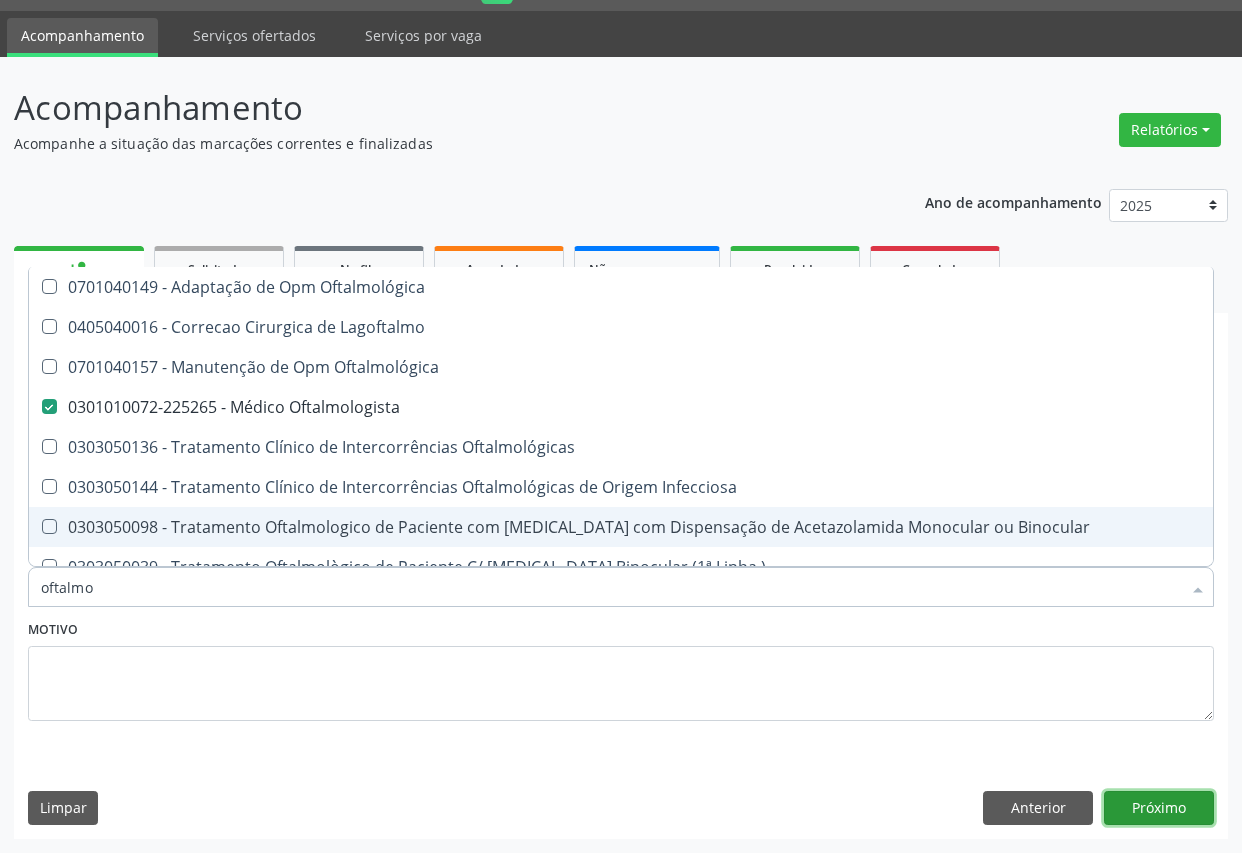 click on "Próximo" at bounding box center [1159, 808] 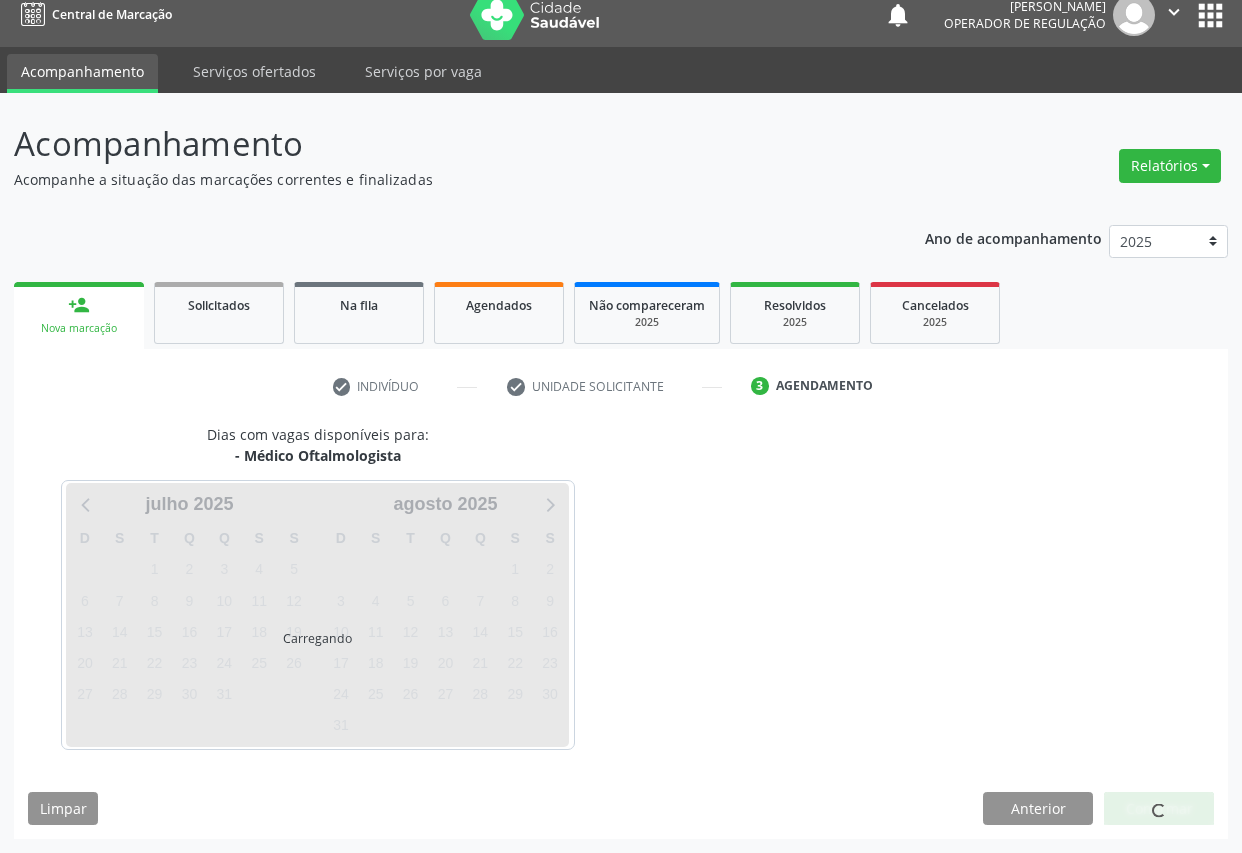 scroll, scrollTop: 17, scrollLeft: 0, axis: vertical 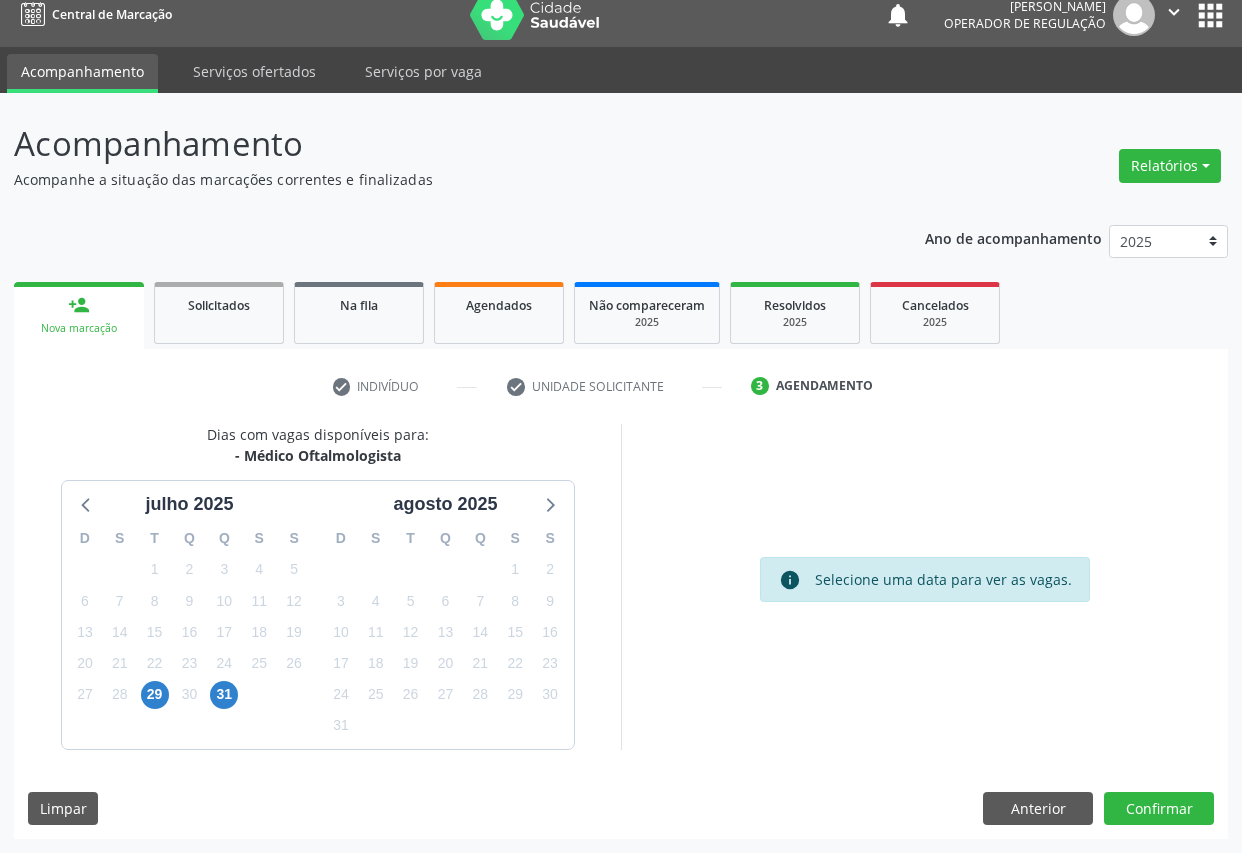 drag, startPoint x: 244, startPoint y: 459, endPoint x: 404, endPoint y: 467, distance: 160.19987 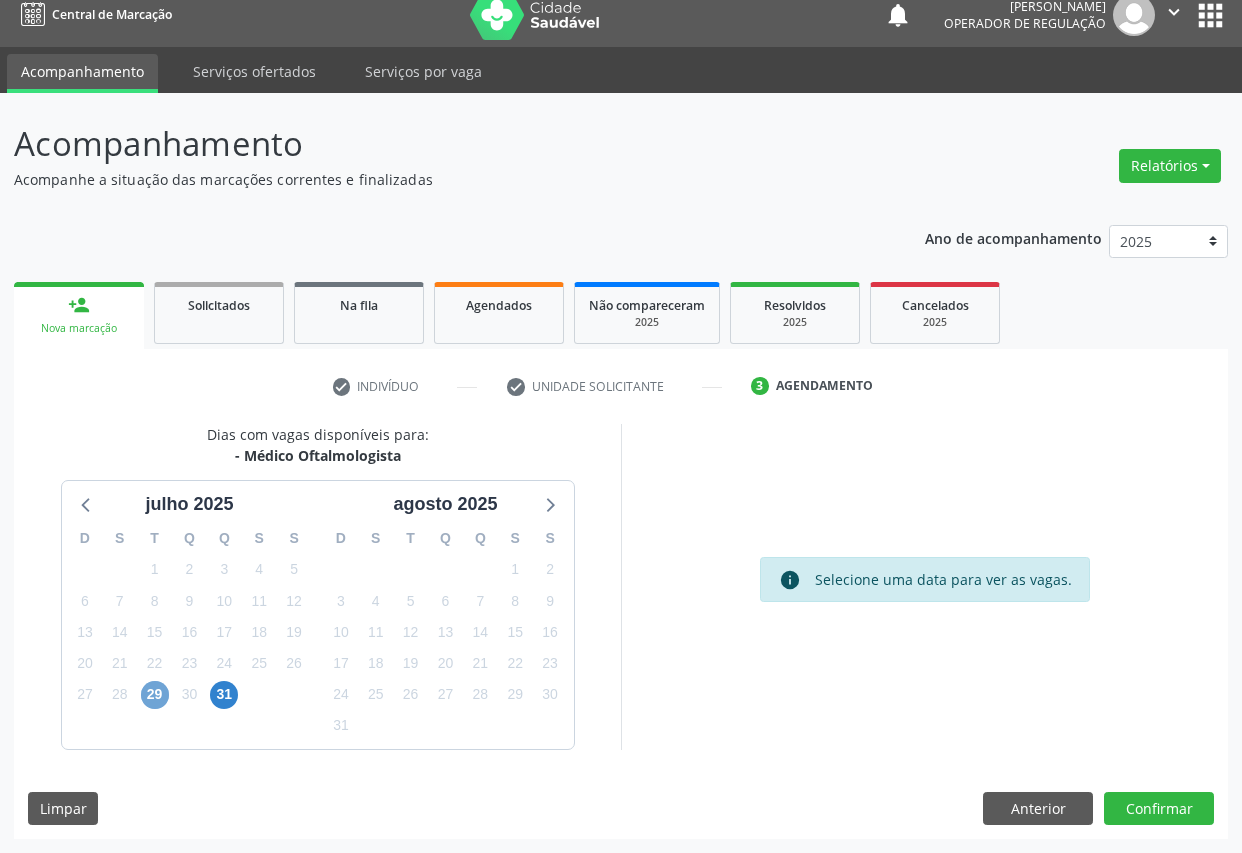 click on "29" at bounding box center (155, 695) 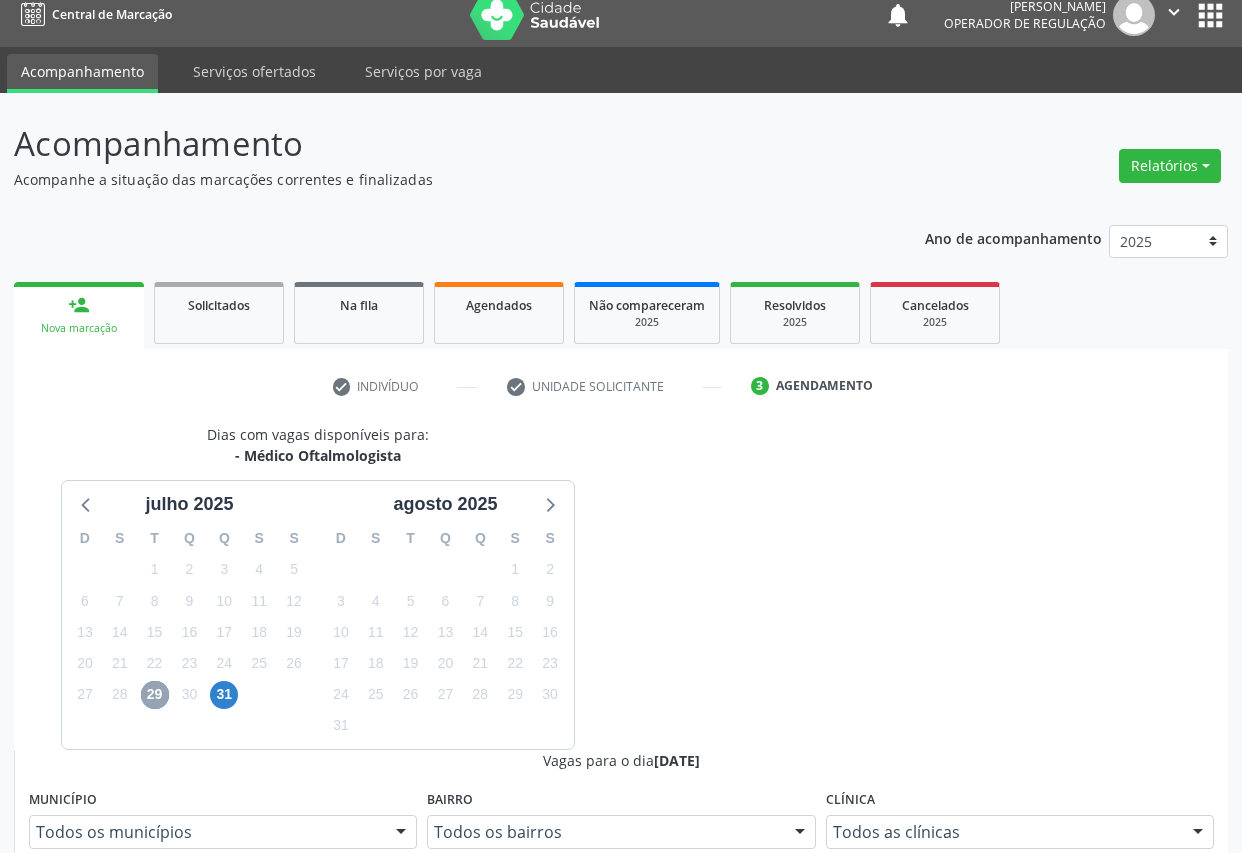 scroll, scrollTop: 317, scrollLeft: 0, axis: vertical 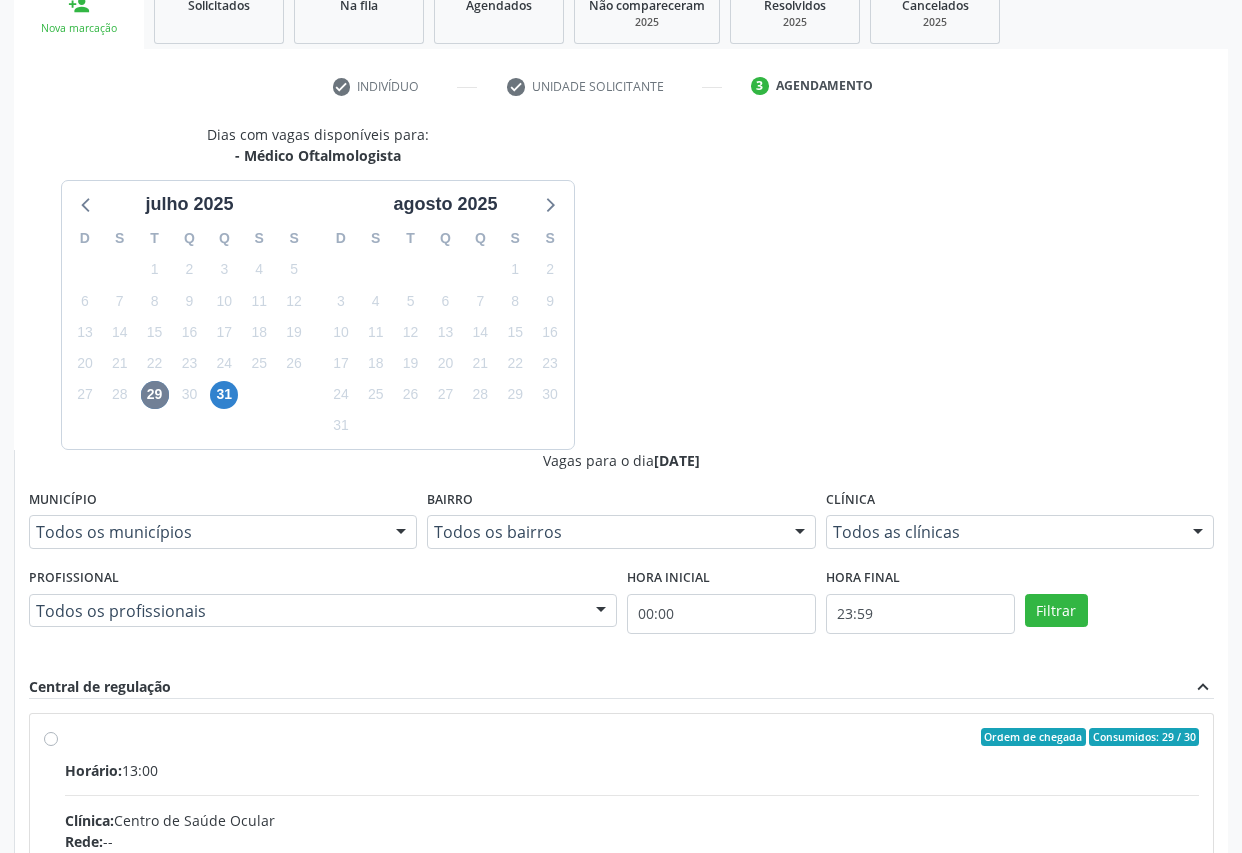 click on "Rede:
--" at bounding box center (632, 841) 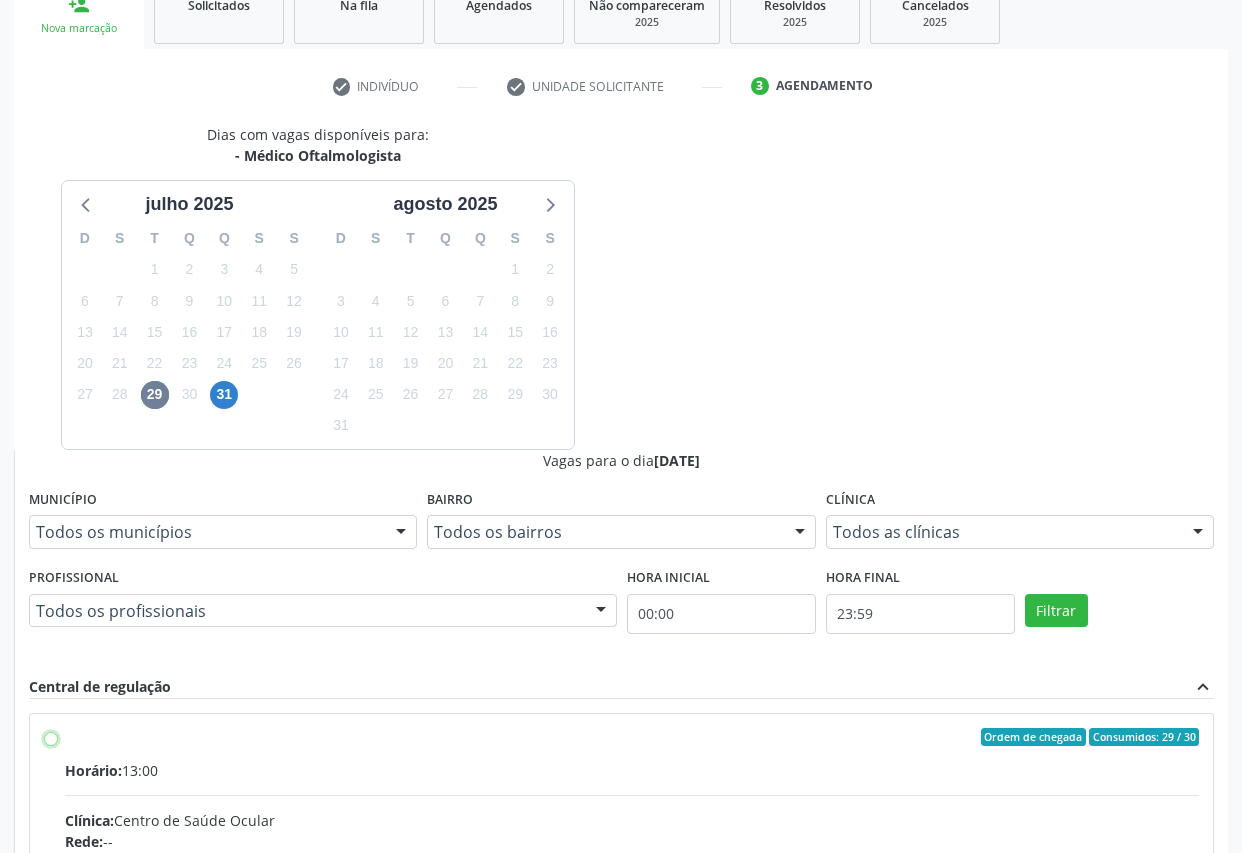 radio on "true" 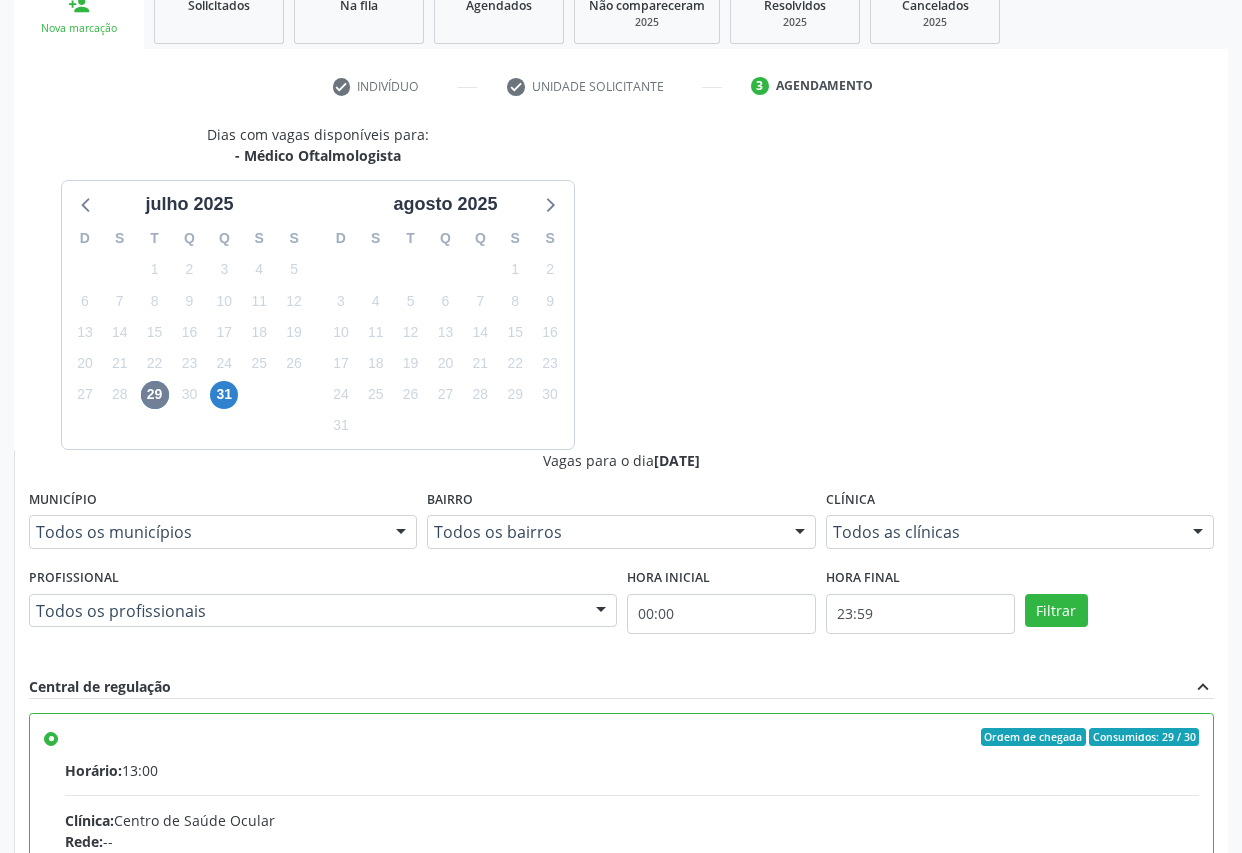 click on "Confirmar" at bounding box center (1159, 1158) 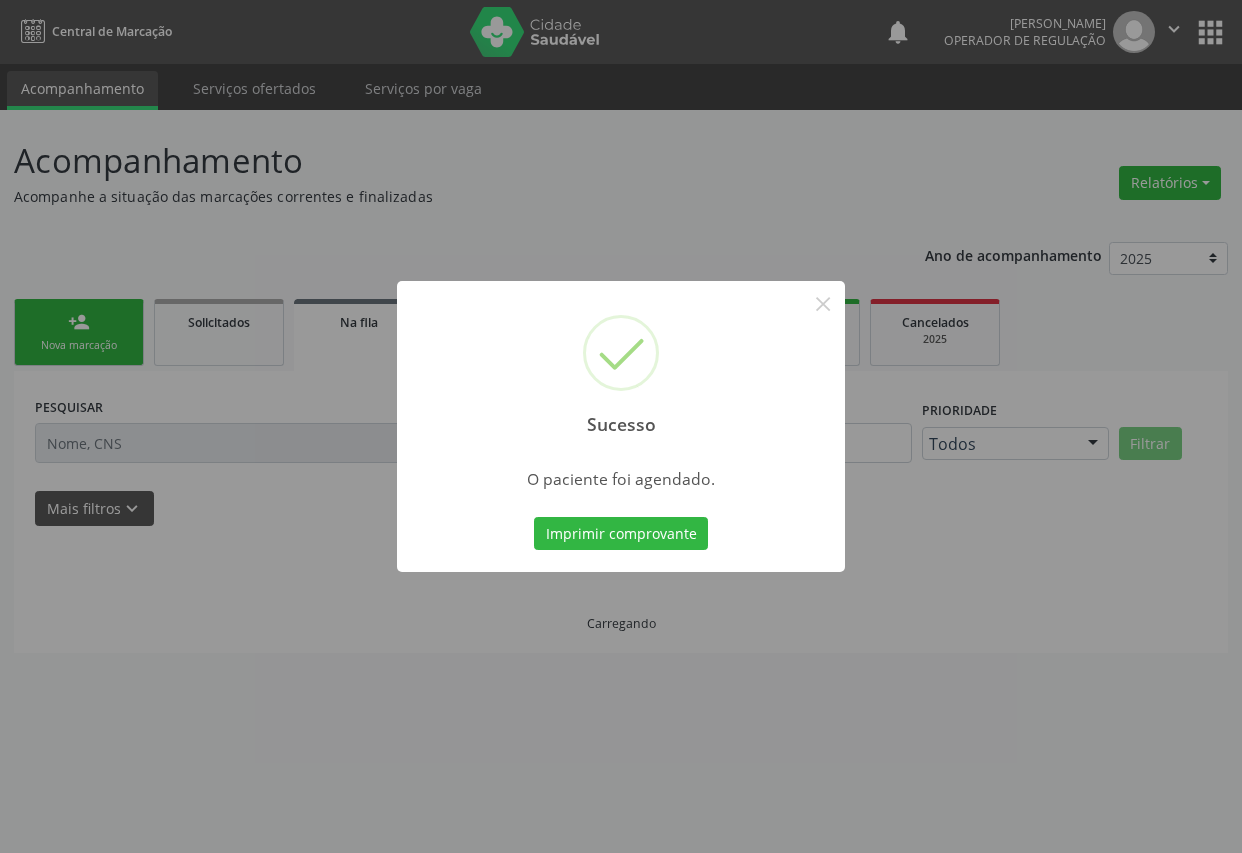 scroll, scrollTop: 0, scrollLeft: 0, axis: both 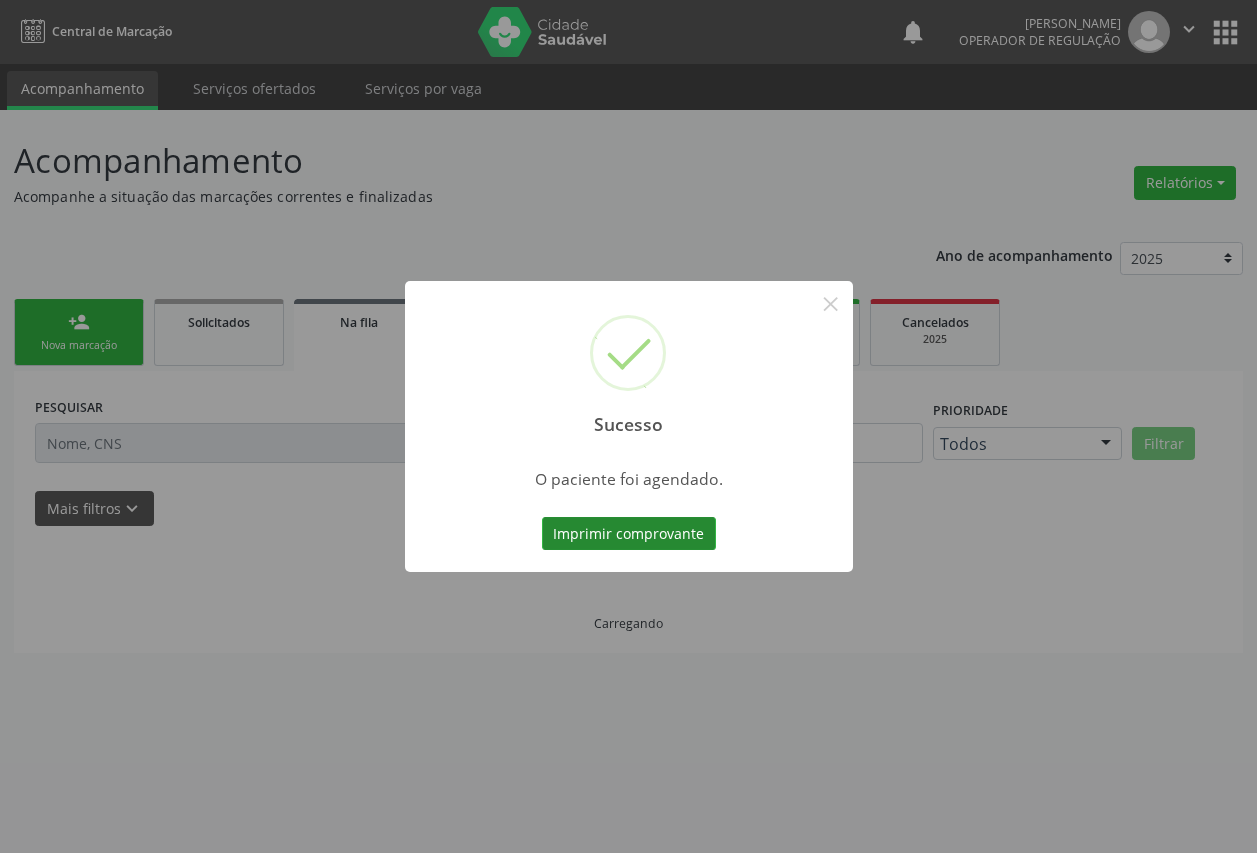 click on "Imprimir comprovante" at bounding box center (629, 534) 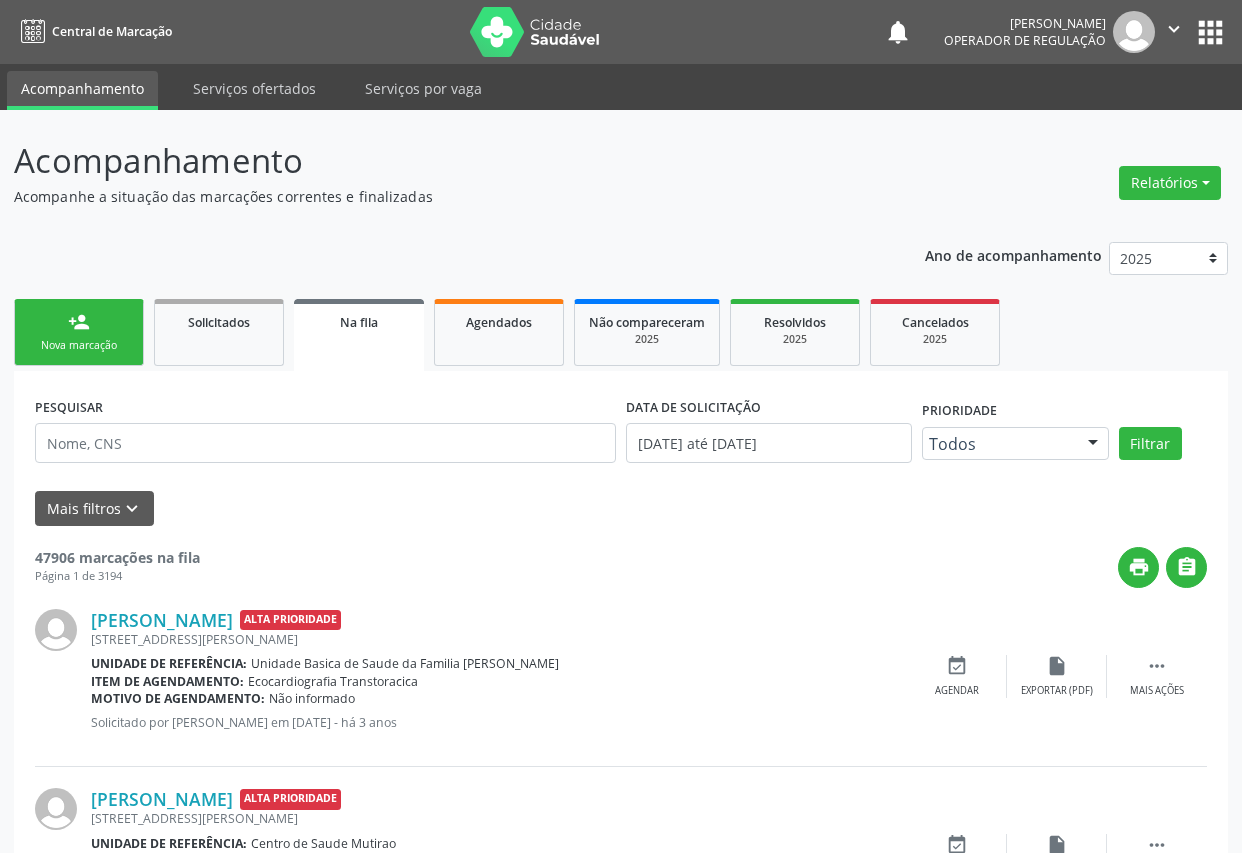 click on "person_add
Nova marcação" at bounding box center [79, 332] 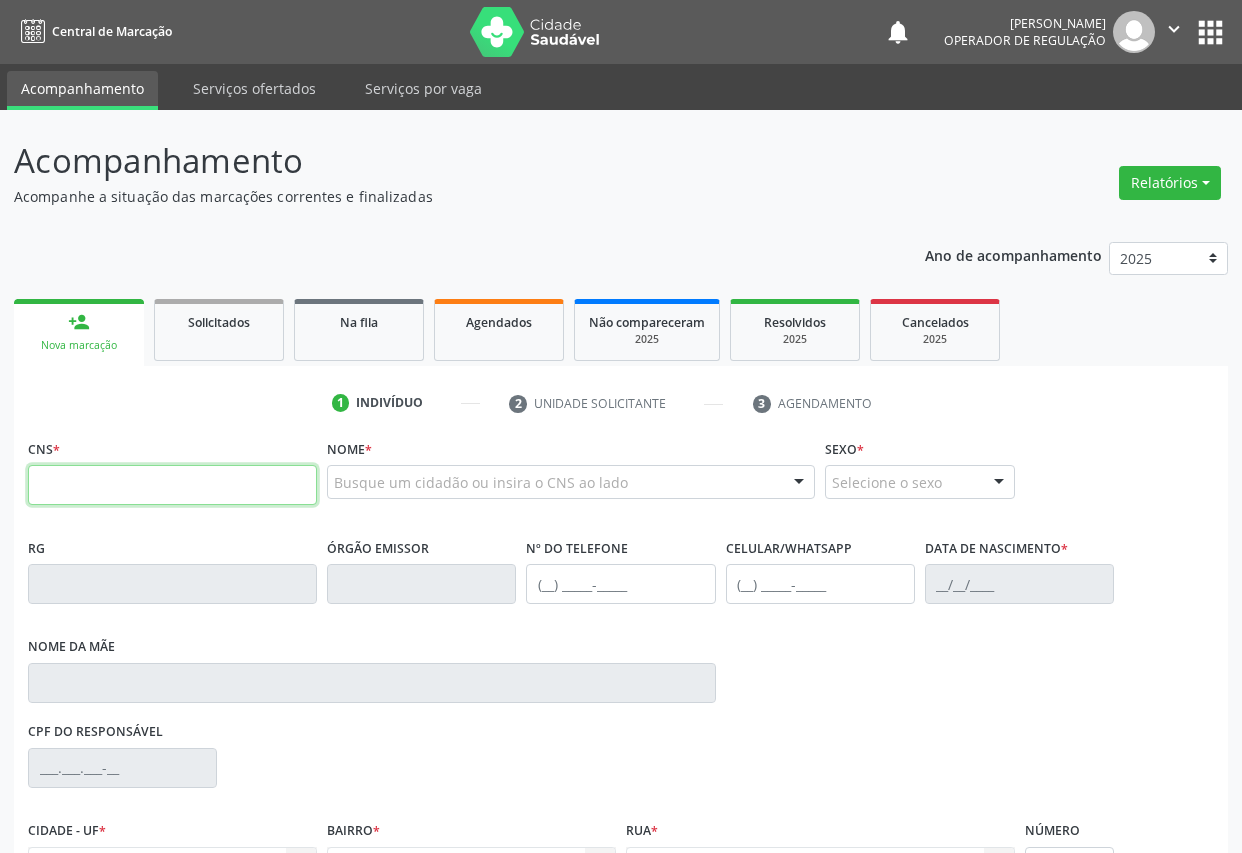 click at bounding box center (172, 485) 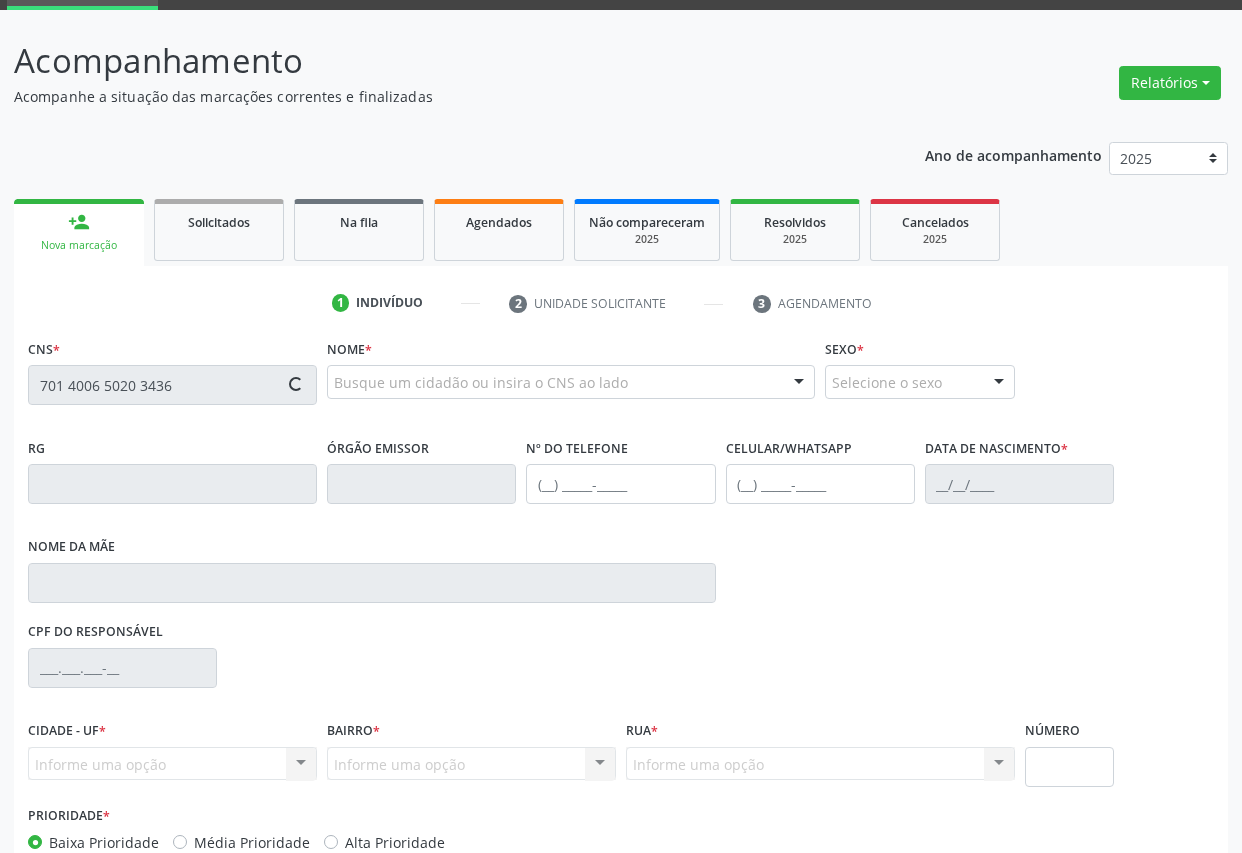 scroll, scrollTop: 217, scrollLeft: 0, axis: vertical 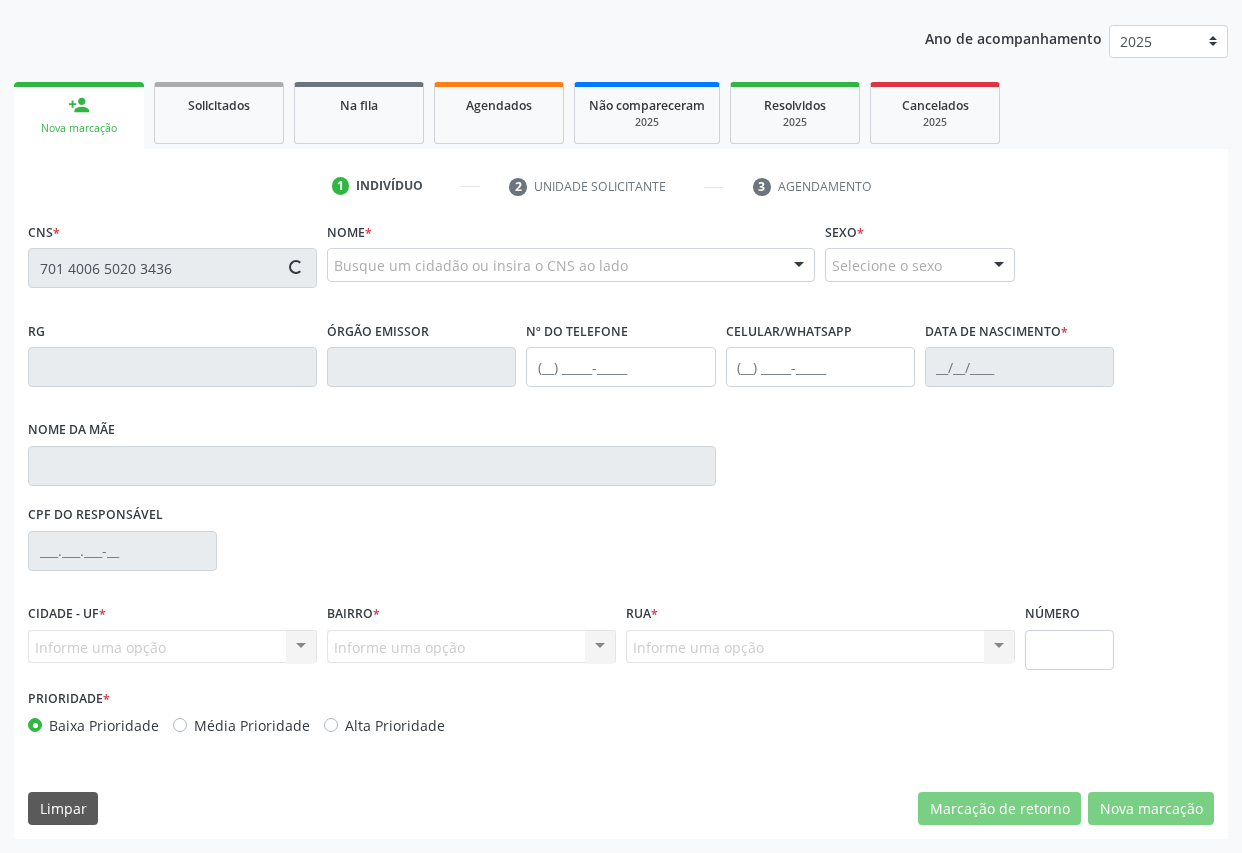 type on "701 4006 5020 3436" 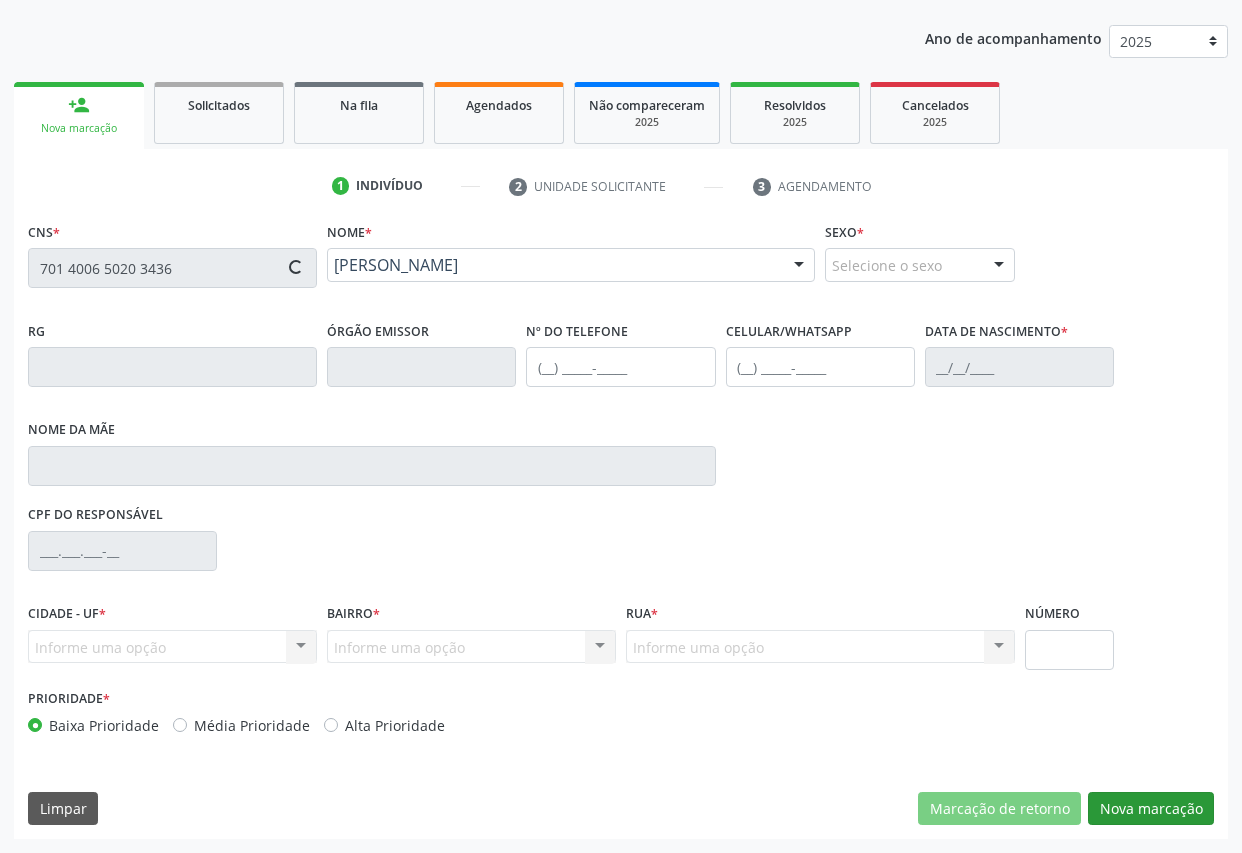 type on "[PHONE_NUMBER]" 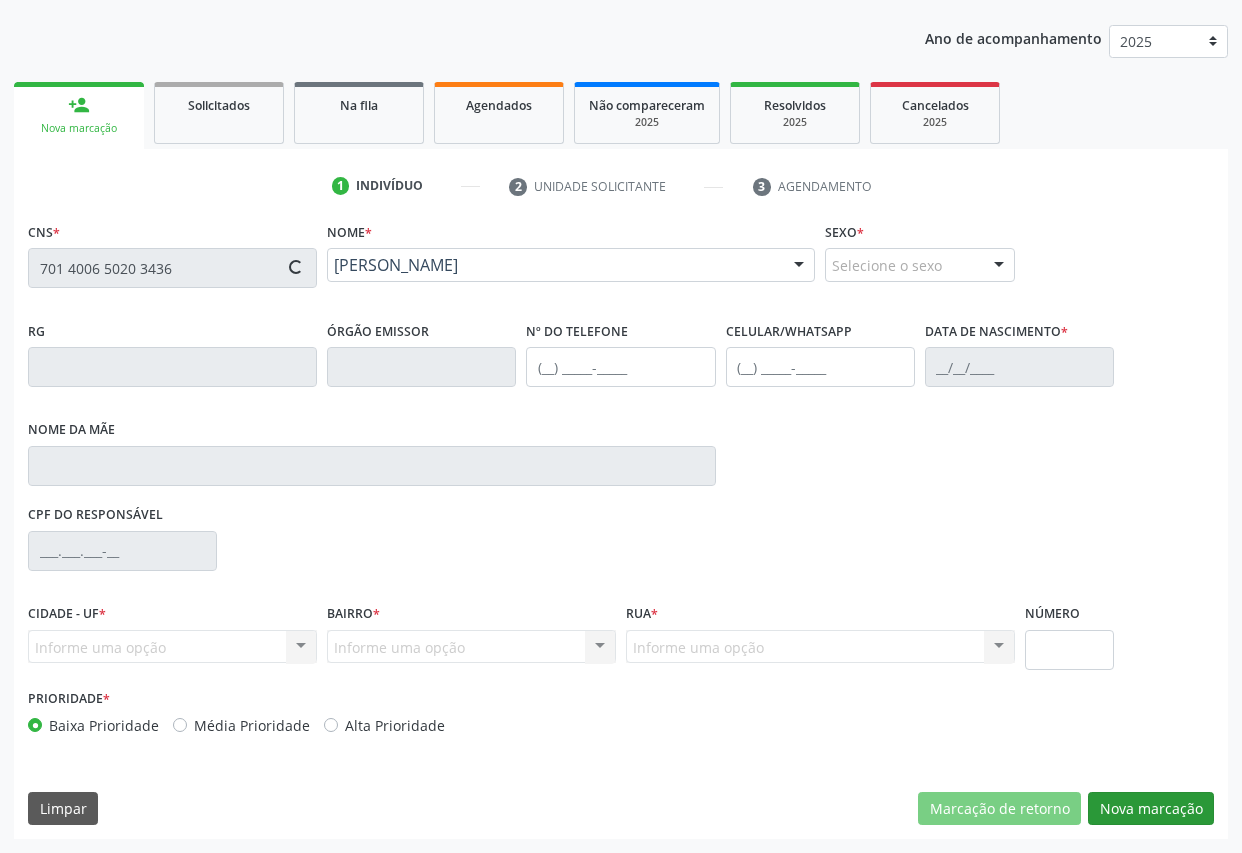 type on "[DATE]" 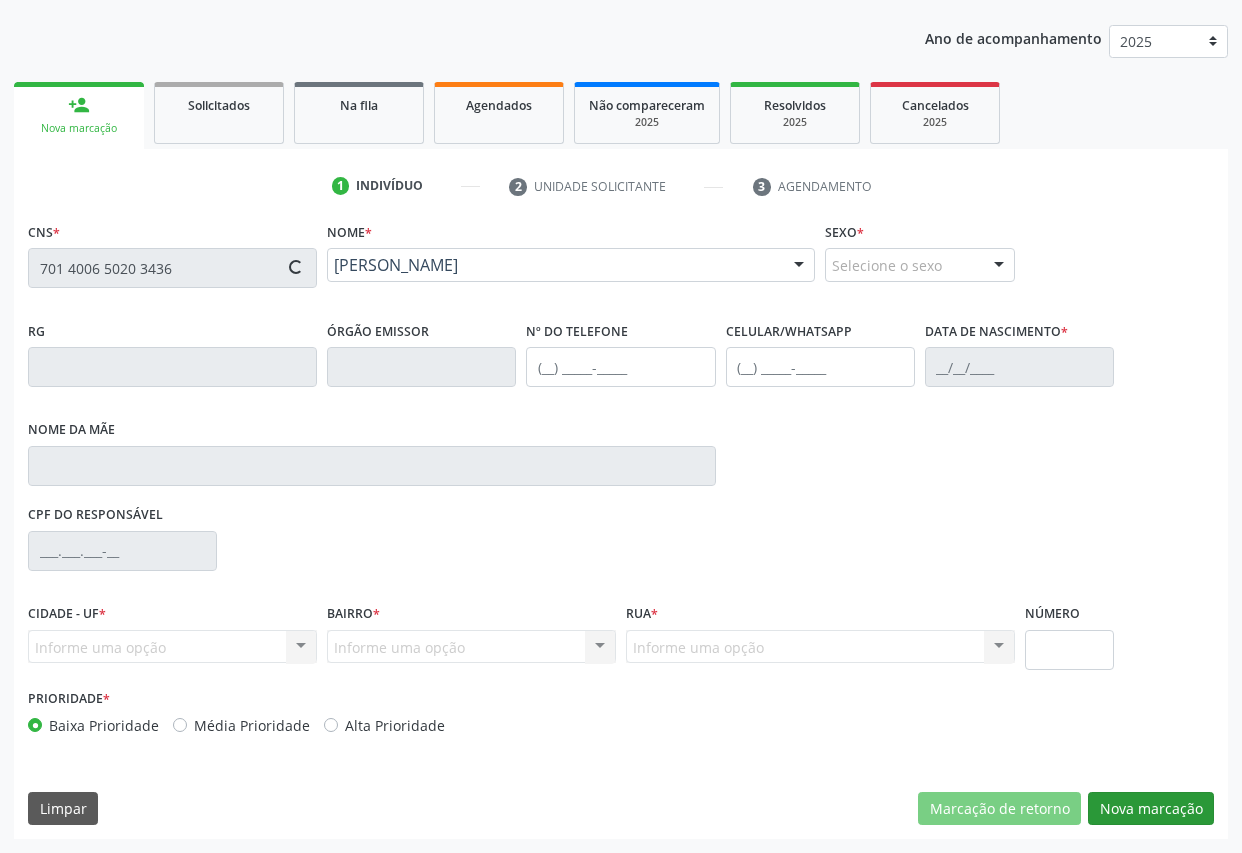 type on "S/N" 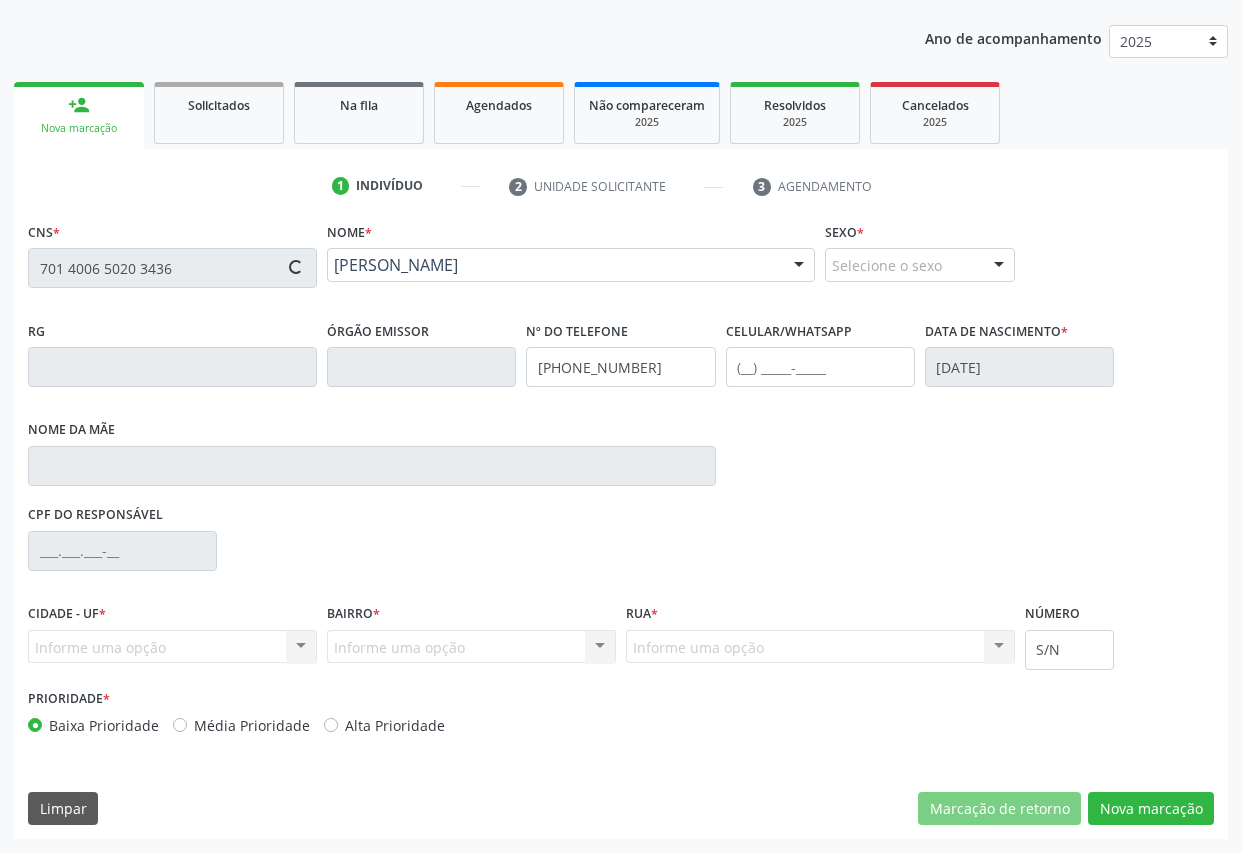 click on "Nova marcação" at bounding box center (1151, 809) 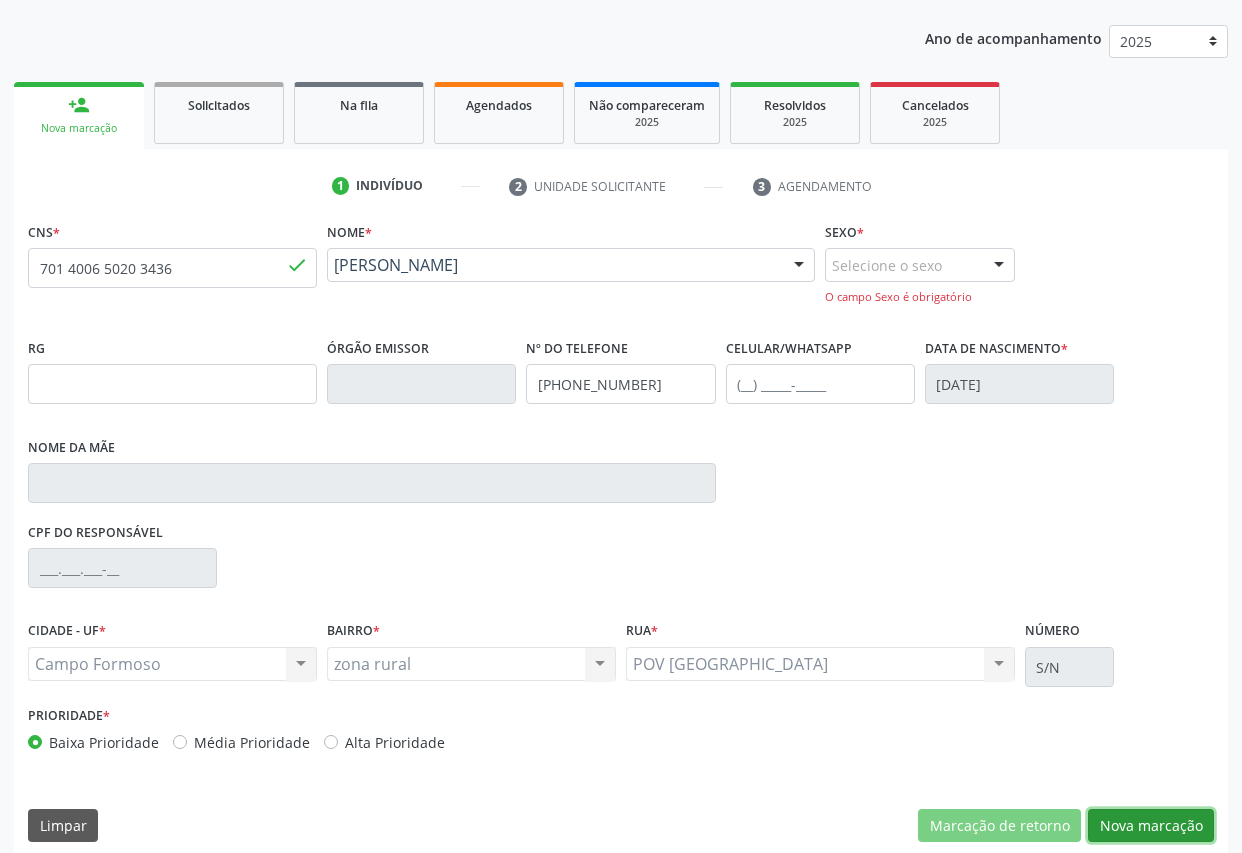 scroll, scrollTop: 234, scrollLeft: 0, axis: vertical 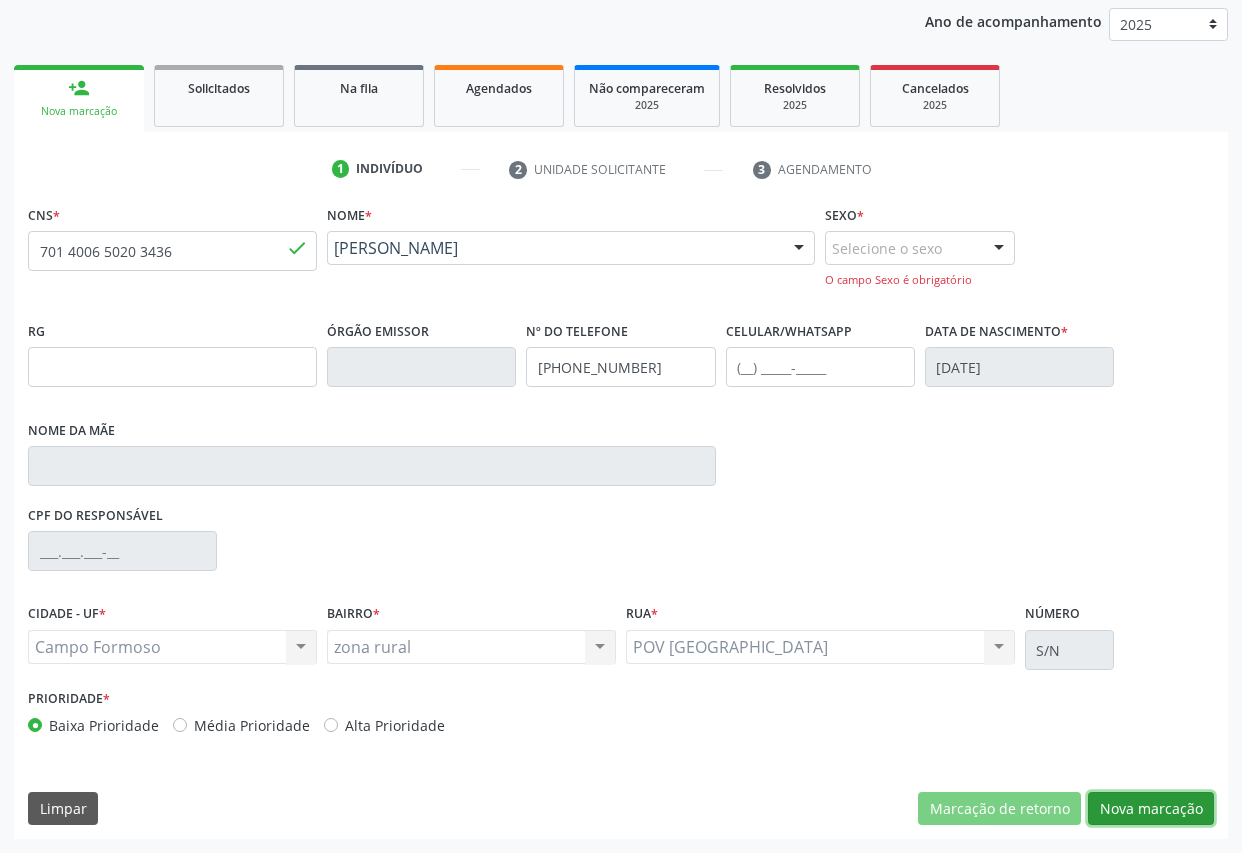 click on "Nova marcação" at bounding box center (1151, 809) 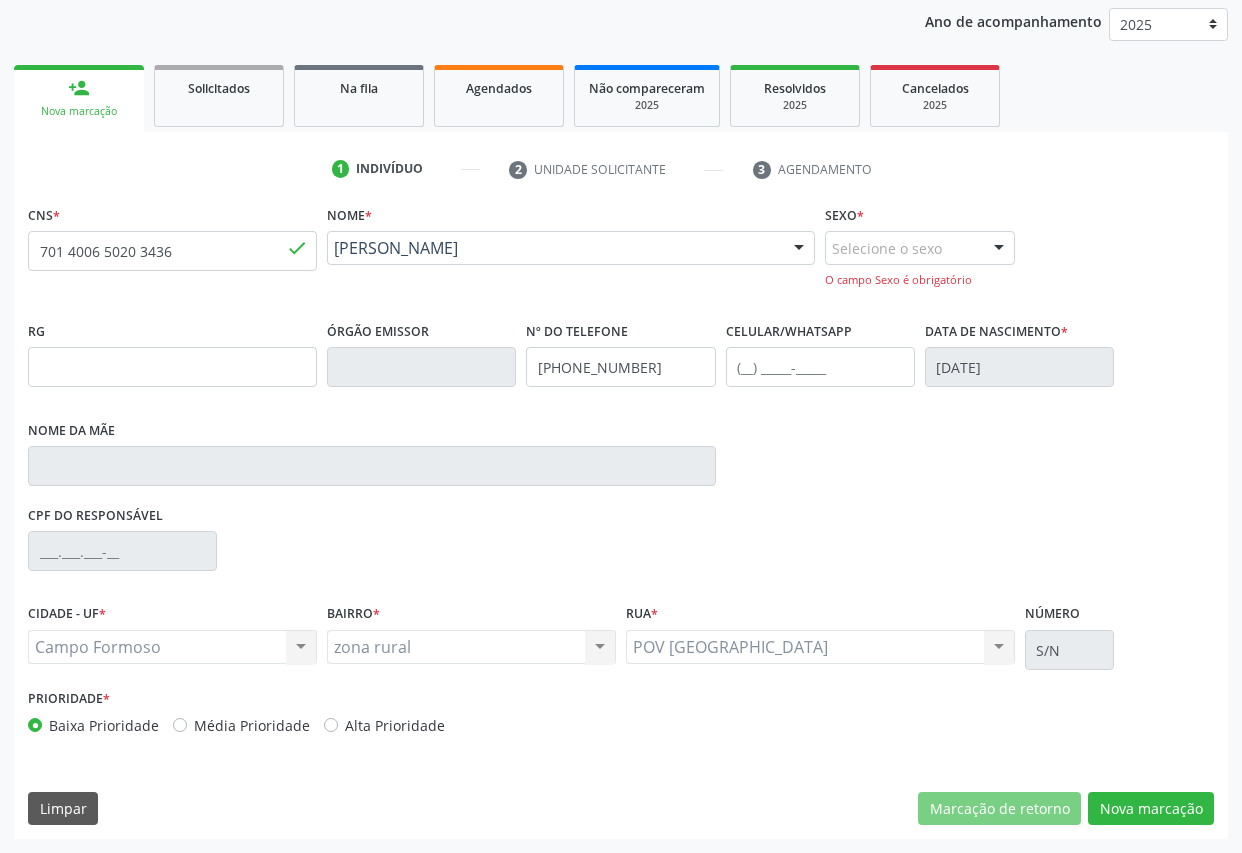 click on "CNS
*
701 4006 5020 3436       done
Nome
*
[PERSON_NAME]
[PERSON_NAME]
CNS:
701 4006 5020 3436
CPF:    --   Nascimento:
[DATE]
Nenhum resultado encontrado para: "   "
Digite o nome ou CNS para buscar um indivíduo
Sexo
*
Selecione o sexo
Masculino   Feminino
Nenhum resultado encontrado para: "   "
Não há nenhuma opção para ser exibida.
O campo Sexo é obrigatório
RG
Órgão emissor
Nº do Telefone
[PHONE_NUMBER]
Celular/WhatsApp
Data de nascimento
*
[DATE]
Nome da mãe
CPF do responsável
[GEOGRAPHIC_DATA]
*
[GEOGRAPHIC_DATA]       "
*" at bounding box center (621, 519) 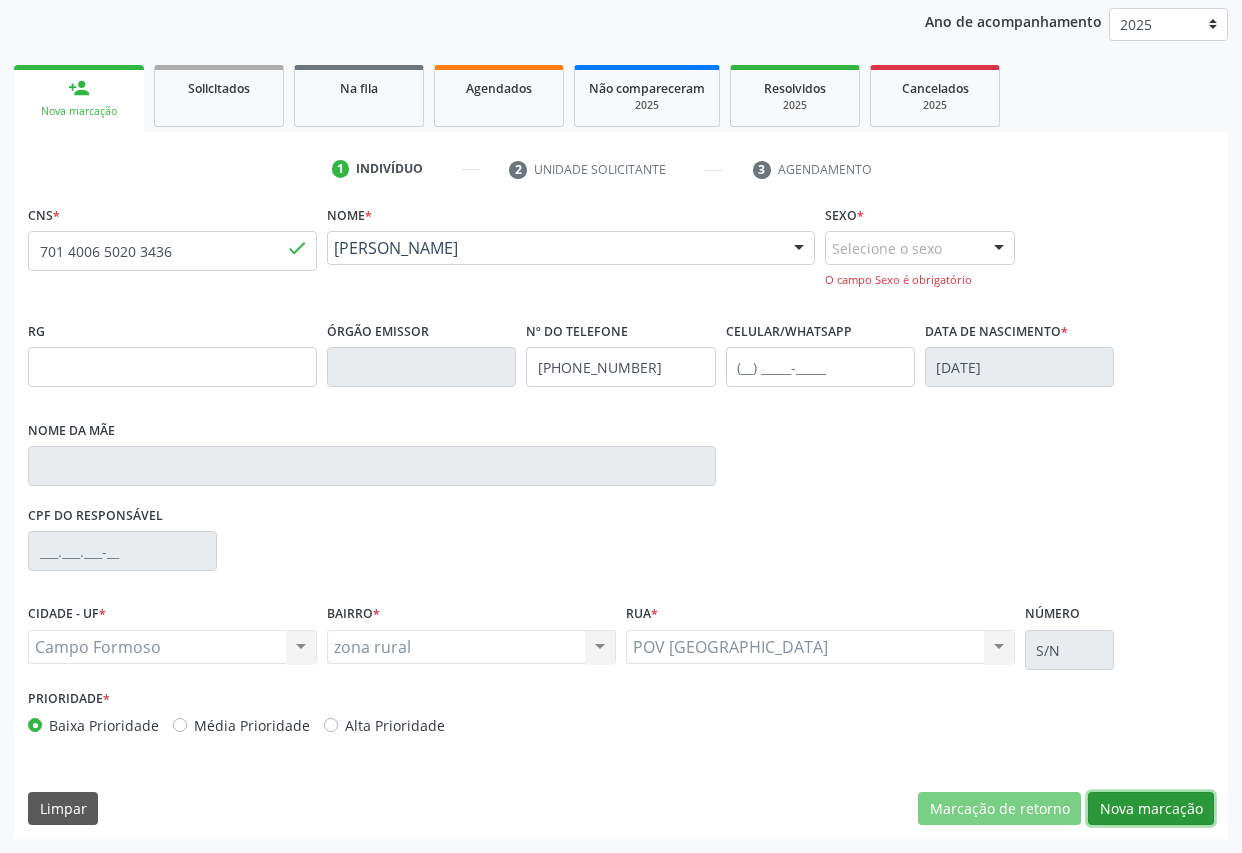 click on "Nova marcação" at bounding box center (1151, 809) 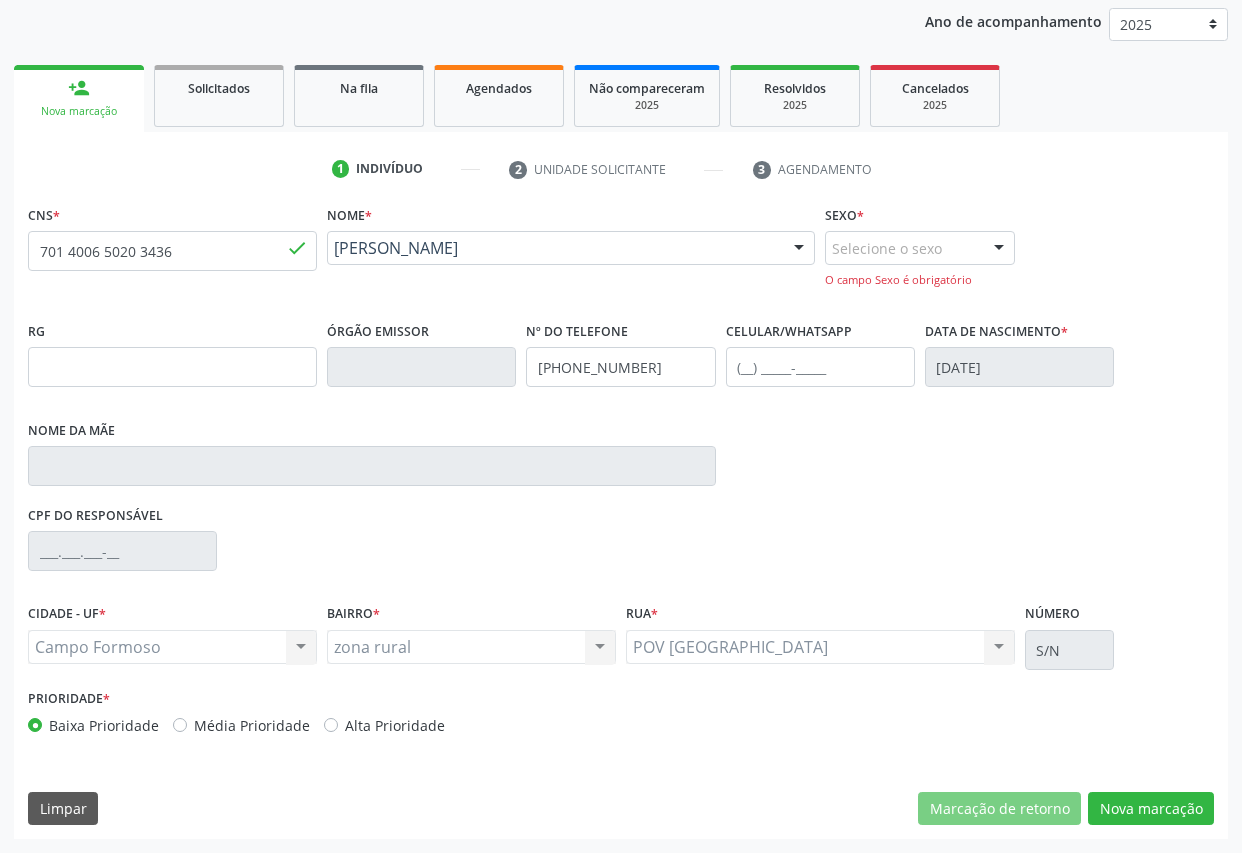 click on "Selecione o sexo" at bounding box center (919, 248) 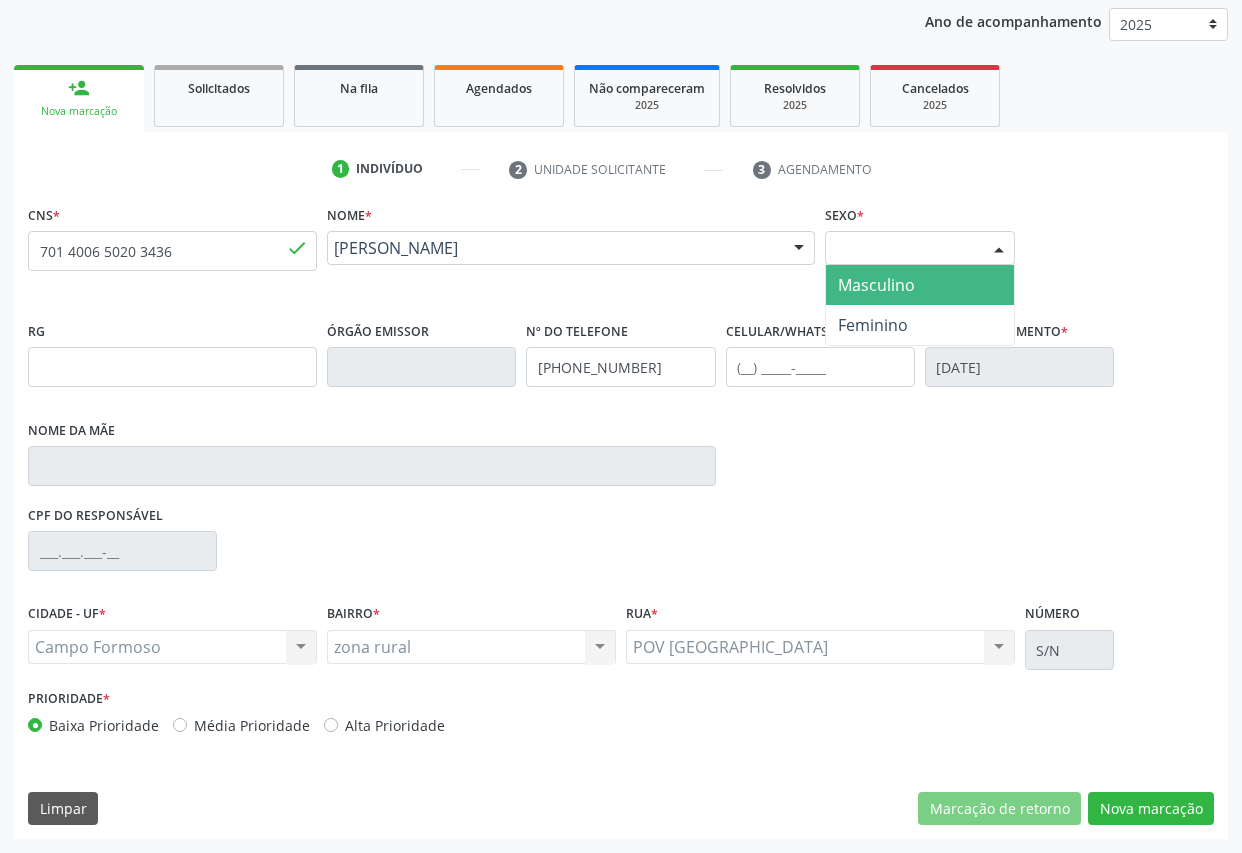 click on "Masculino" at bounding box center [876, 285] 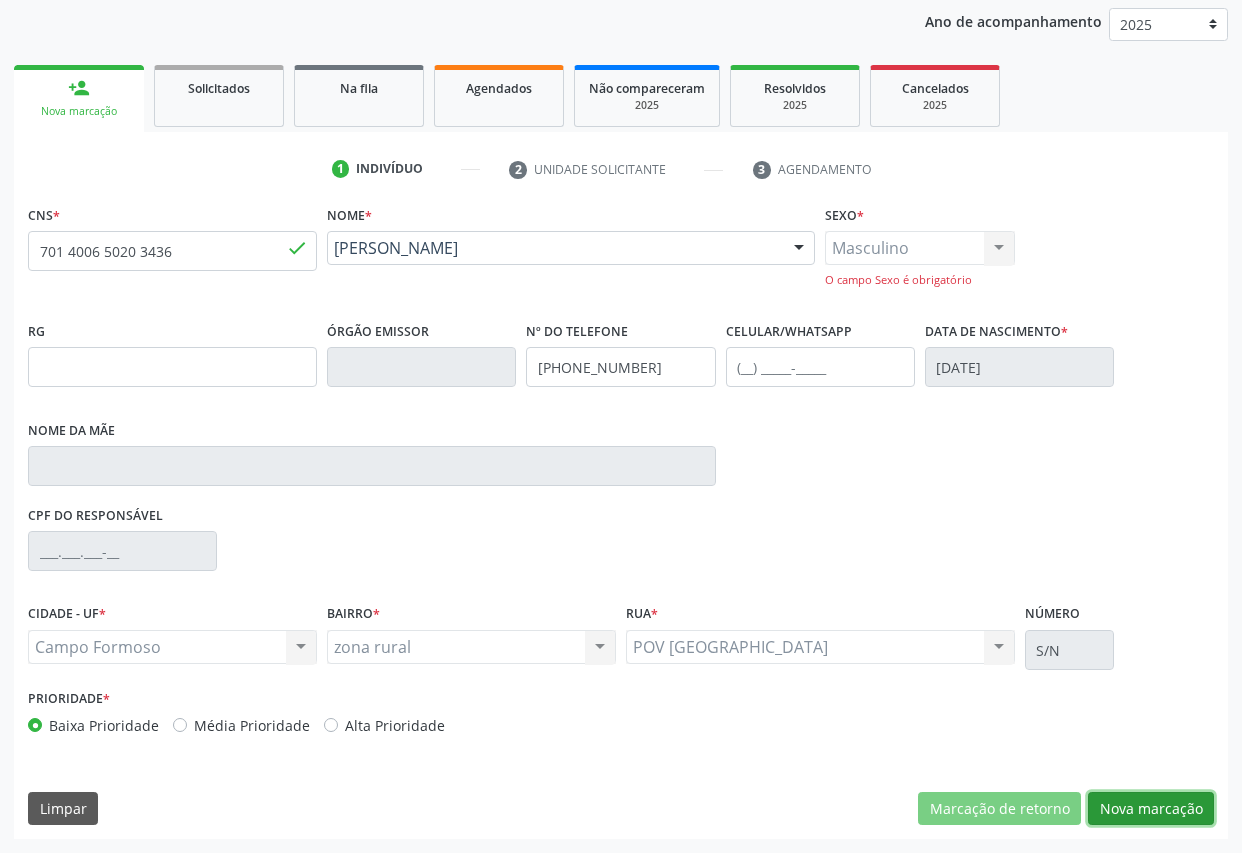 click on "Nova marcação" at bounding box center (1151, 809) 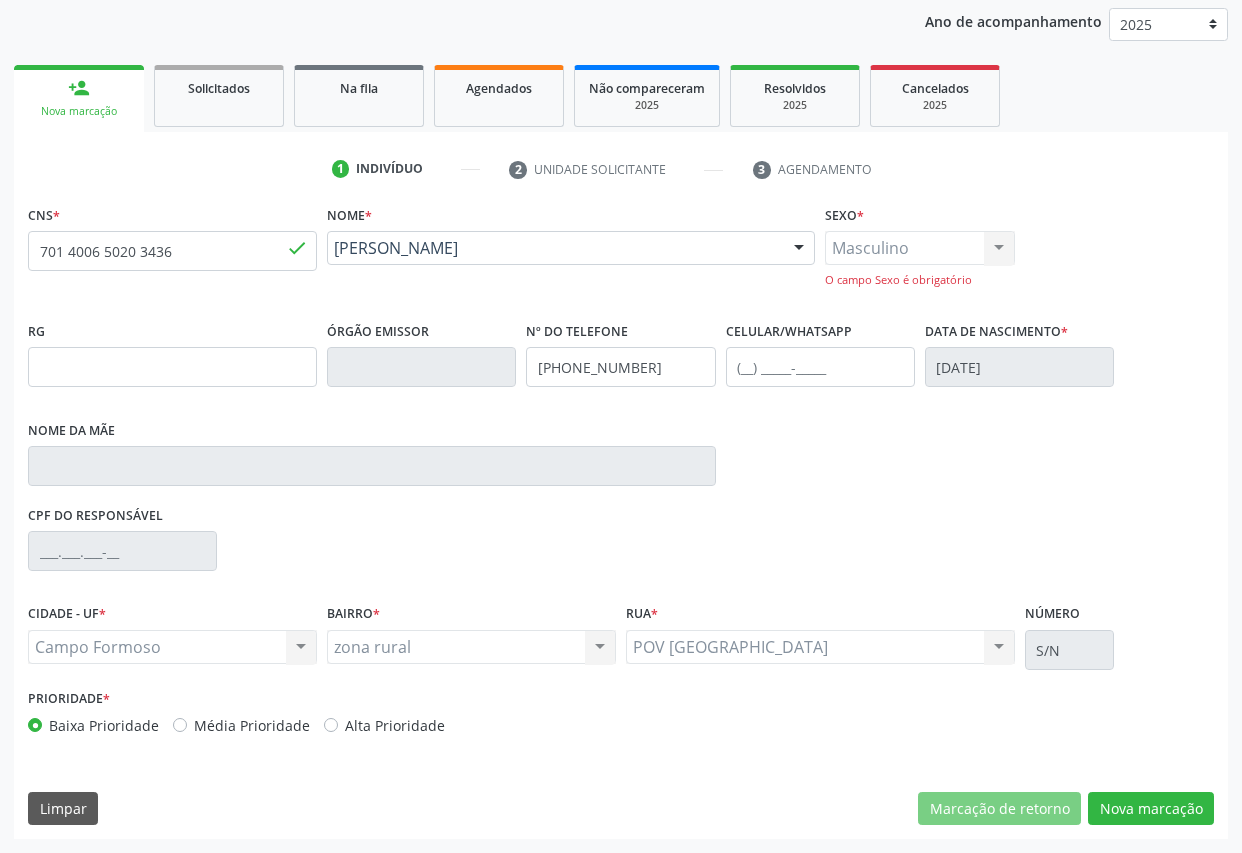 scroll, scrollTop: 53, scrollLeft: 0, axis: vertical 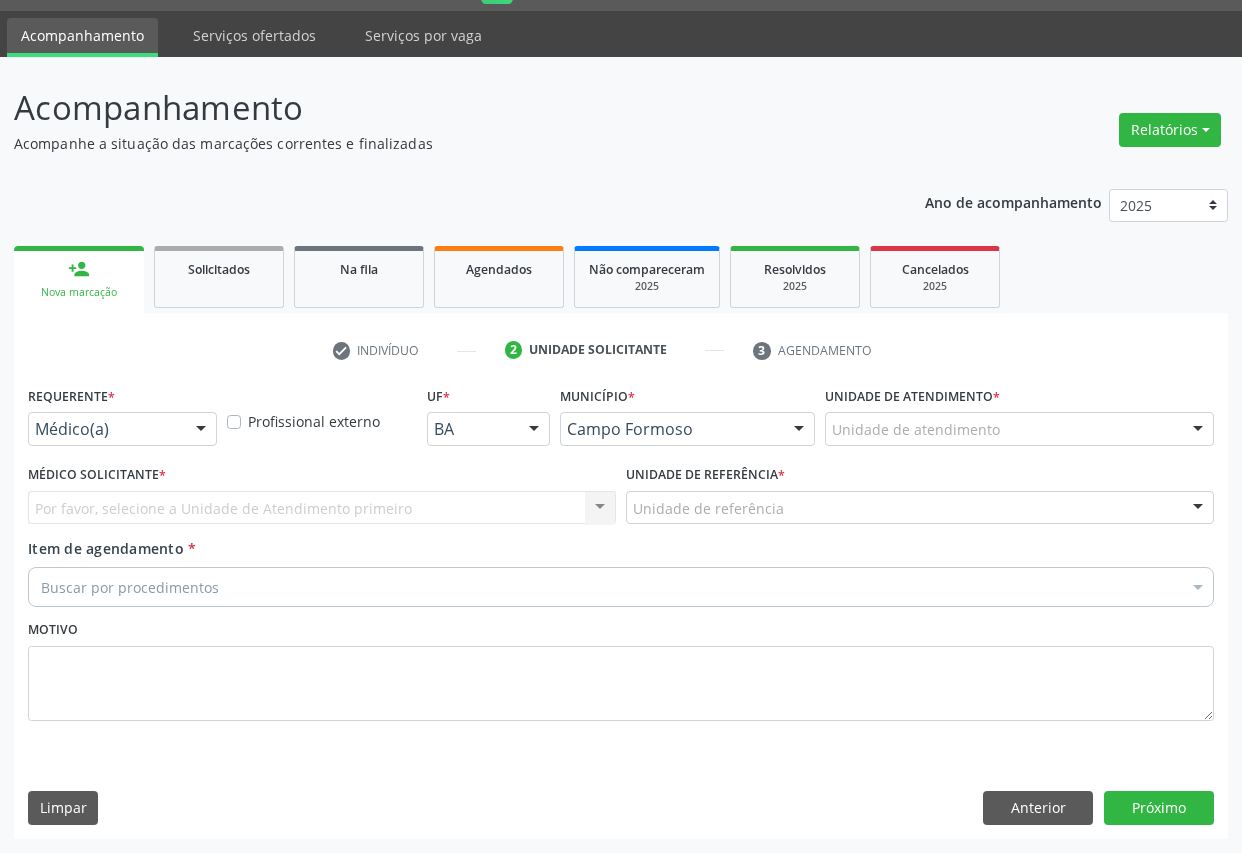 click on "Médico(a)         Médico(a)   Enfermeiro(a)   Paciente
Nenhum resultado encontrado para: "   "
Não há nenhuma opção para ser exibida." at bounding box center (122, 429) 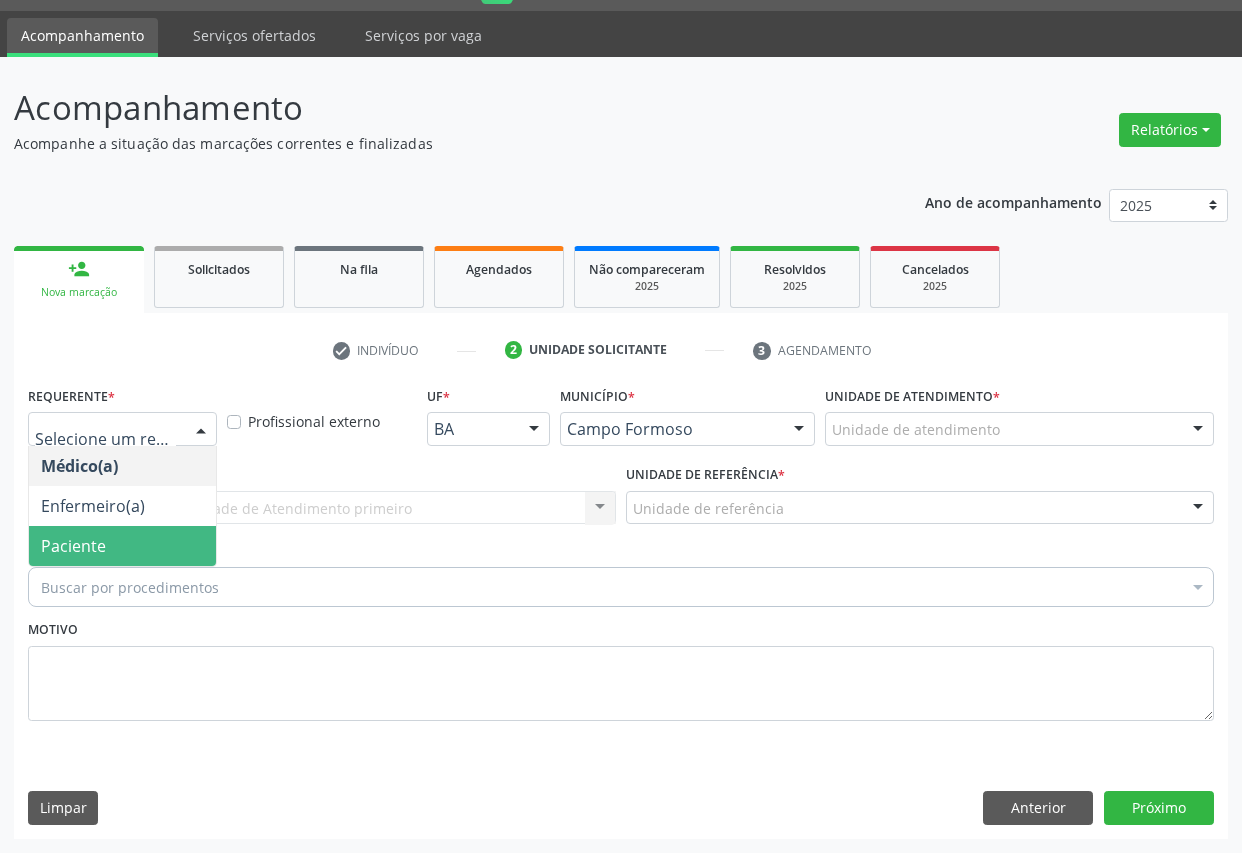 click on "Paciente" at bounding box center [122, 546] 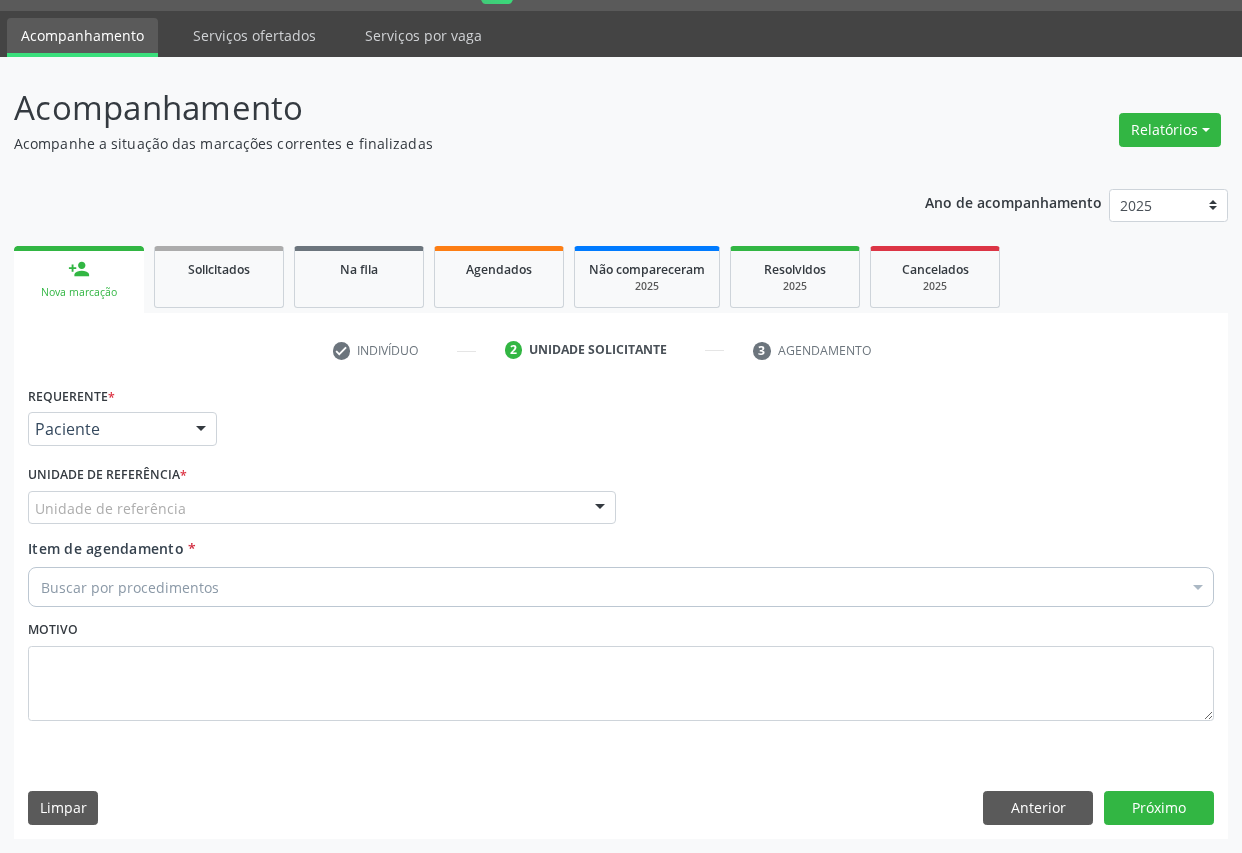 click on "Unidade de referência" at bounding box center [322, 508] 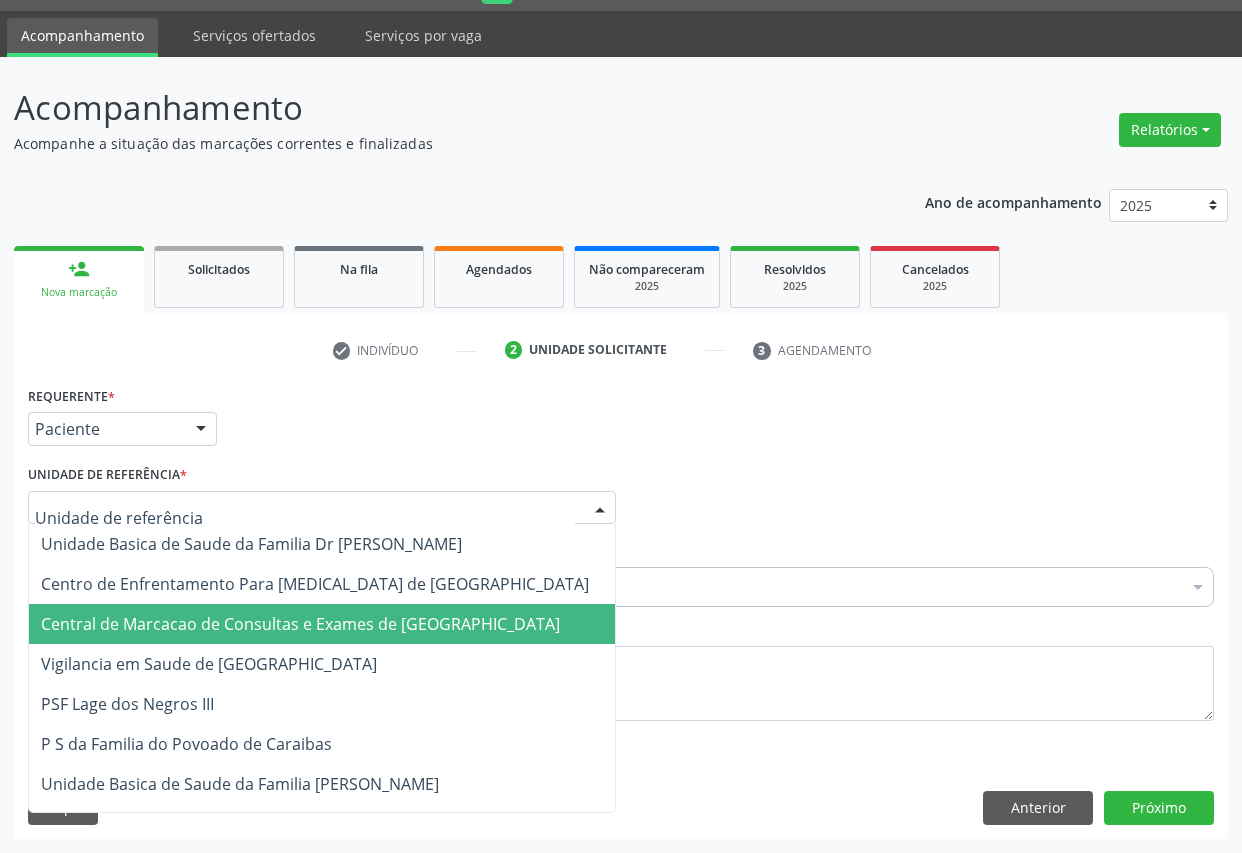click on "Central de Marcacao de Consultas e Exames de [GEOGRAPHIC_DATA]" at bounding box center [300, 624] 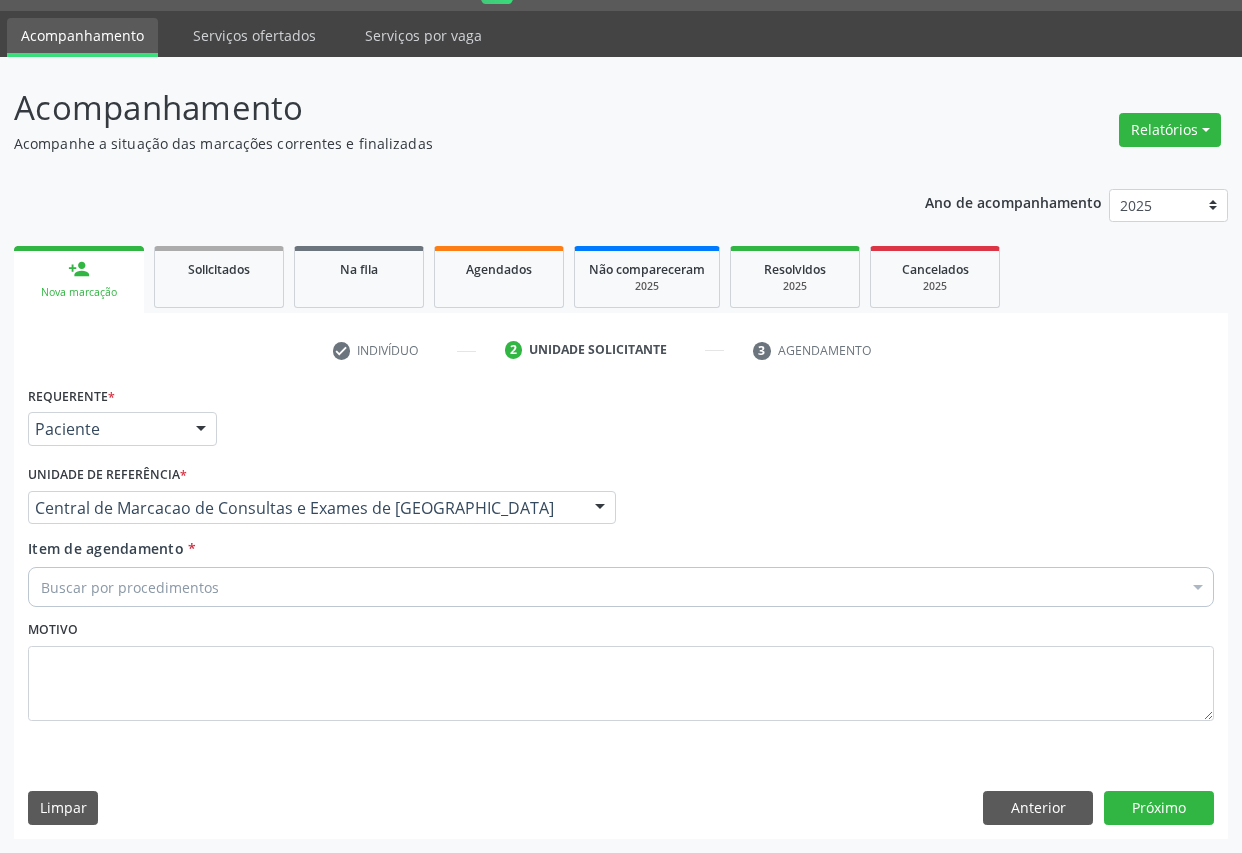 click on "Buscar por procedimentos" at bounding box center (621, 587) 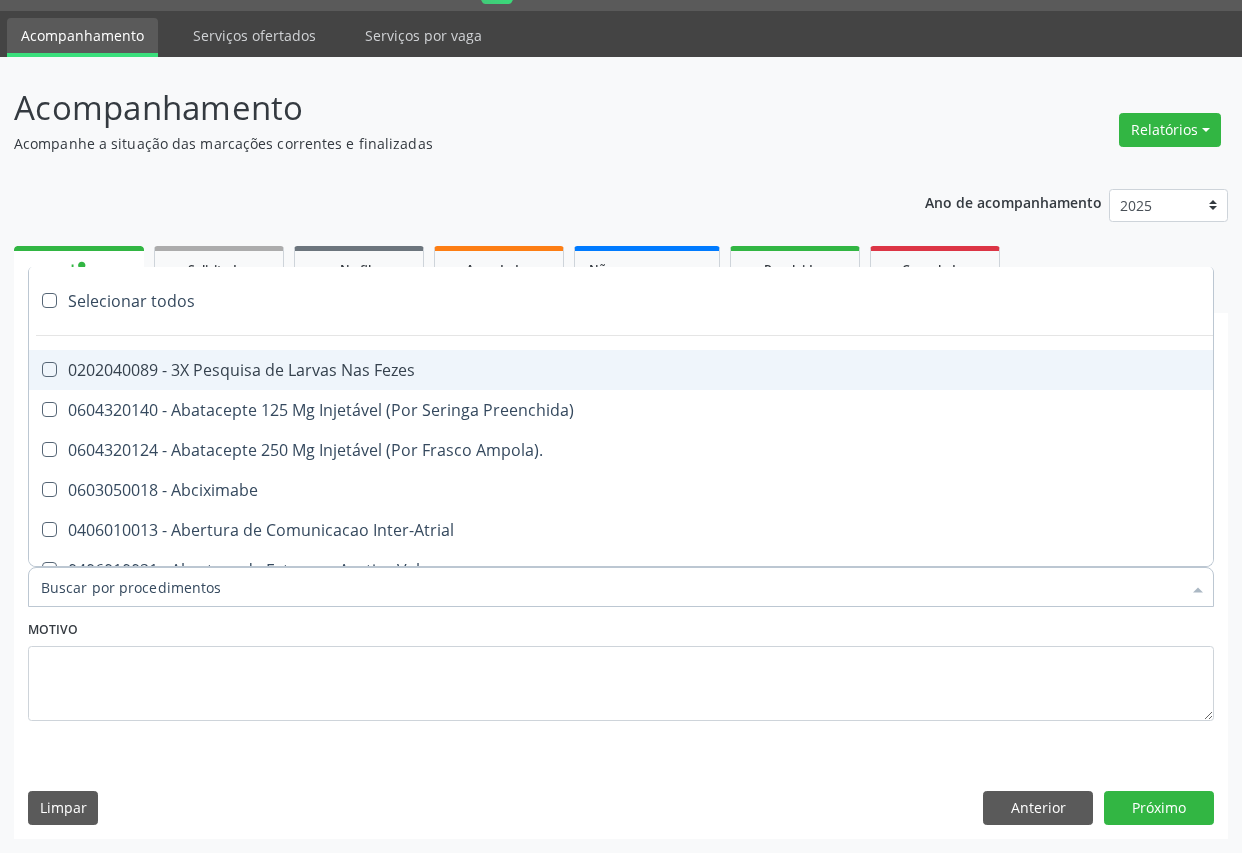 paste on "Médico Oftalmologista" 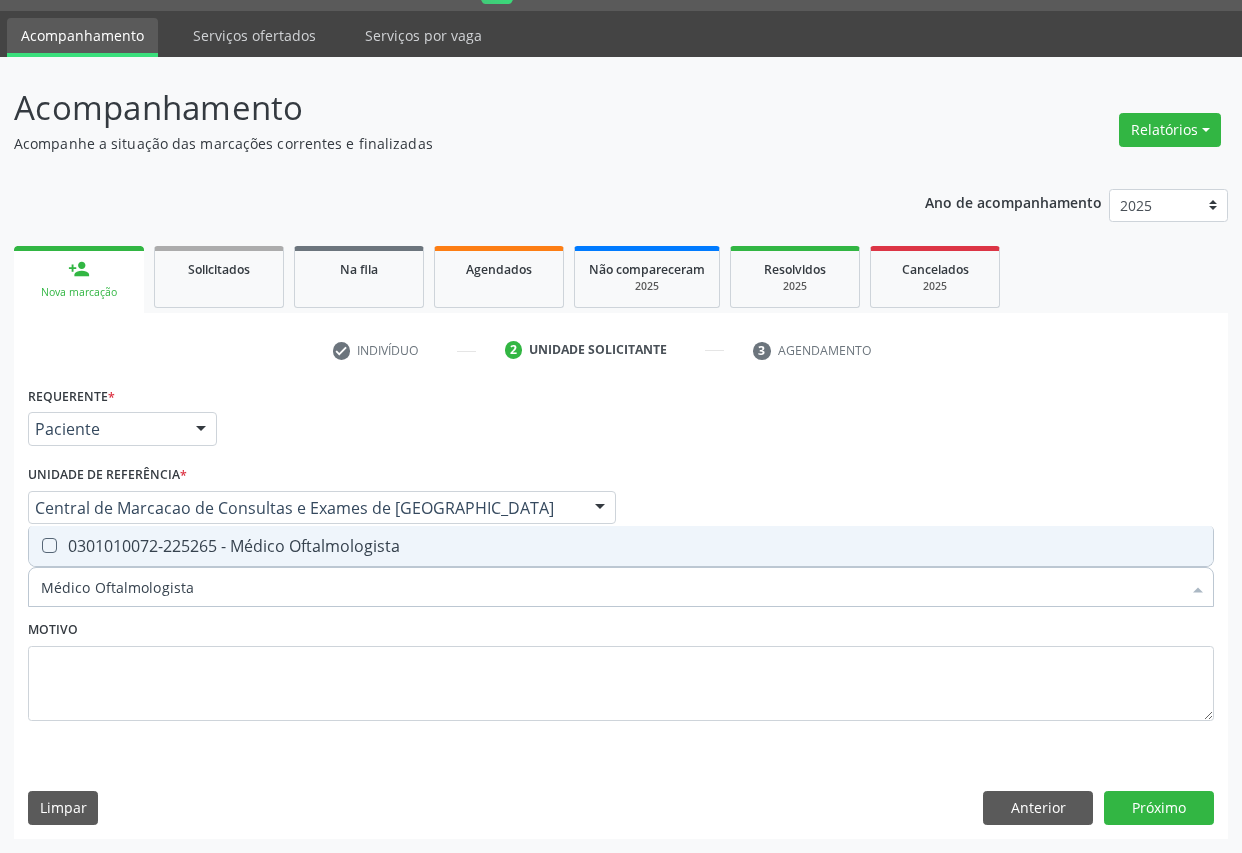 click on "0301010072-225265 - Médico Oftalmologista" at bounding box center (621, 546) 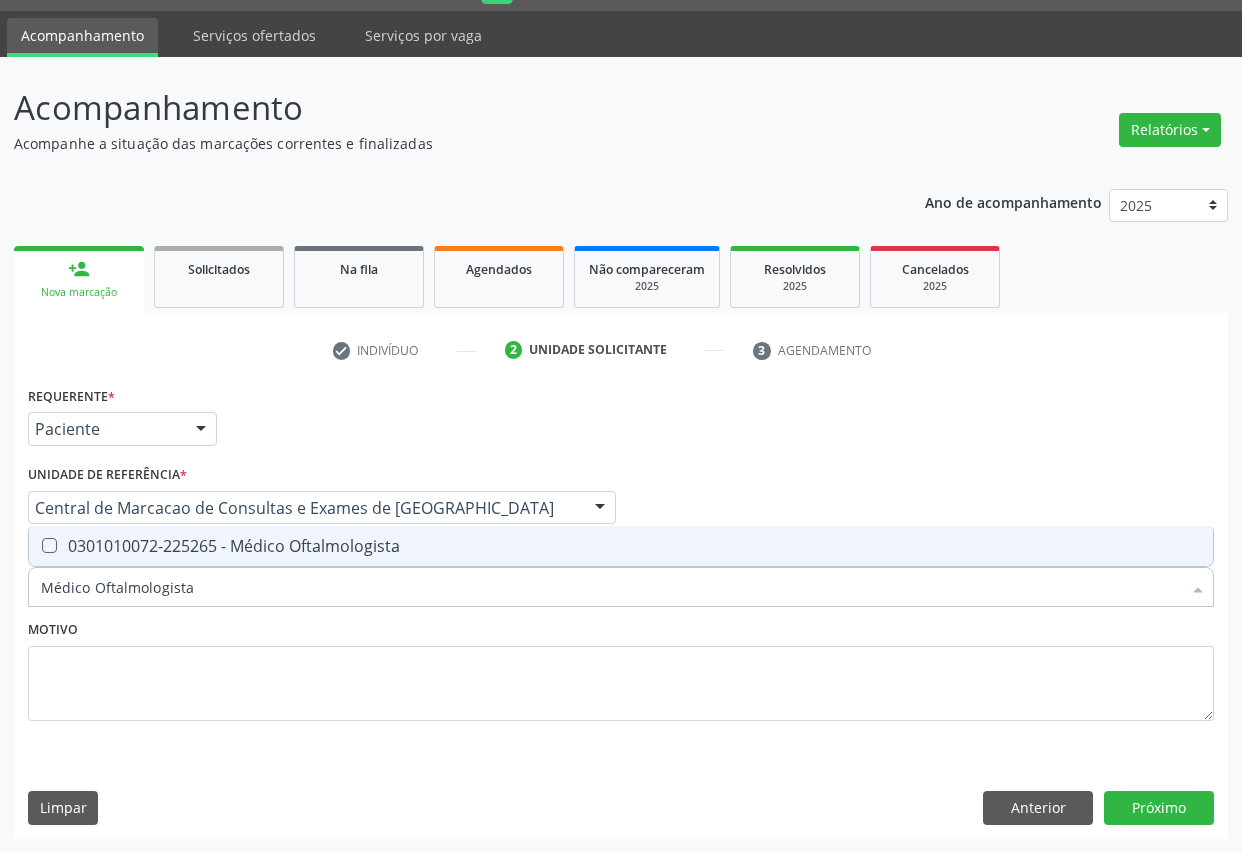 checkbox on "true" 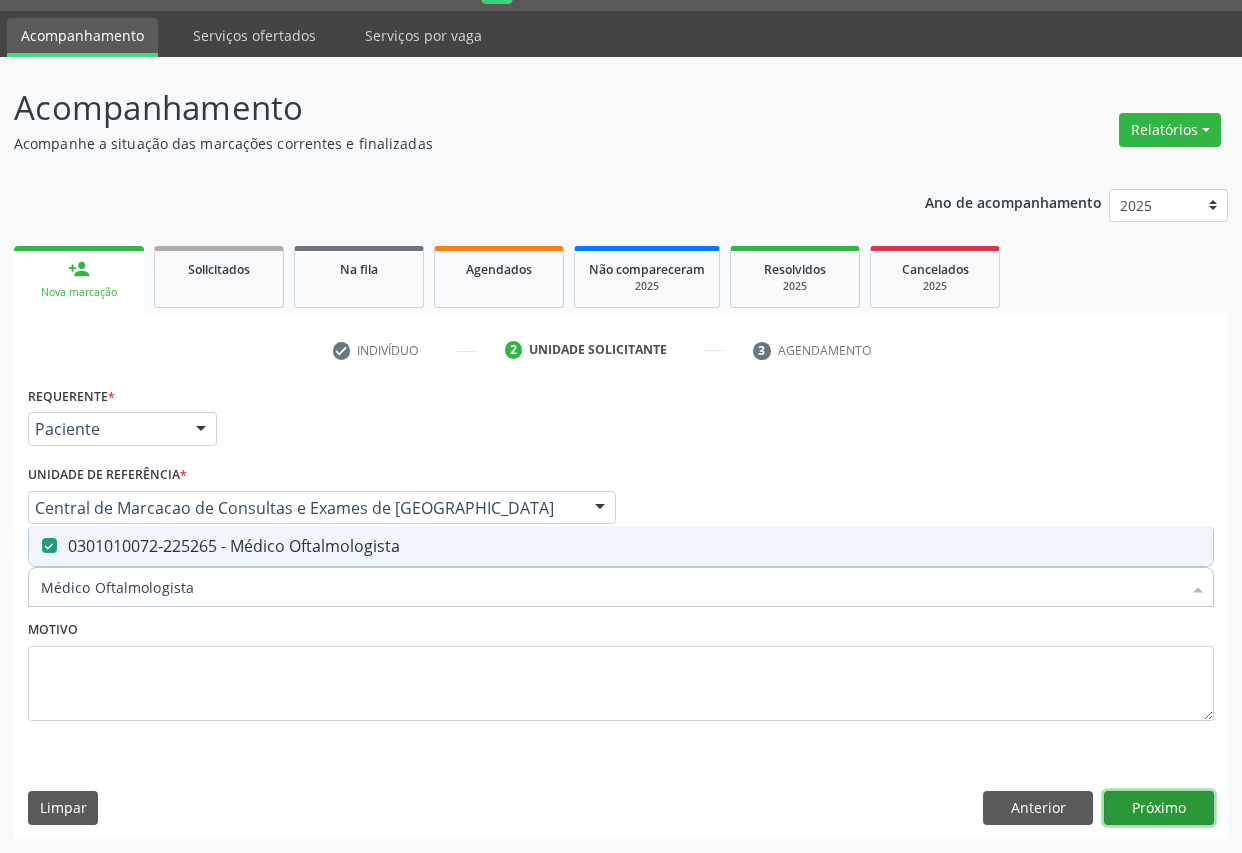 click on "Próximo" at bounding box center [1159, 808] 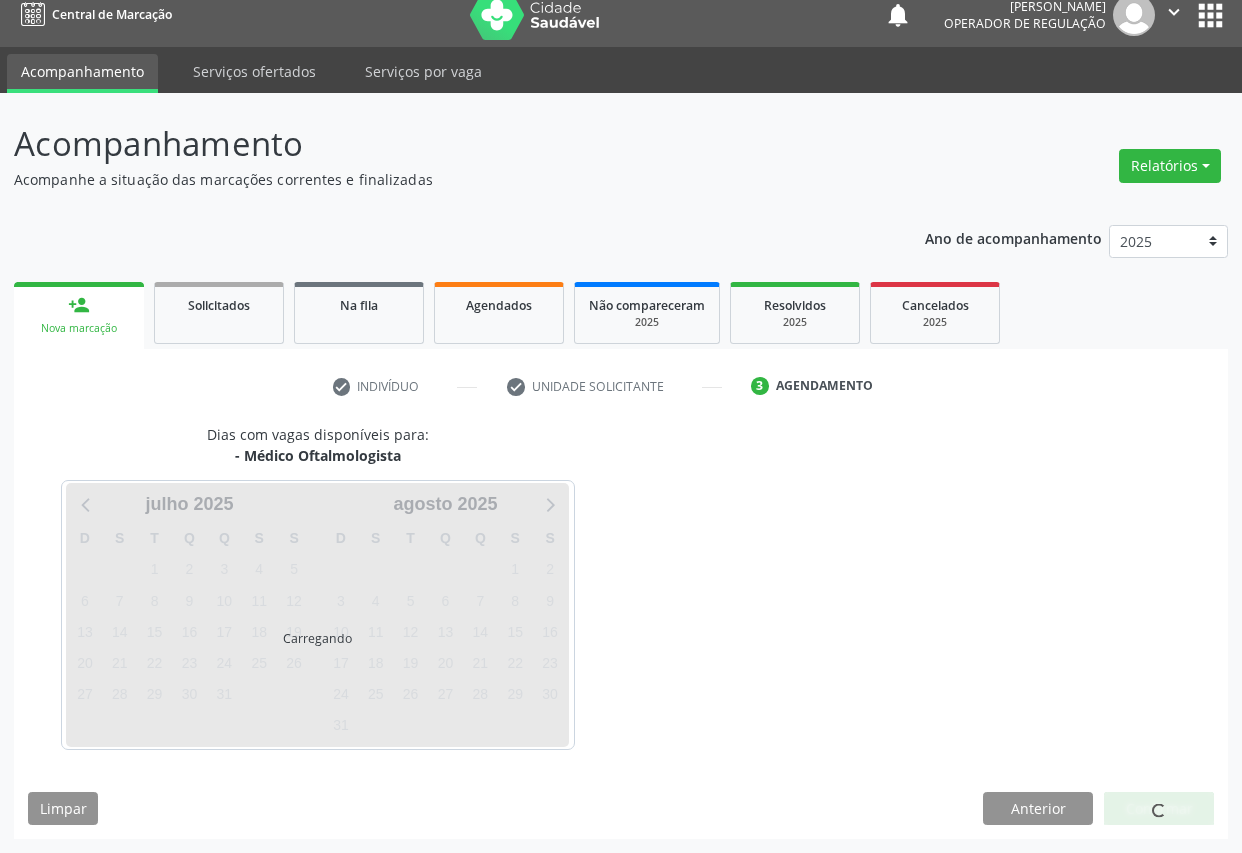 scroll, scrollTop: 17, scrollLeft: 0, axis: vertical 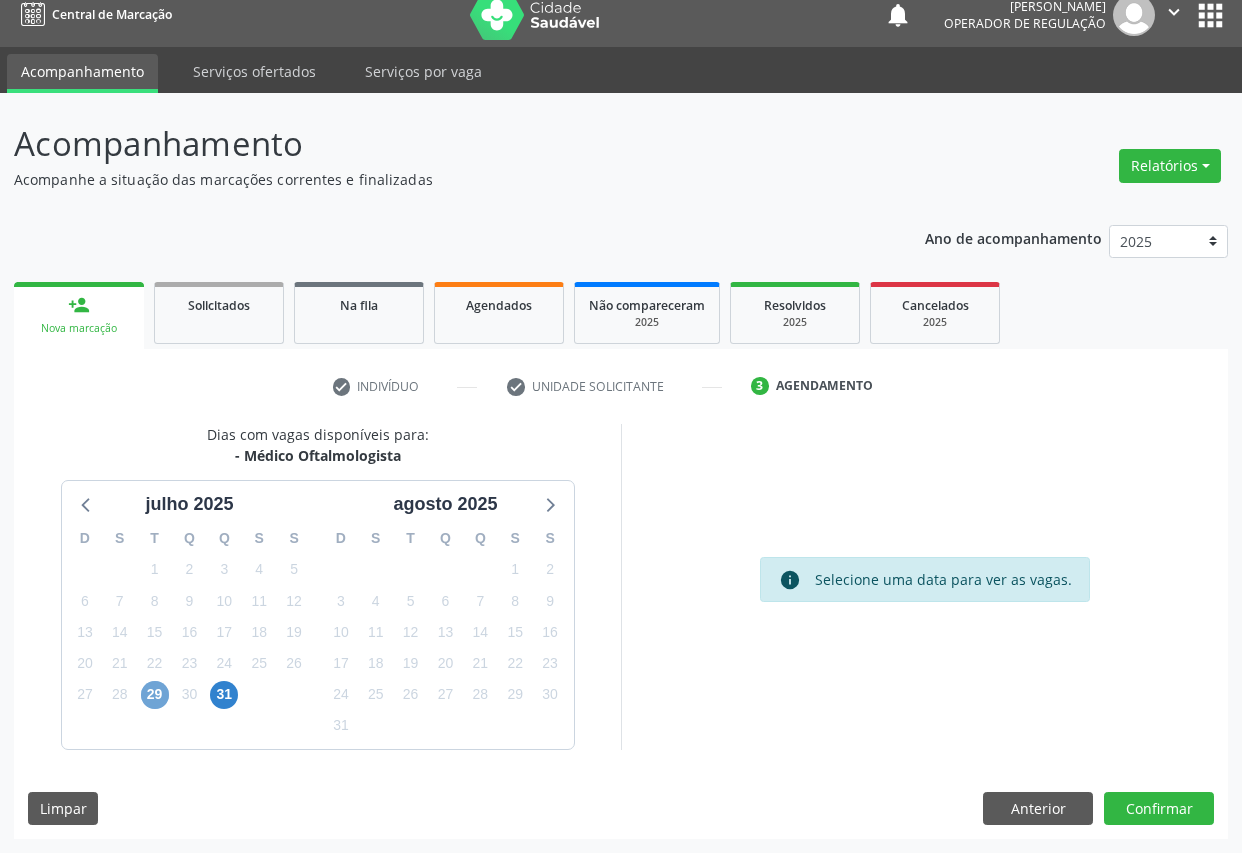 click on "29" at bounding box center [155, 695] 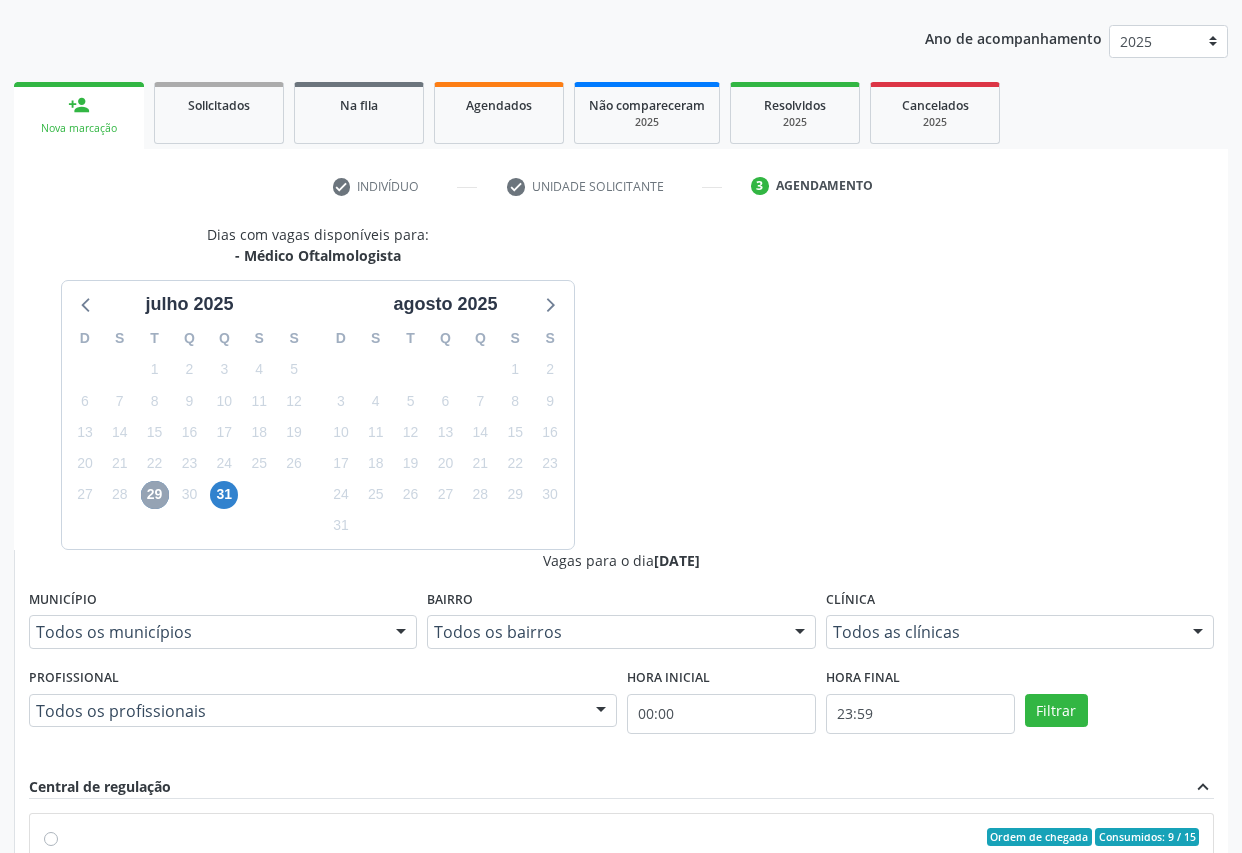 scroll, scrollTop: 306, scrollLeft: 0, axis: vertical 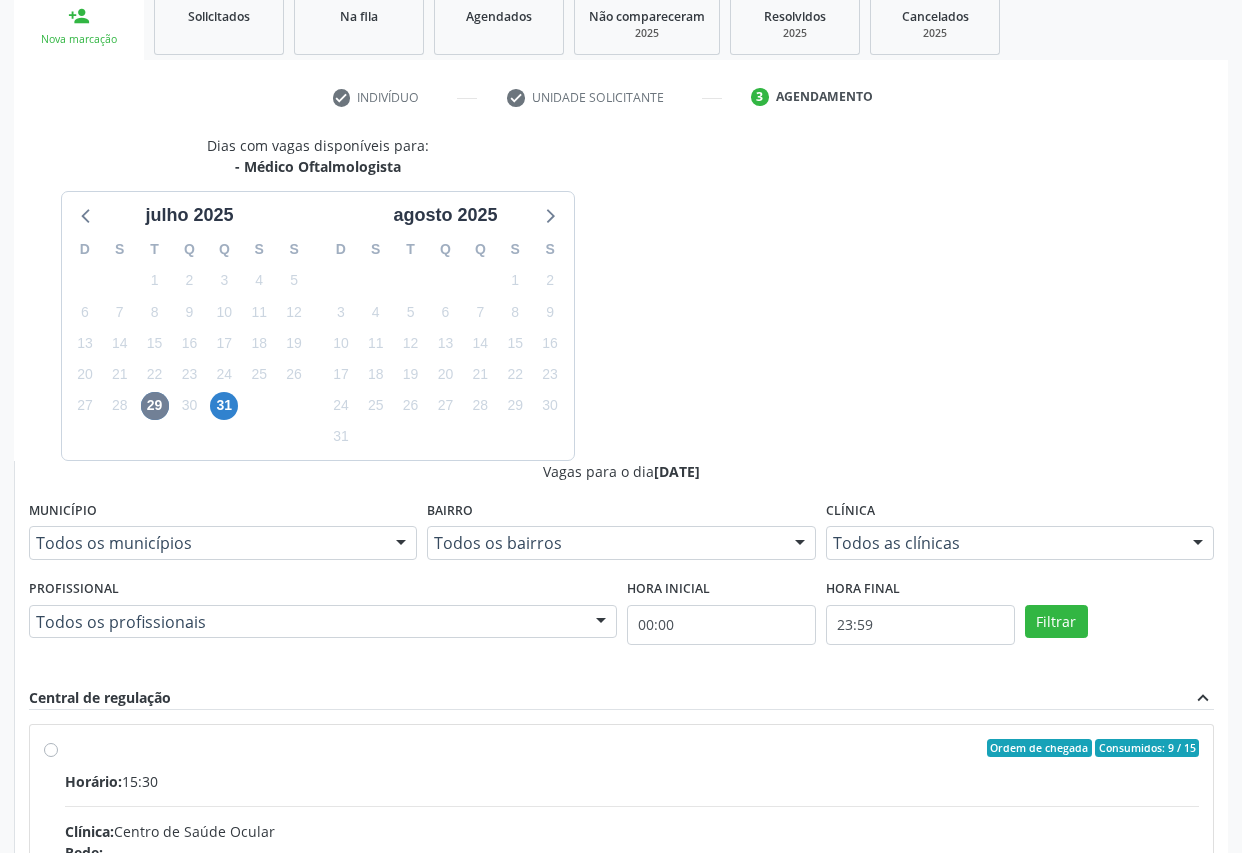 click on "Endereço:   nº 06, [GEOGRAPHIC_DATA], [GEOGRAPHIC_DATA]" at bounding box center (632, 873) 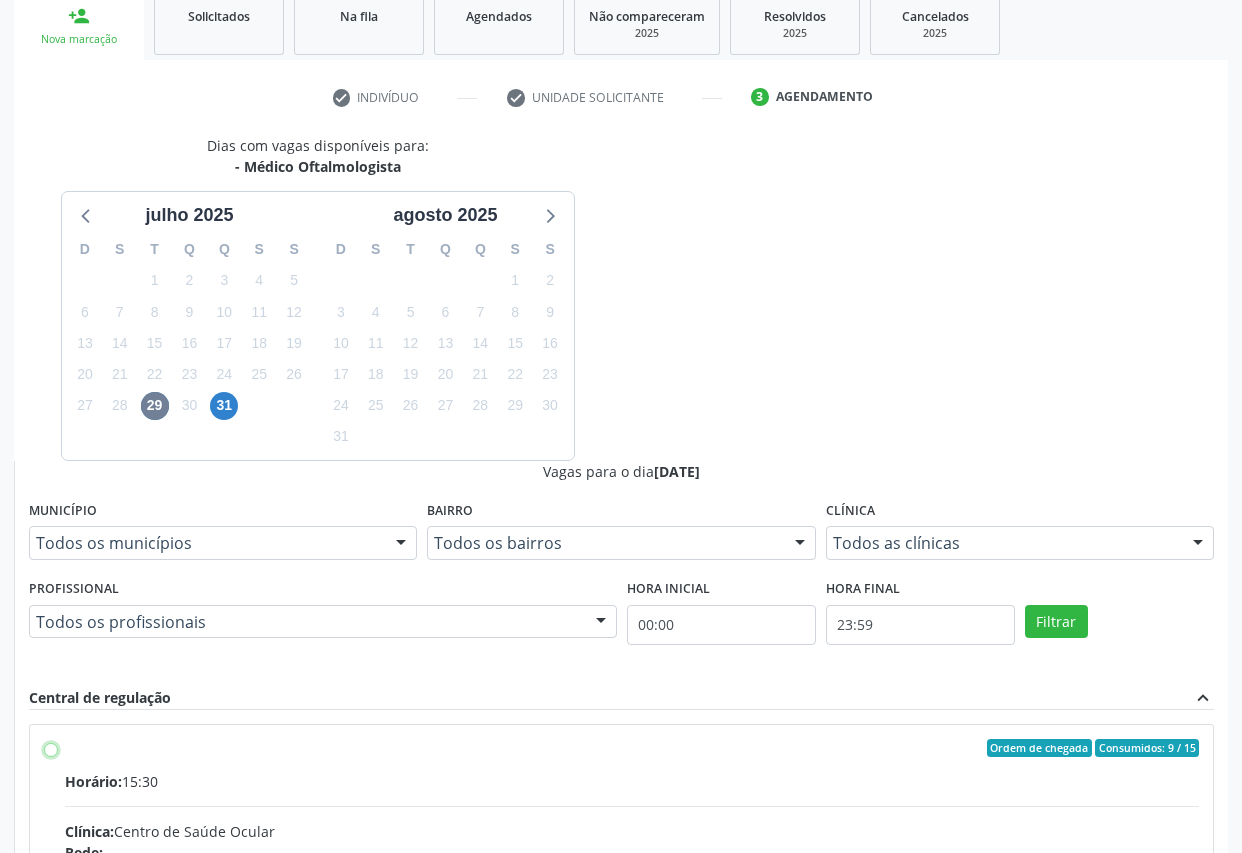 click on "Ordem de chegada
Consumidos: 9 / 15
Horário:   15:30
Clínica:  Centro de Saúde Ocular
Rede:
--
Endereço:   [STREET_ADDRESS]
Telefone:   --
Profissional:
Claúdia [PERSON_NAME]
Informações adicionais sobre o atendimento
Idade de atendimento:
de 3 a 100 anos
Gênero(s) atendido(s):
Feminino e Masculino
Informações adicionais:
--" at bounding box center [51, 748] 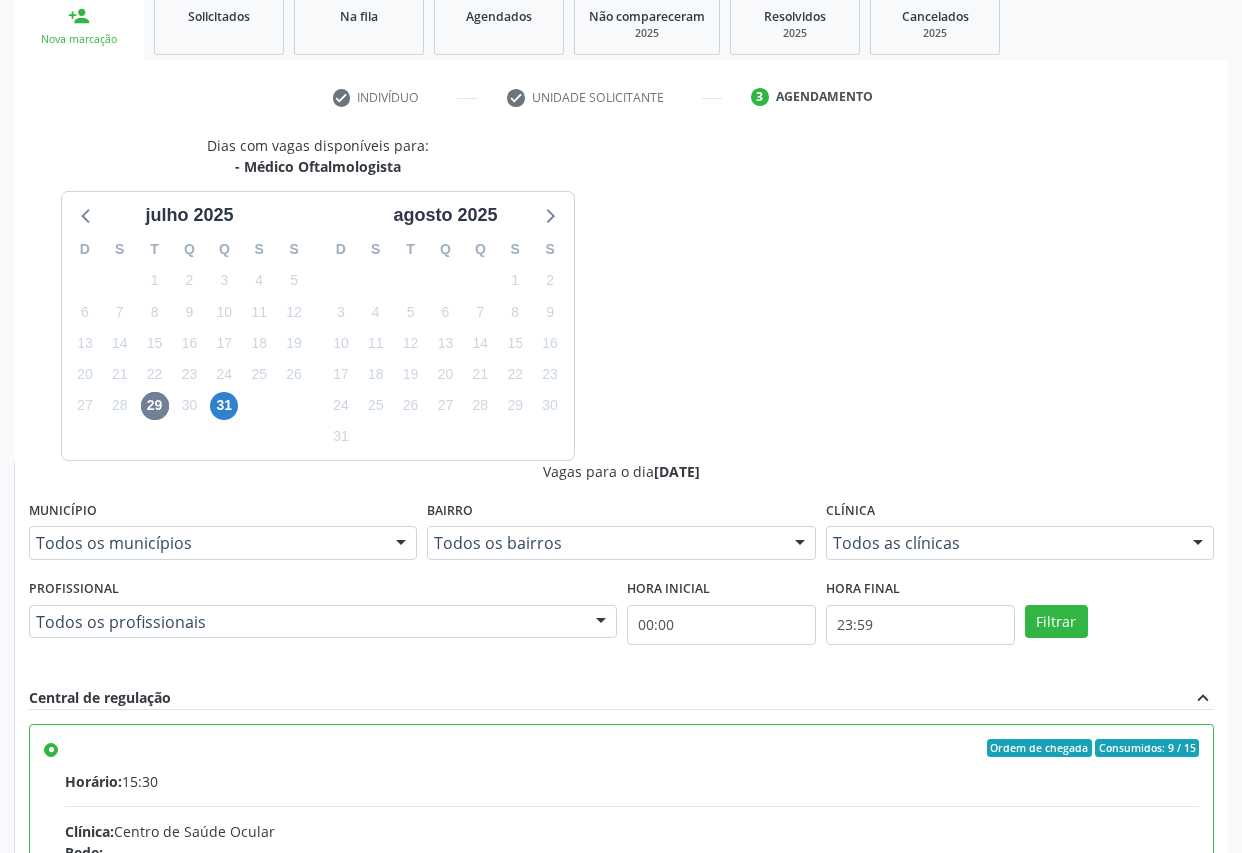 click on "Confirmar" at bounding box center (1159, 1169) 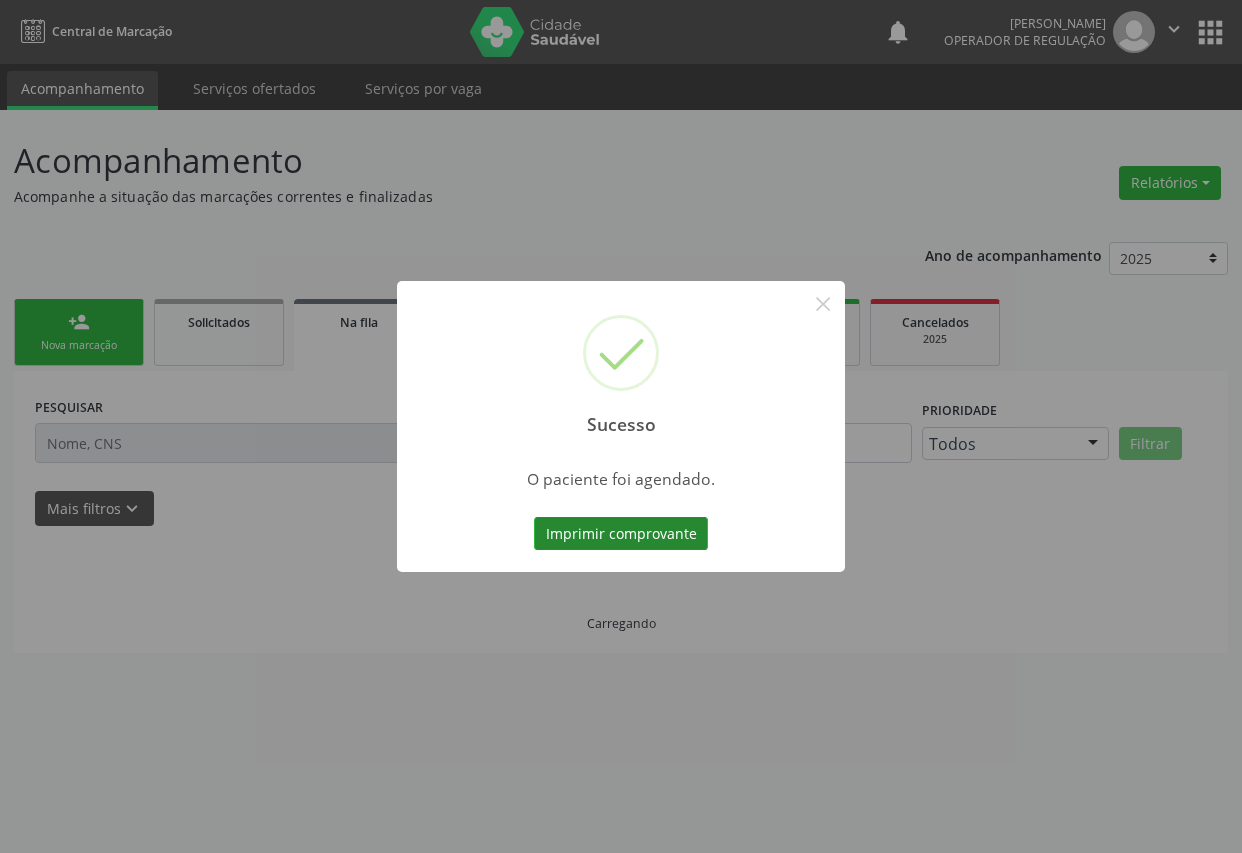 scroll, scrollTop: 0, scrollLeft: 0, axis: both 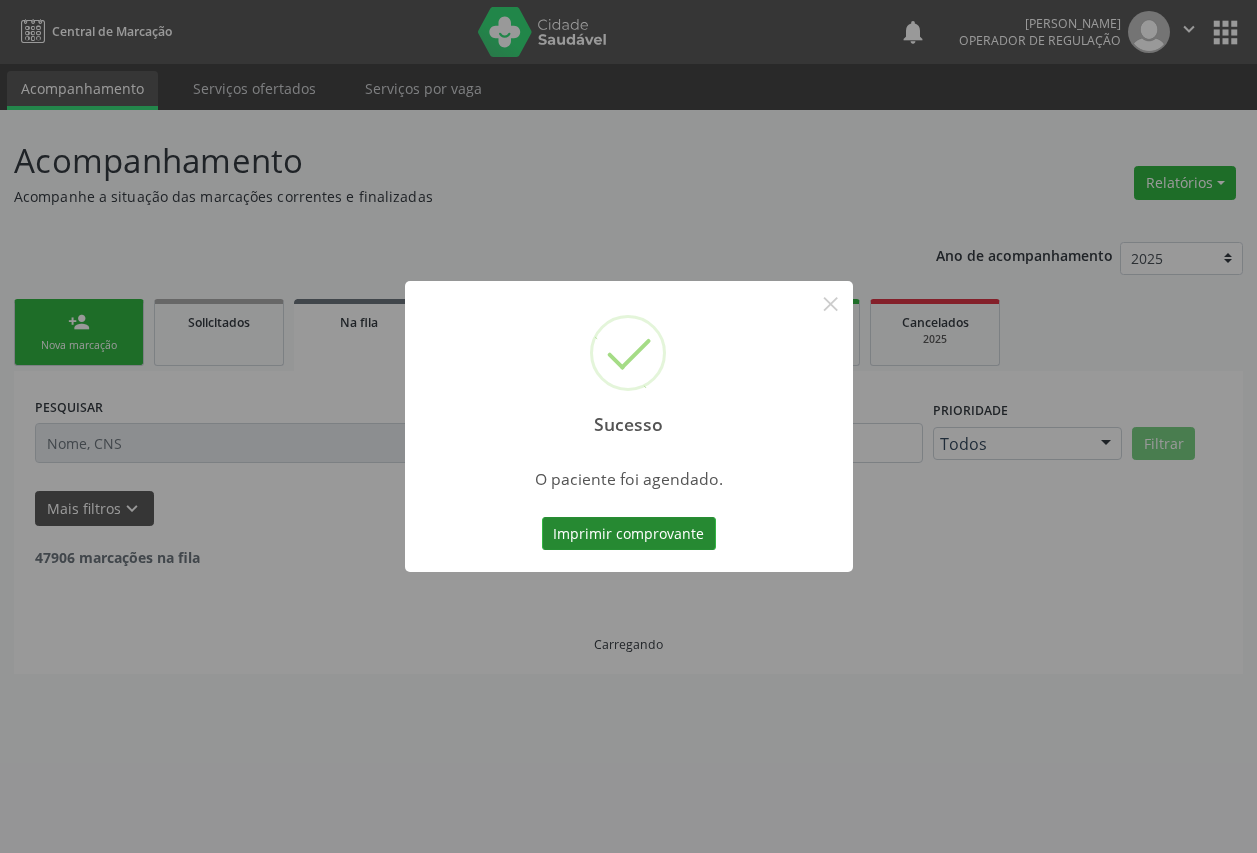 click on "Imprimir comprovante" at bounding box center (629, 534) 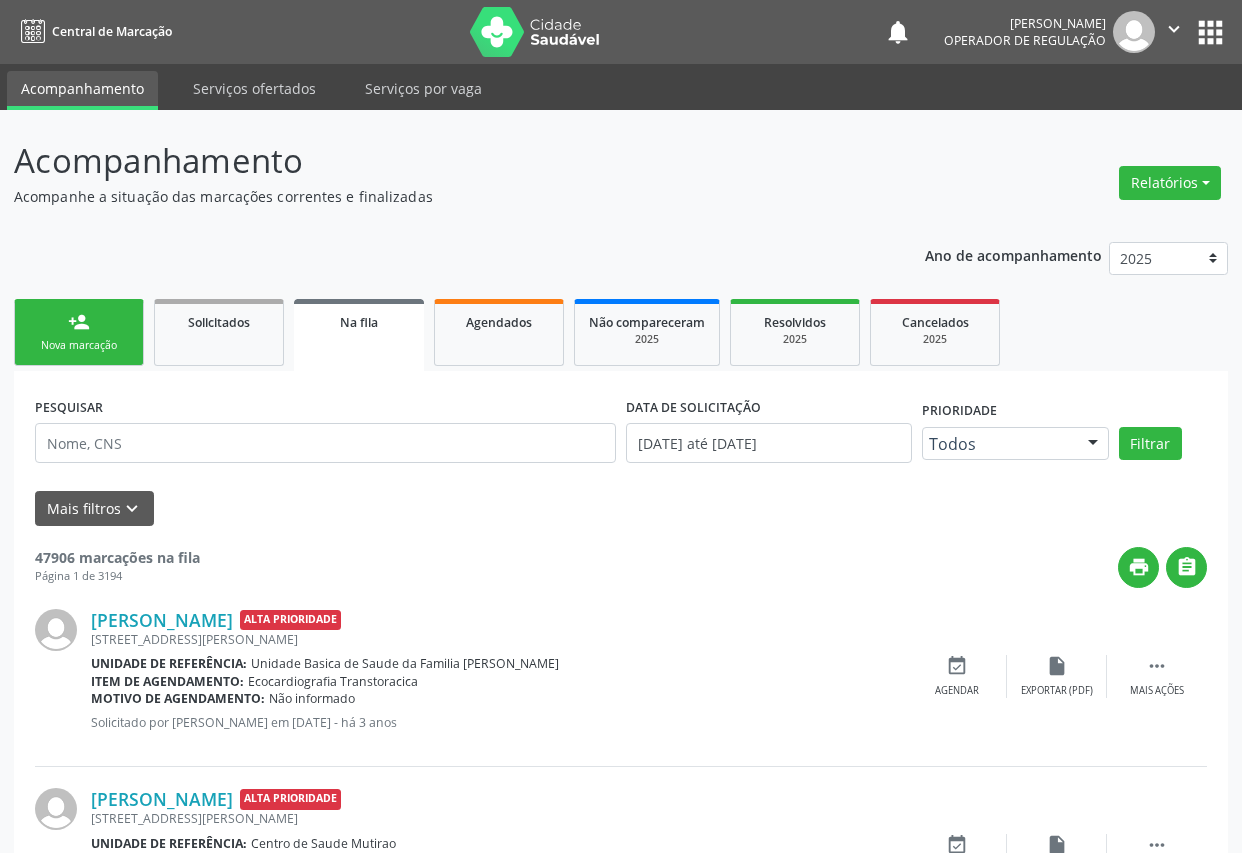 click on "person_add
Nova marcação" at bounding box center [79, 332] 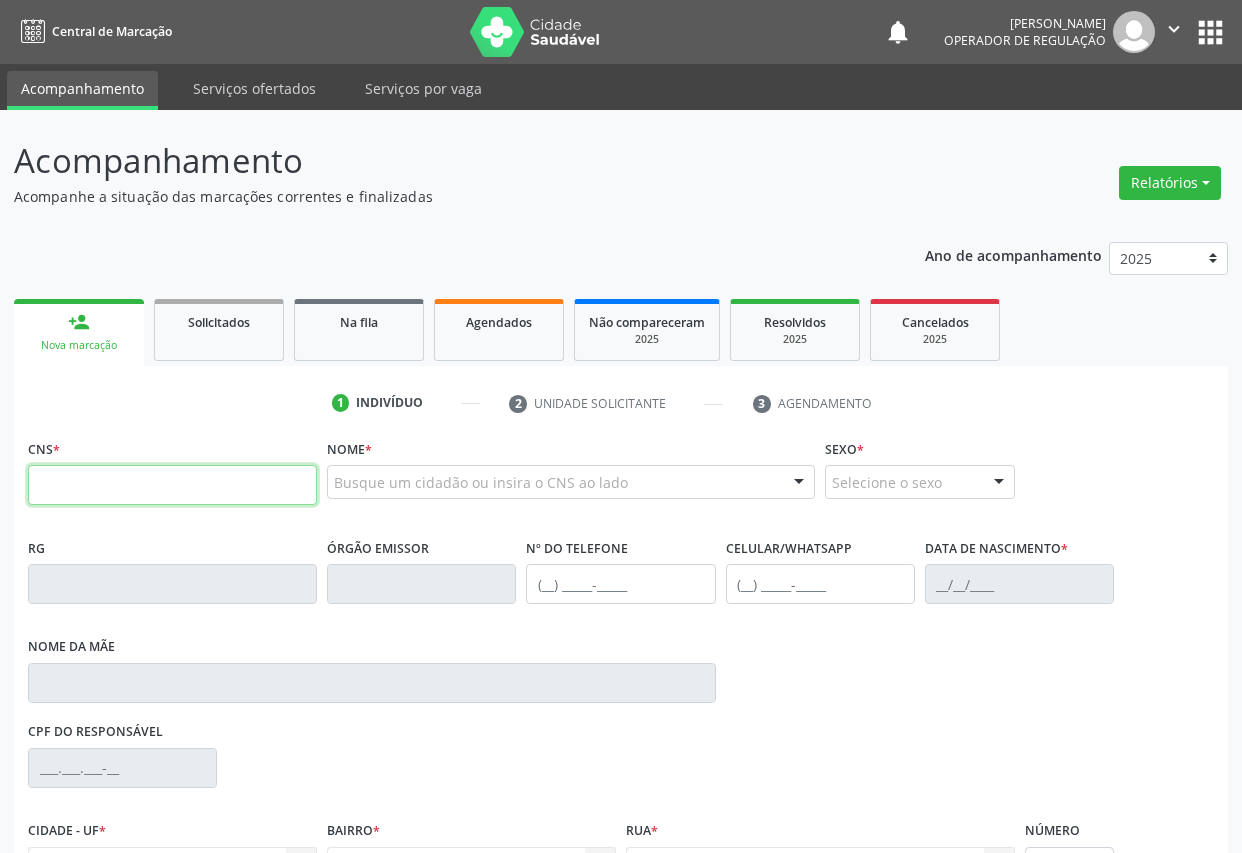 click at bounding box center (172, 485) 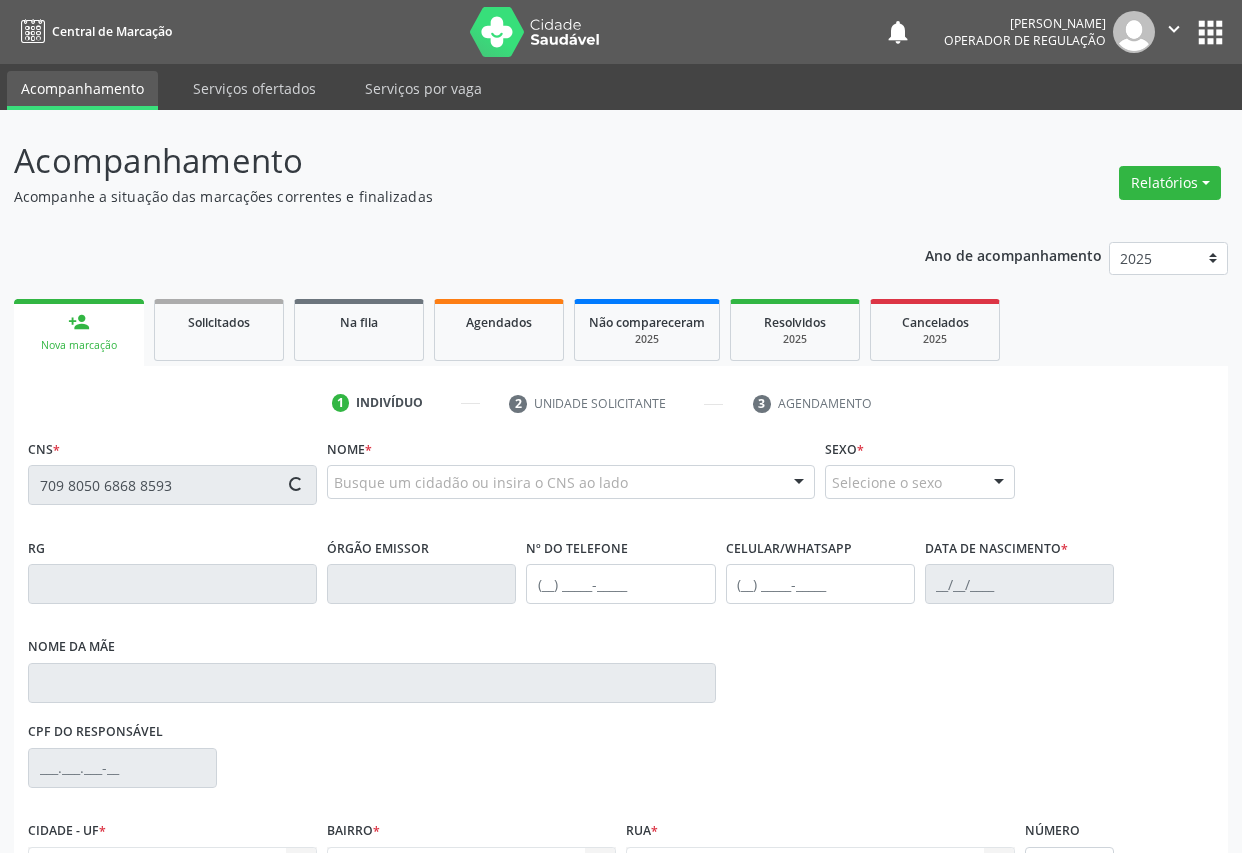 type on "709 8050 6868 8593" 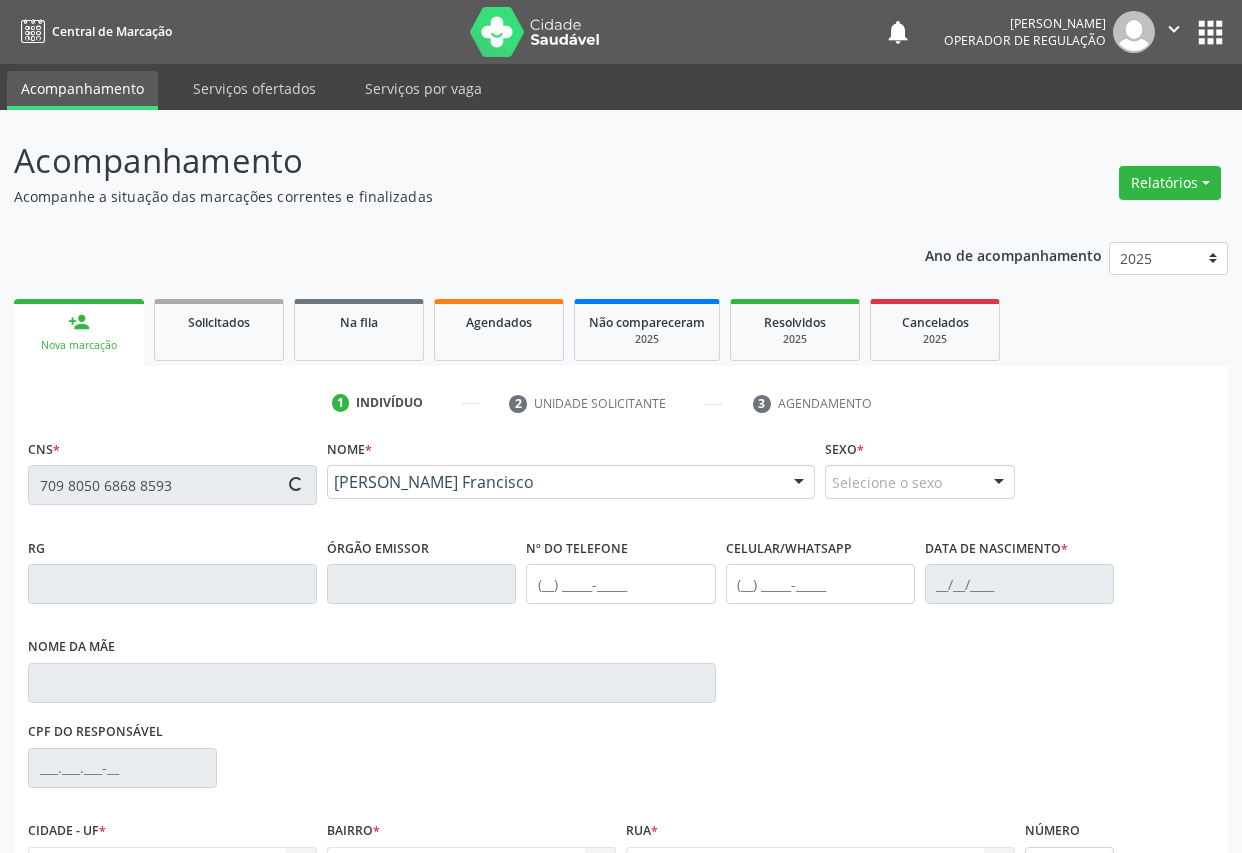 type on "[DATE]" 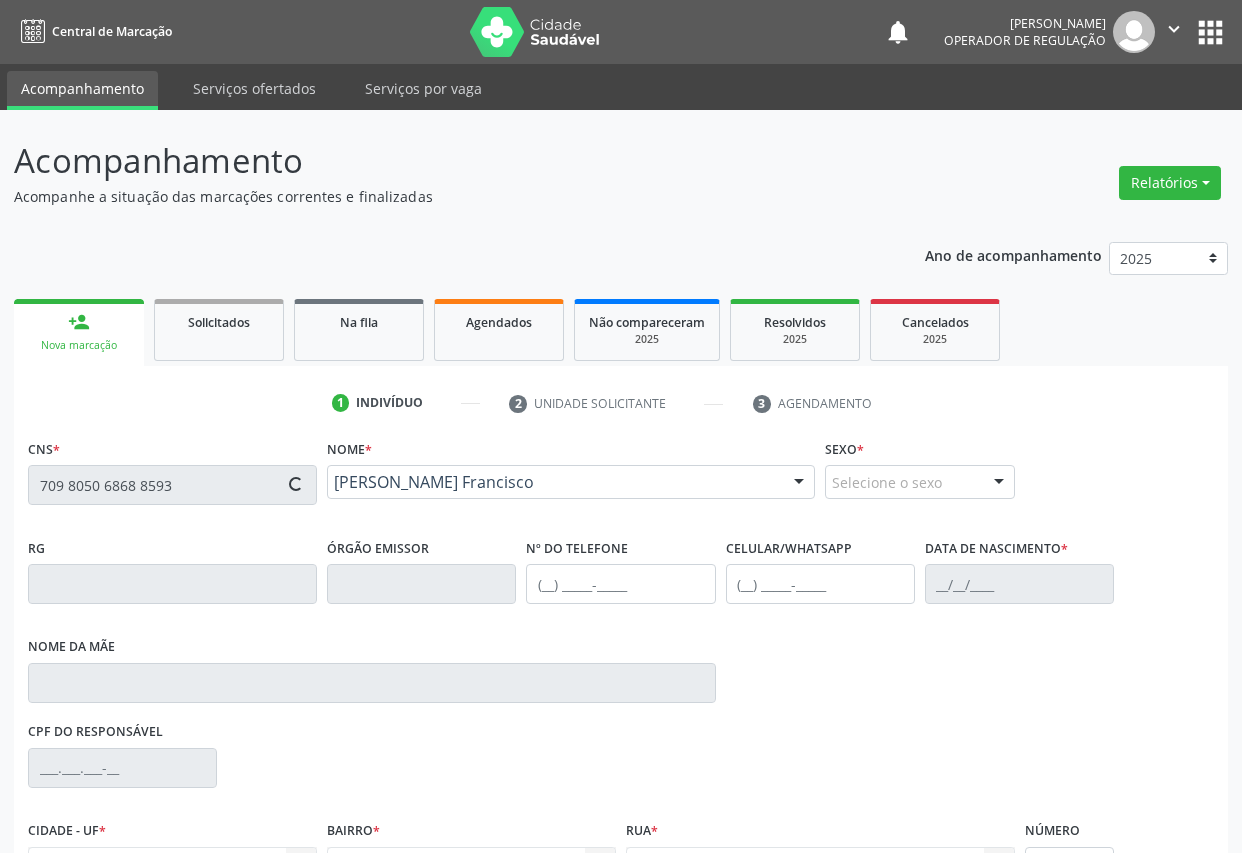 type on "S/N" 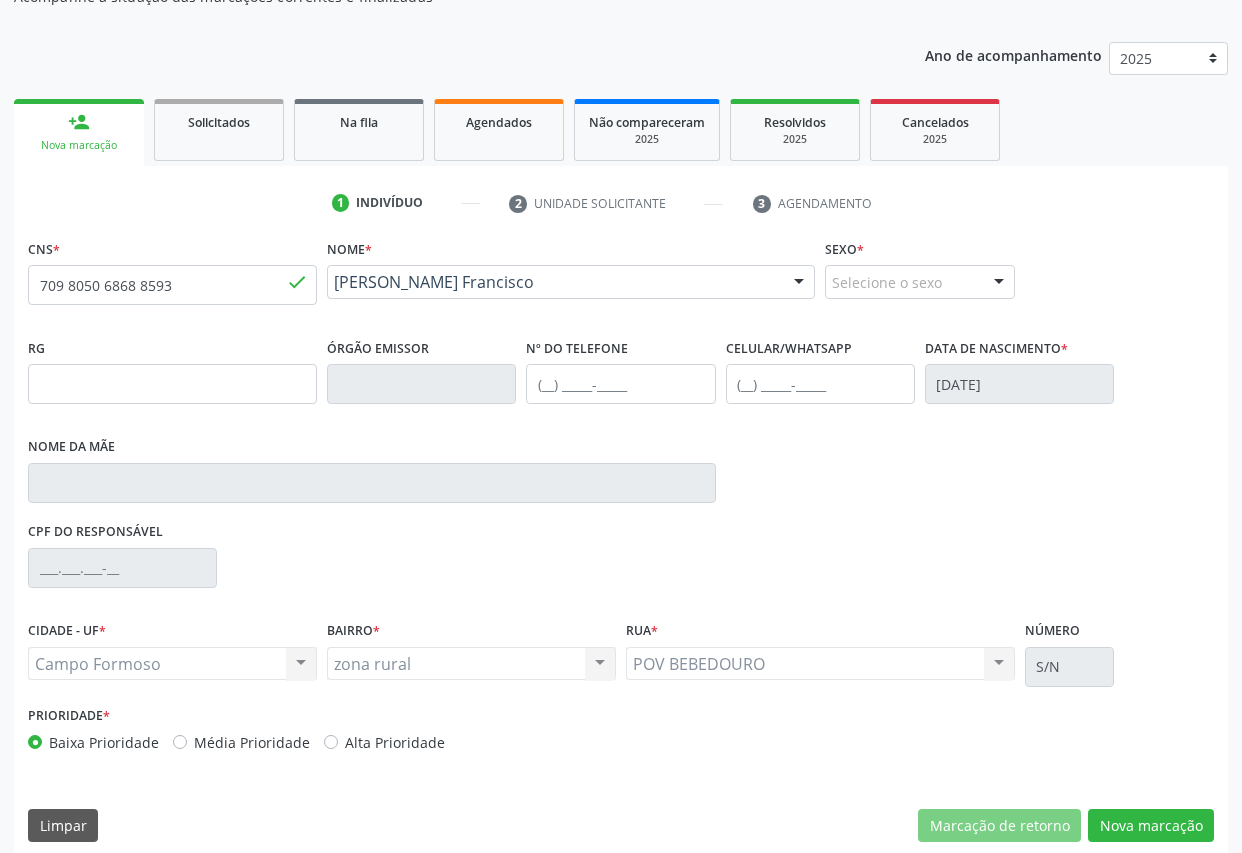scroll, scrollTop: 217, scrollLeft: 0, axis: vertical 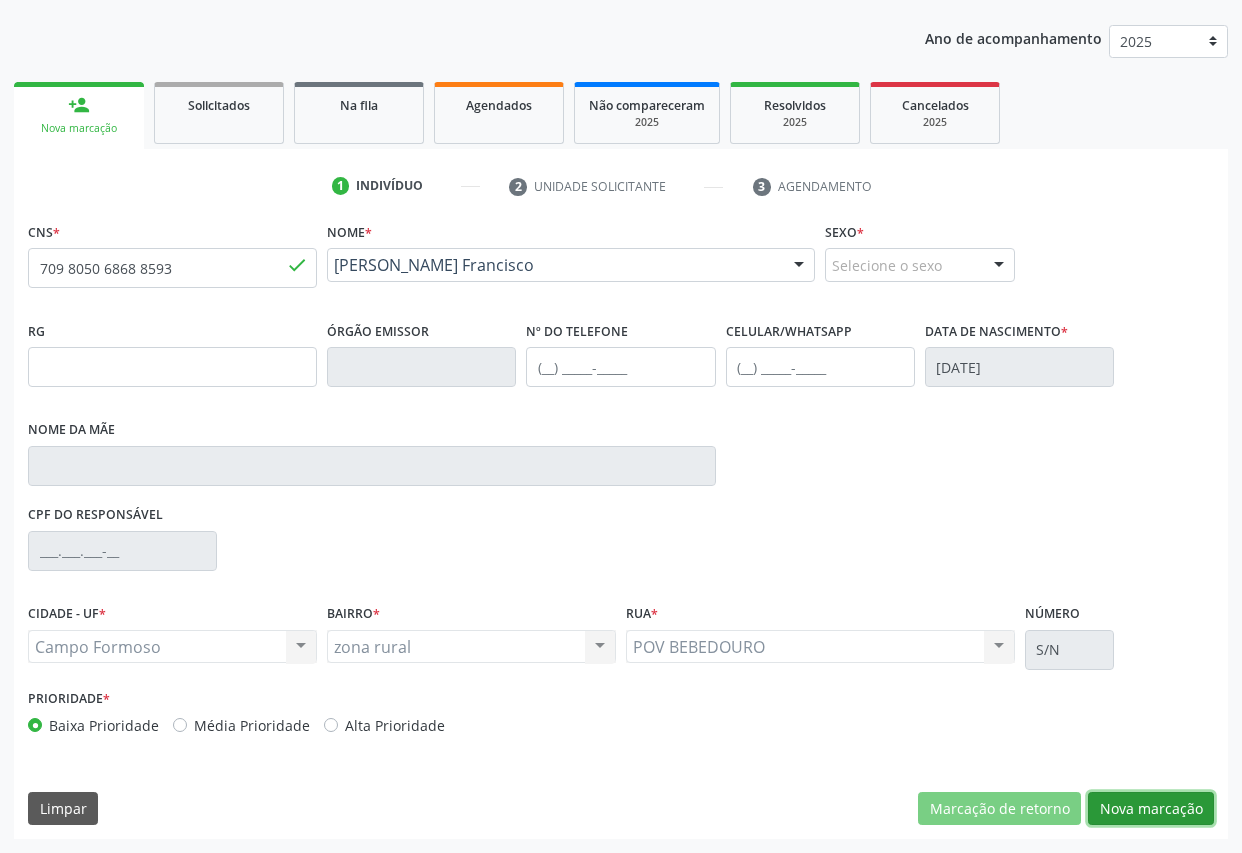 click on "Nova marcação" at bounding box center (1151, 809) 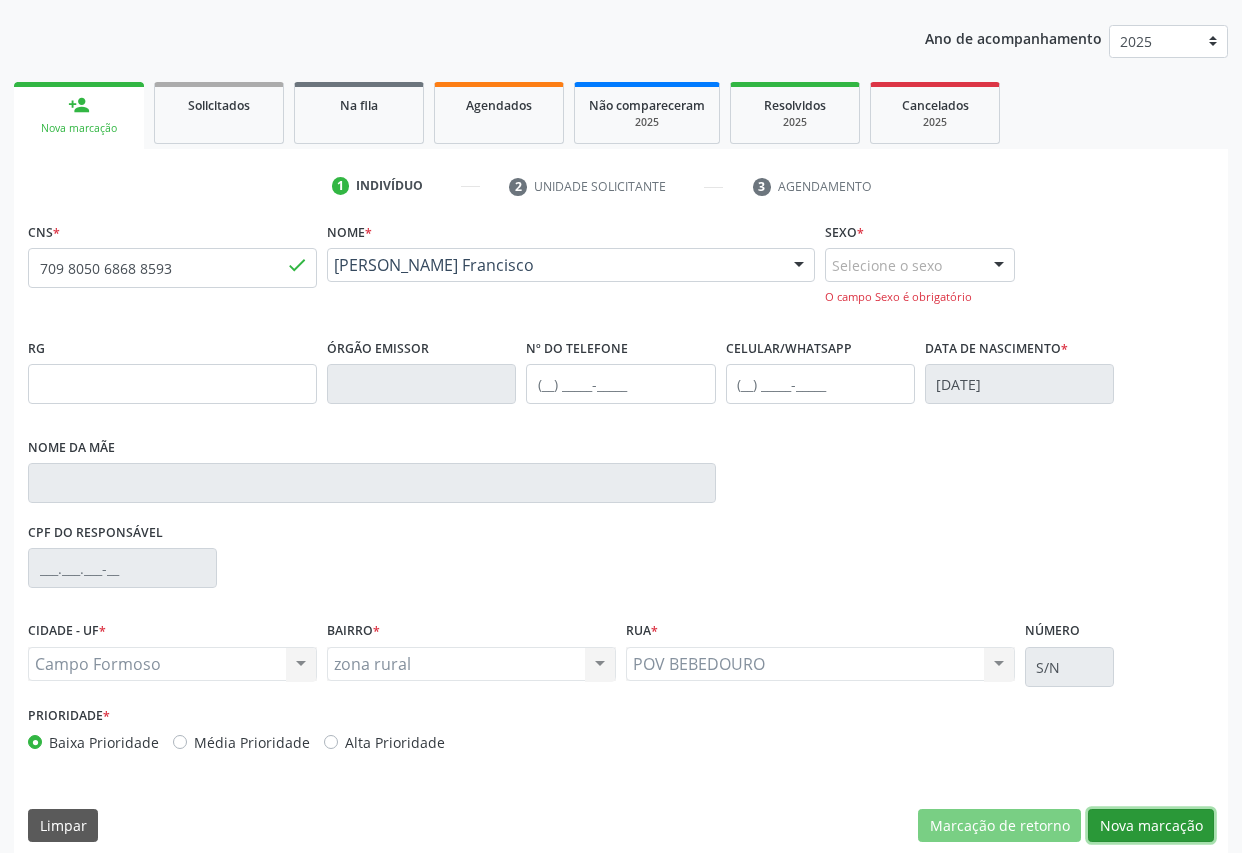 scroll, scrollTop: 234, scrollLeft: 0, axis: vertical 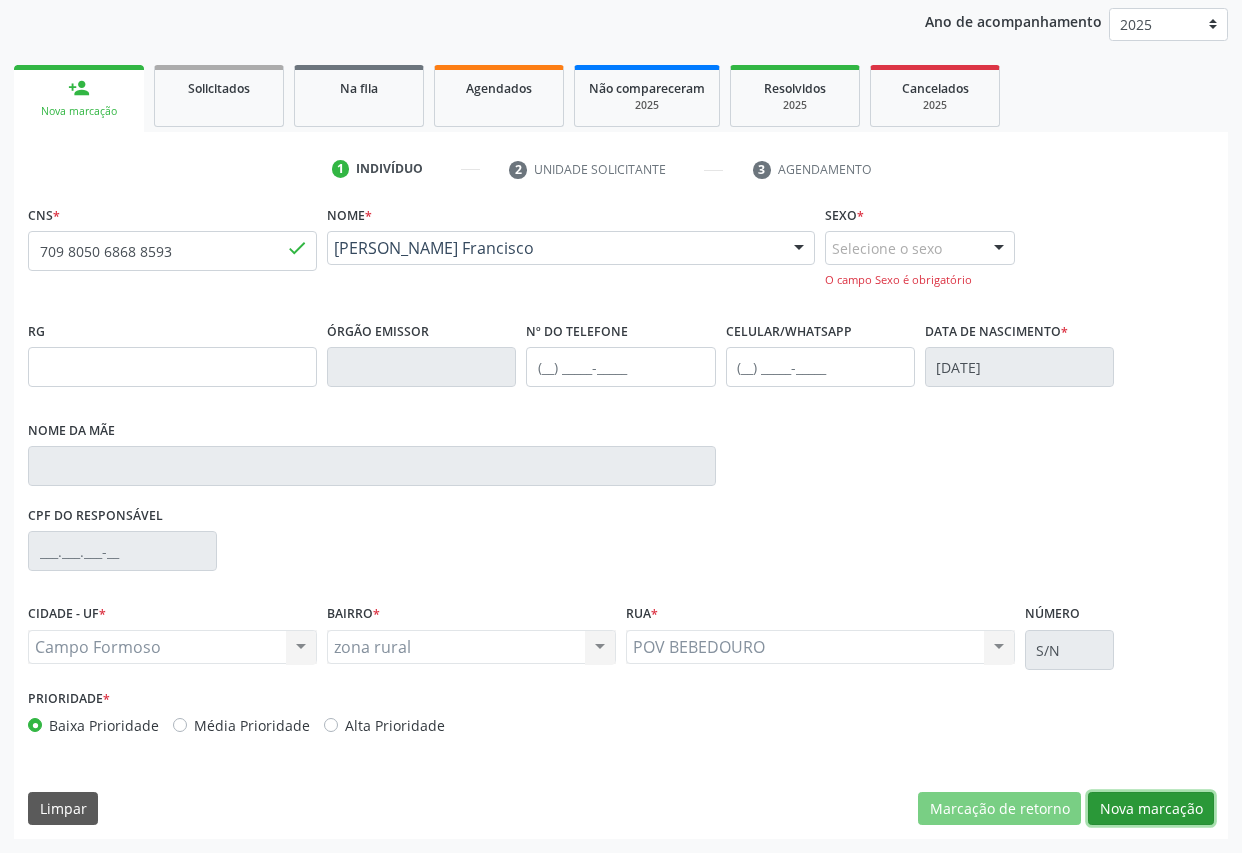click on "Nova marcação" at bounding box center [1151, 809] 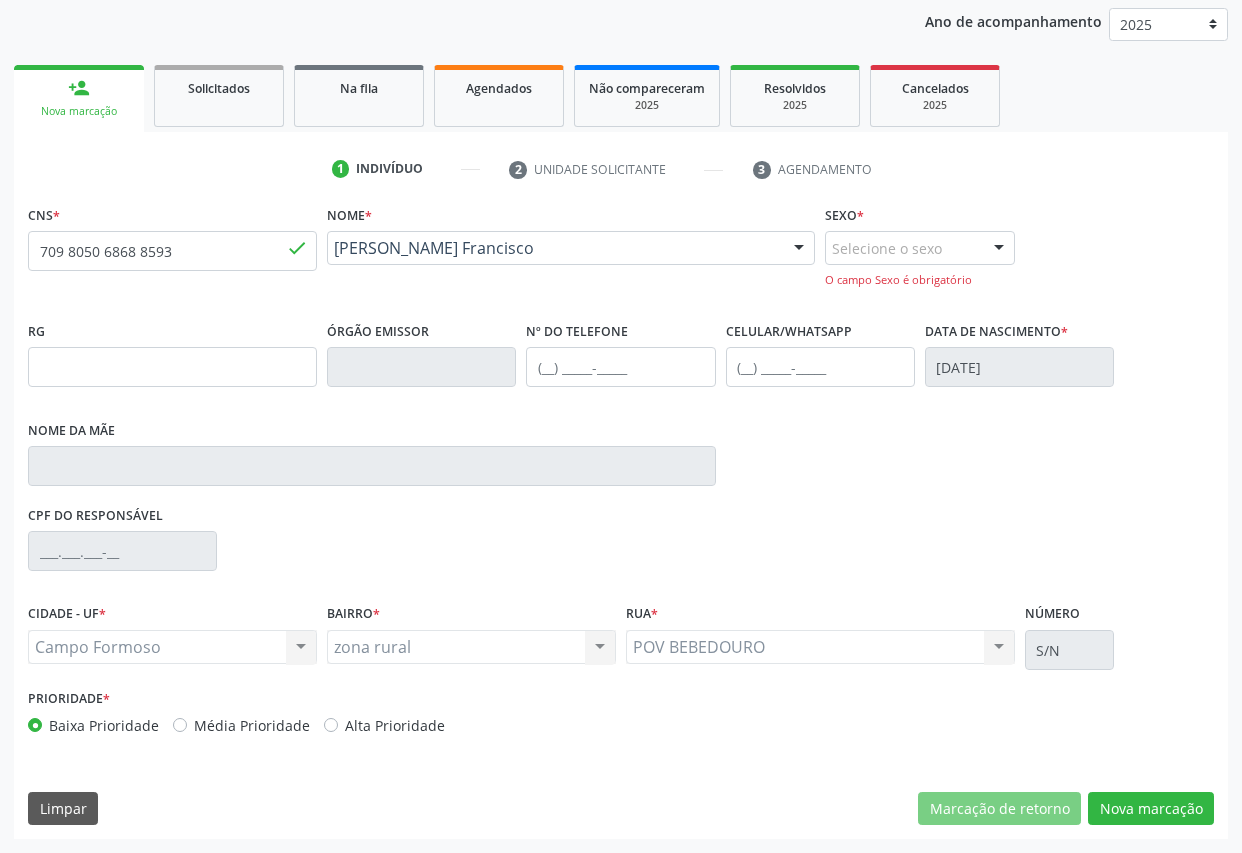 click on "Sexo
*
Selecione o sexo
Masculino   Feminino
Nenhum resultado encontrado para: "   "
Não há nenhuma opção para ser exibida.
O campo Sexo é obrigatório" at bounding box center [919, 244] 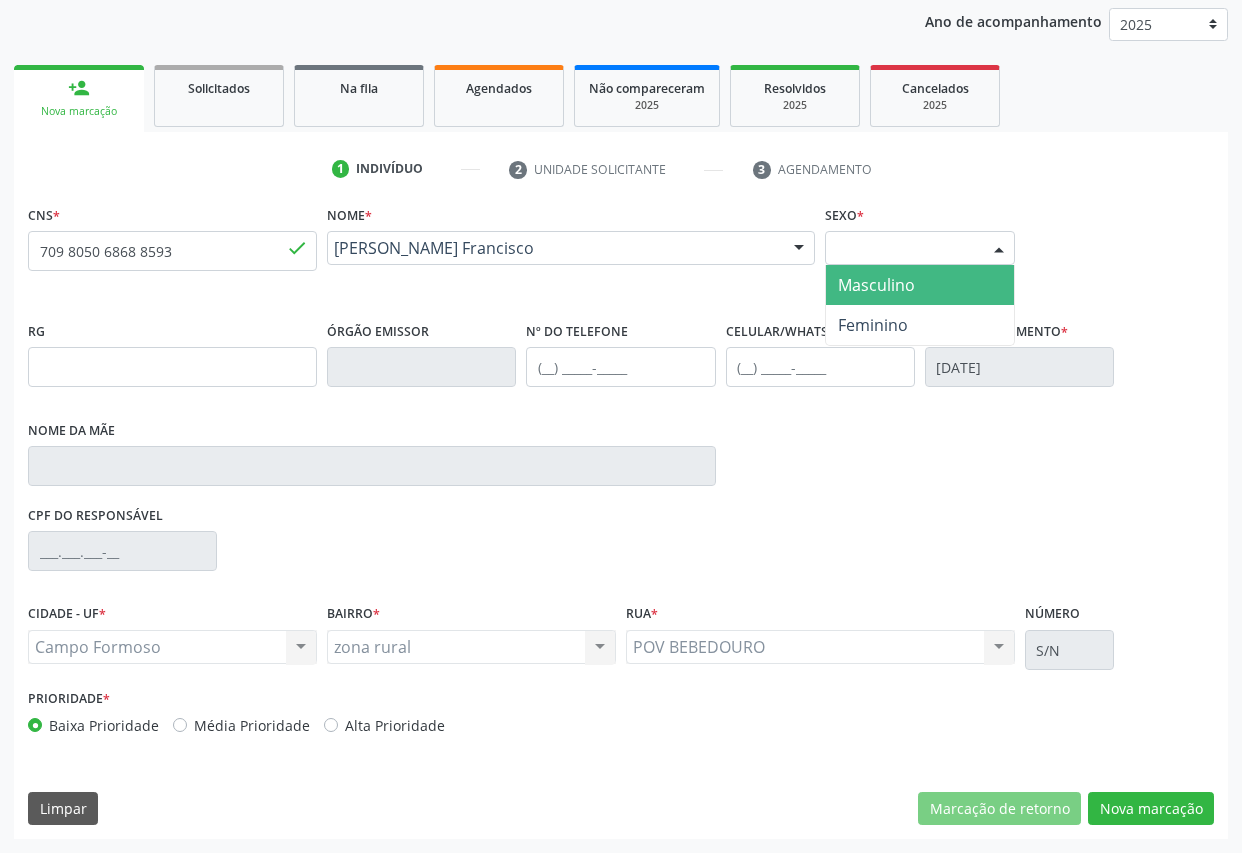 click on "Masculino" at bounding box center [919, 285] 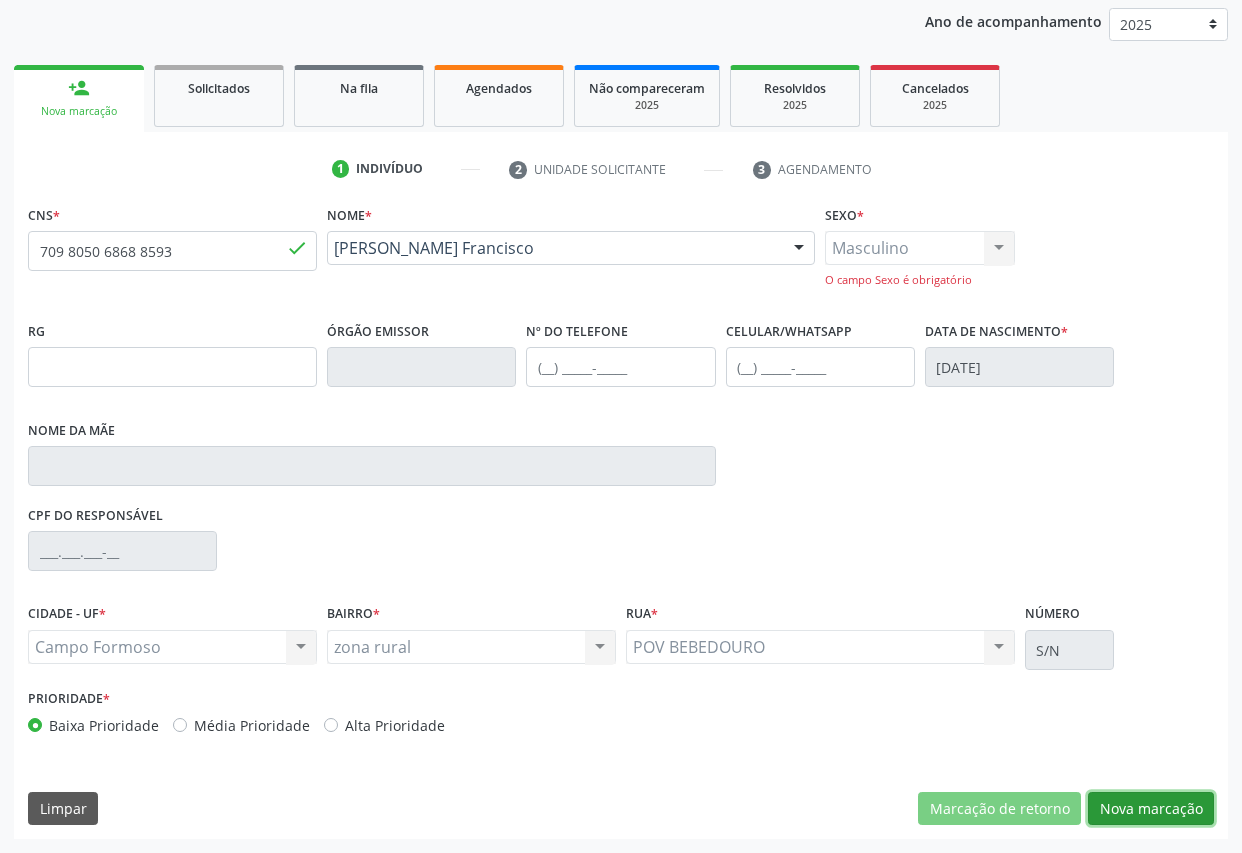 click on "Nova marcação" at bounding box center (1151, 809) 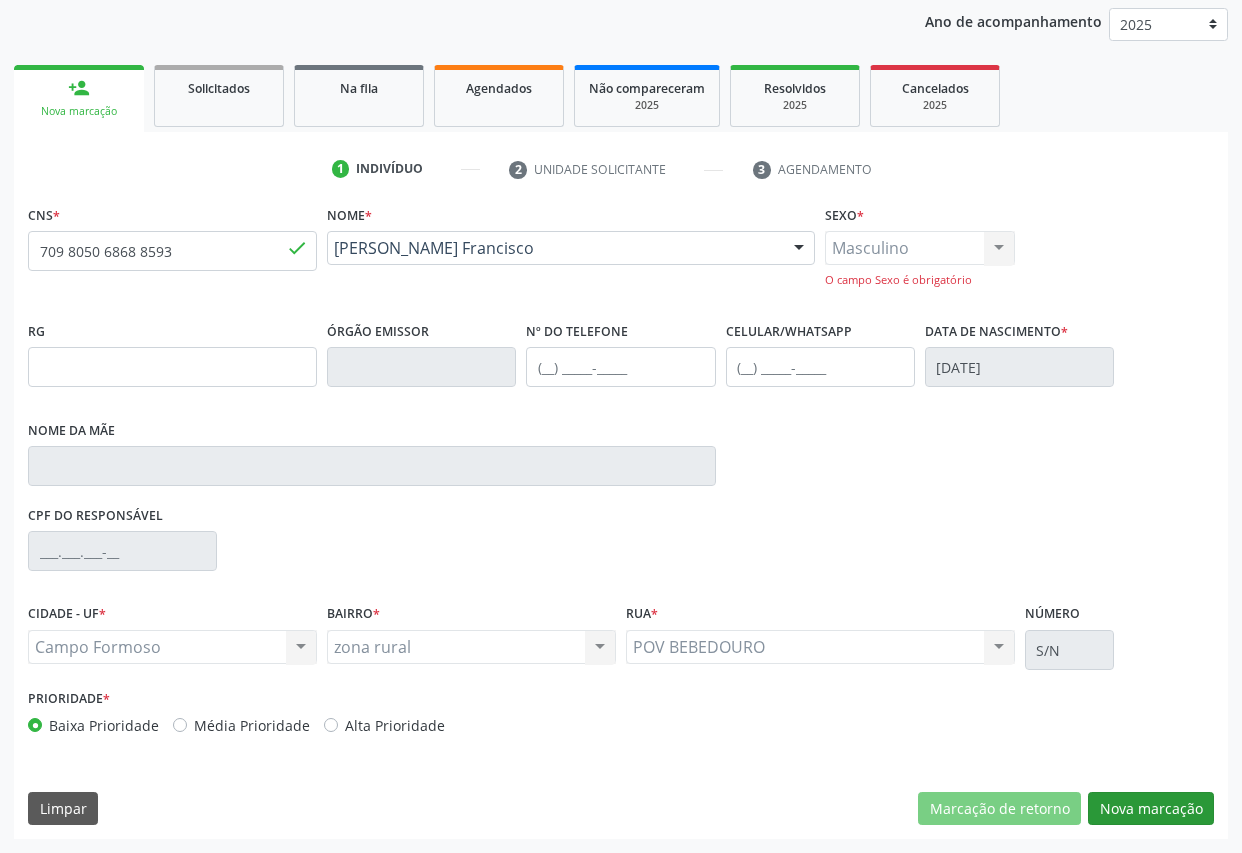 scroll, scrollTop: 53, scrollLeft: 0, axis: vertical 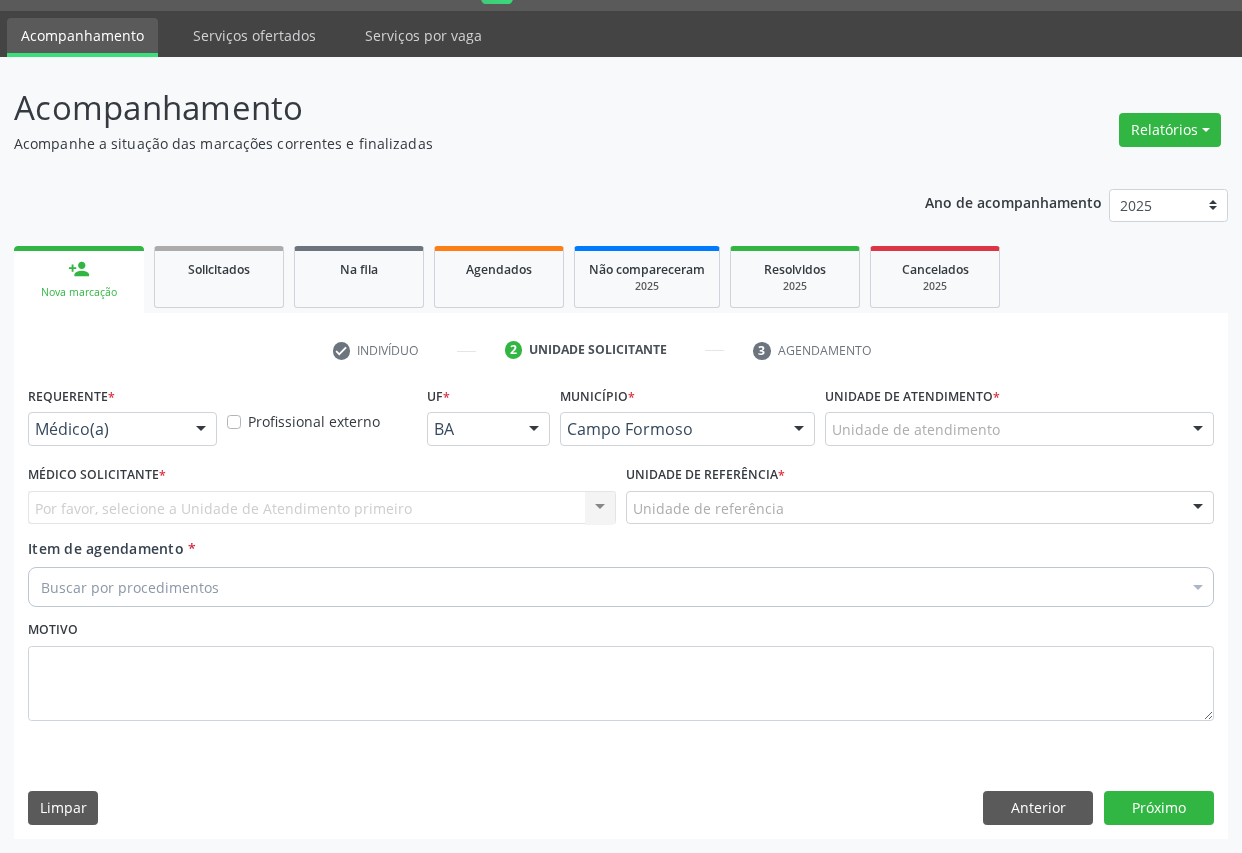 click on "Médico(a)" at bounding box center (122, 429) 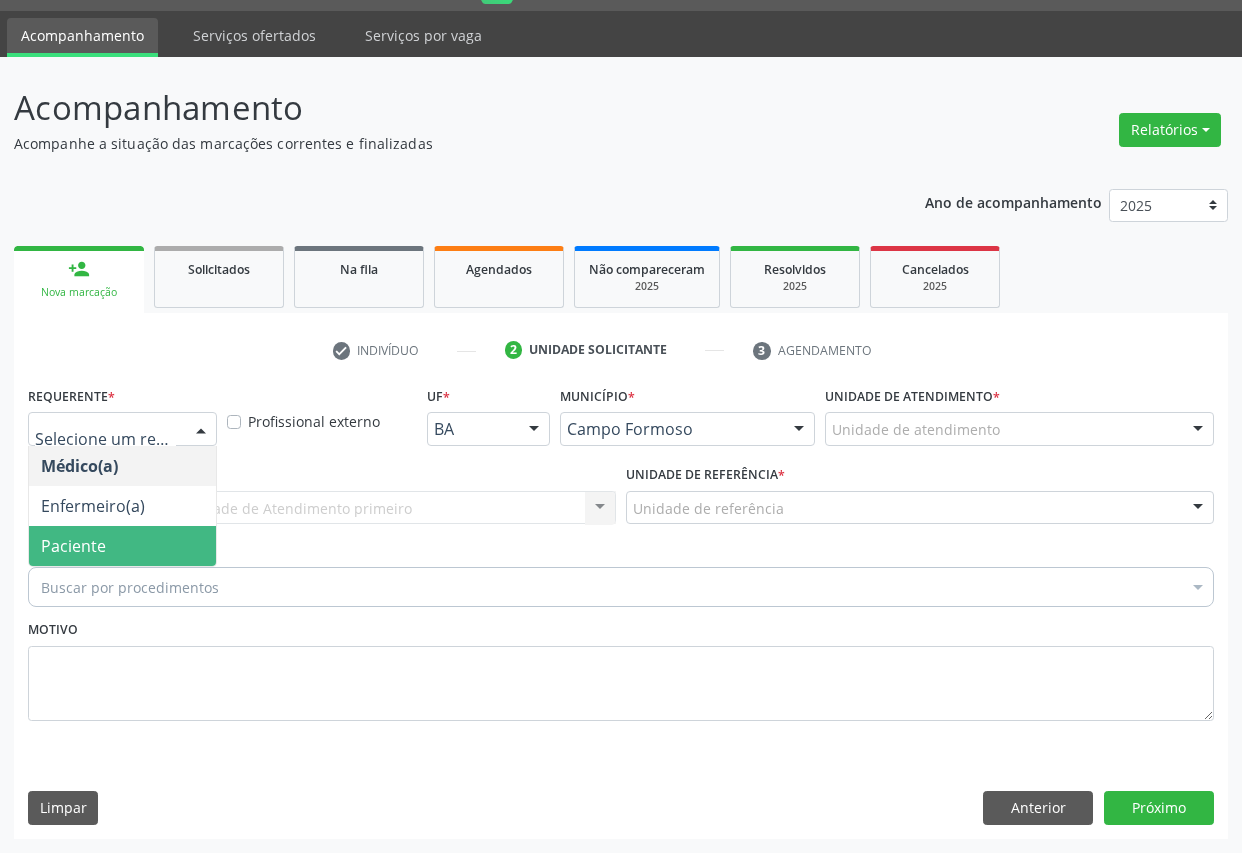 drag, startPoint x: 108, startPoint y: 536, endPoint x: 245, endPoint y: 531, distance: 137.09122 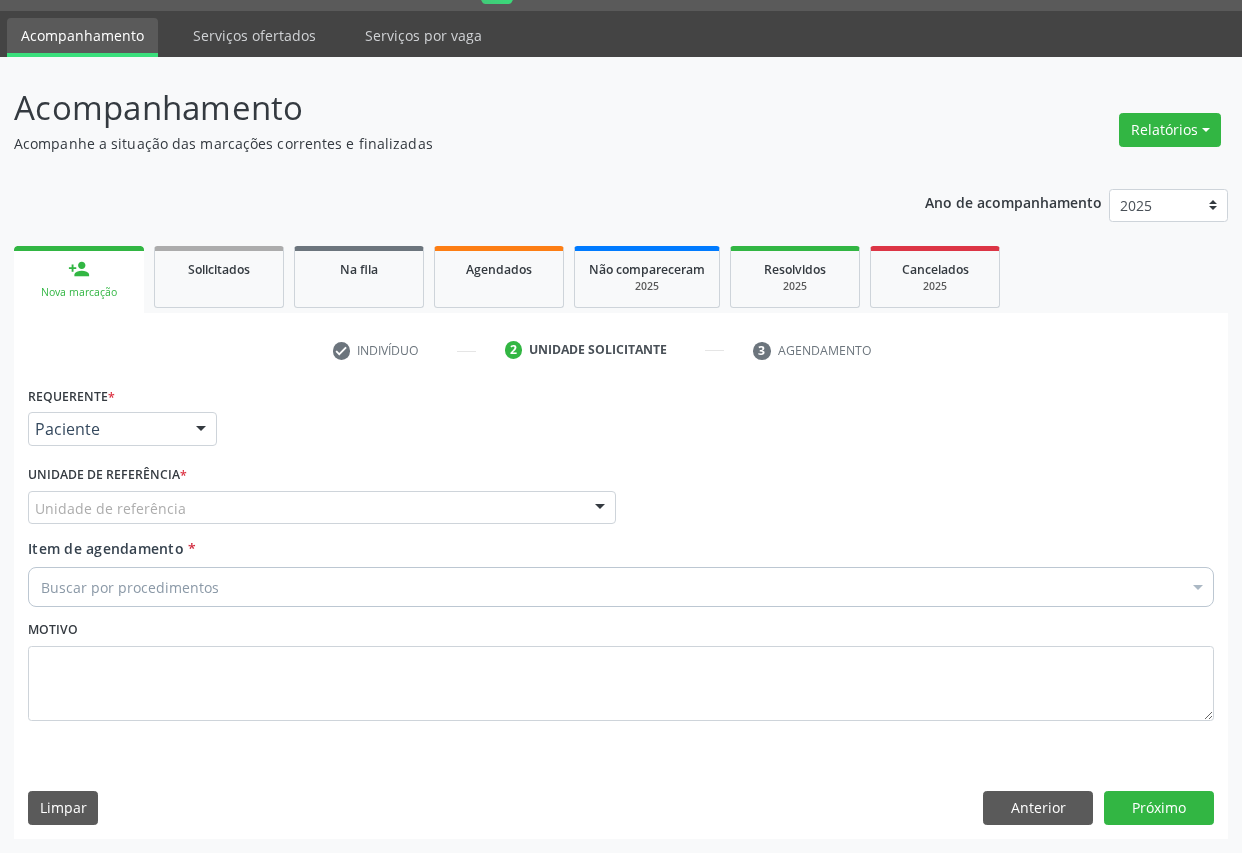 click on "Unidade de referência" at bounding box center [322, 508] 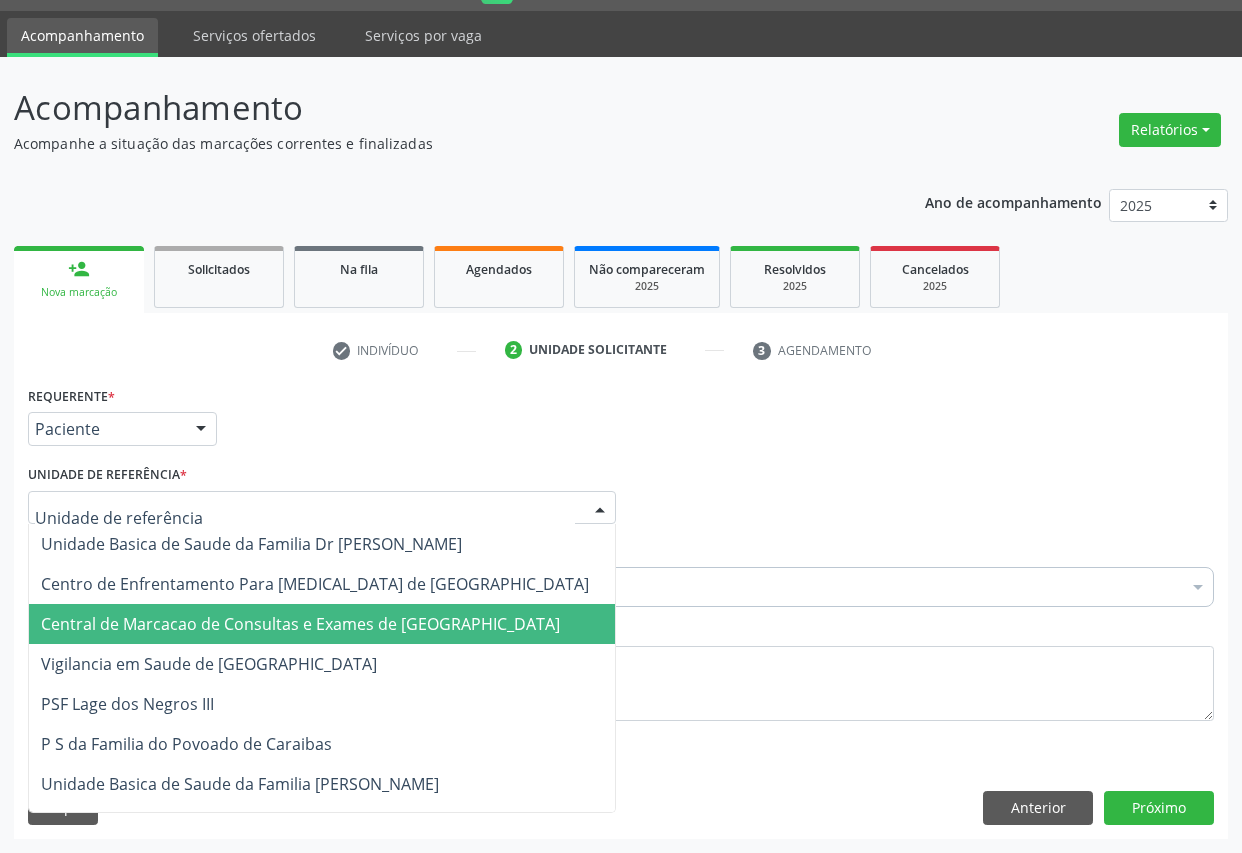 click on "Central de Marcacao de Consultas e Exames de [GEOGRAPHIC_DATA]" at bounding box center (300, 624) 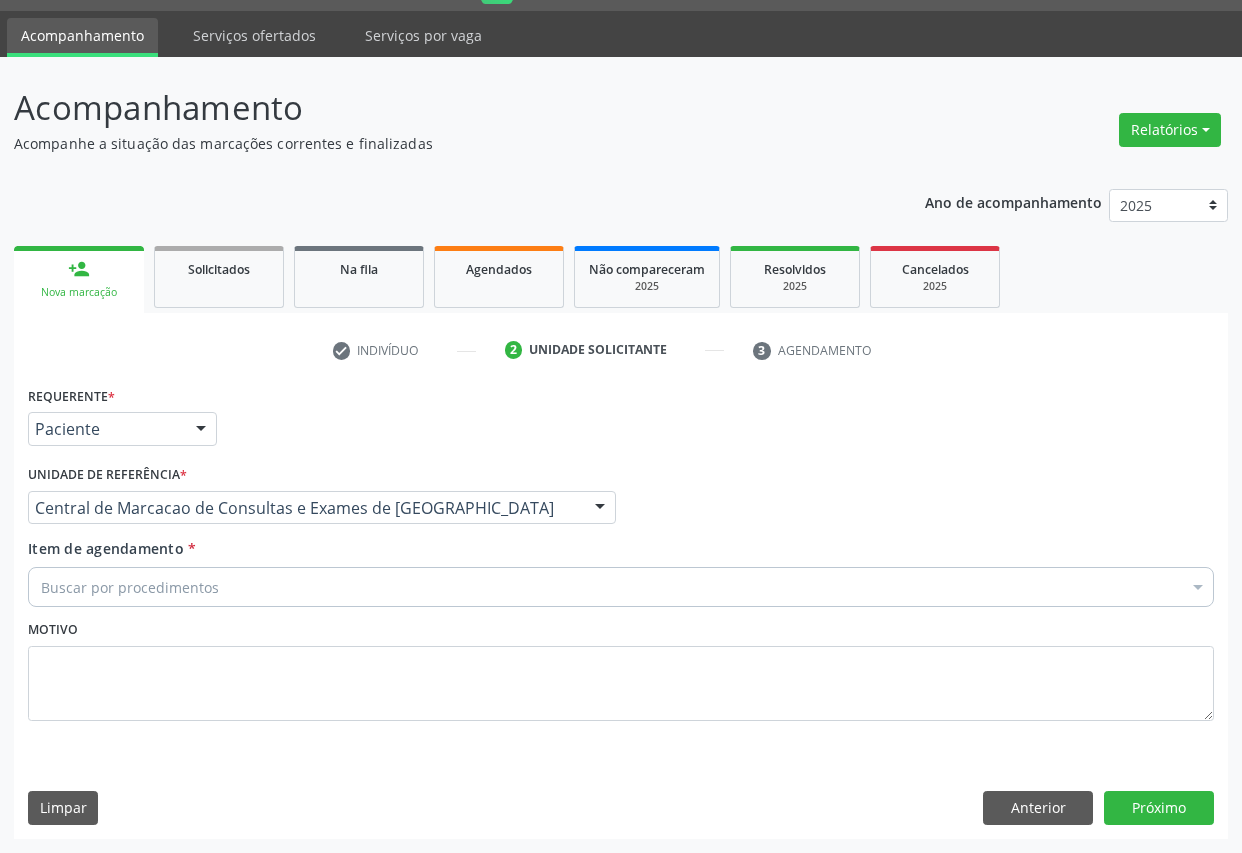 click on "Buscar por procedimentos" at bounding box center [621, 587] 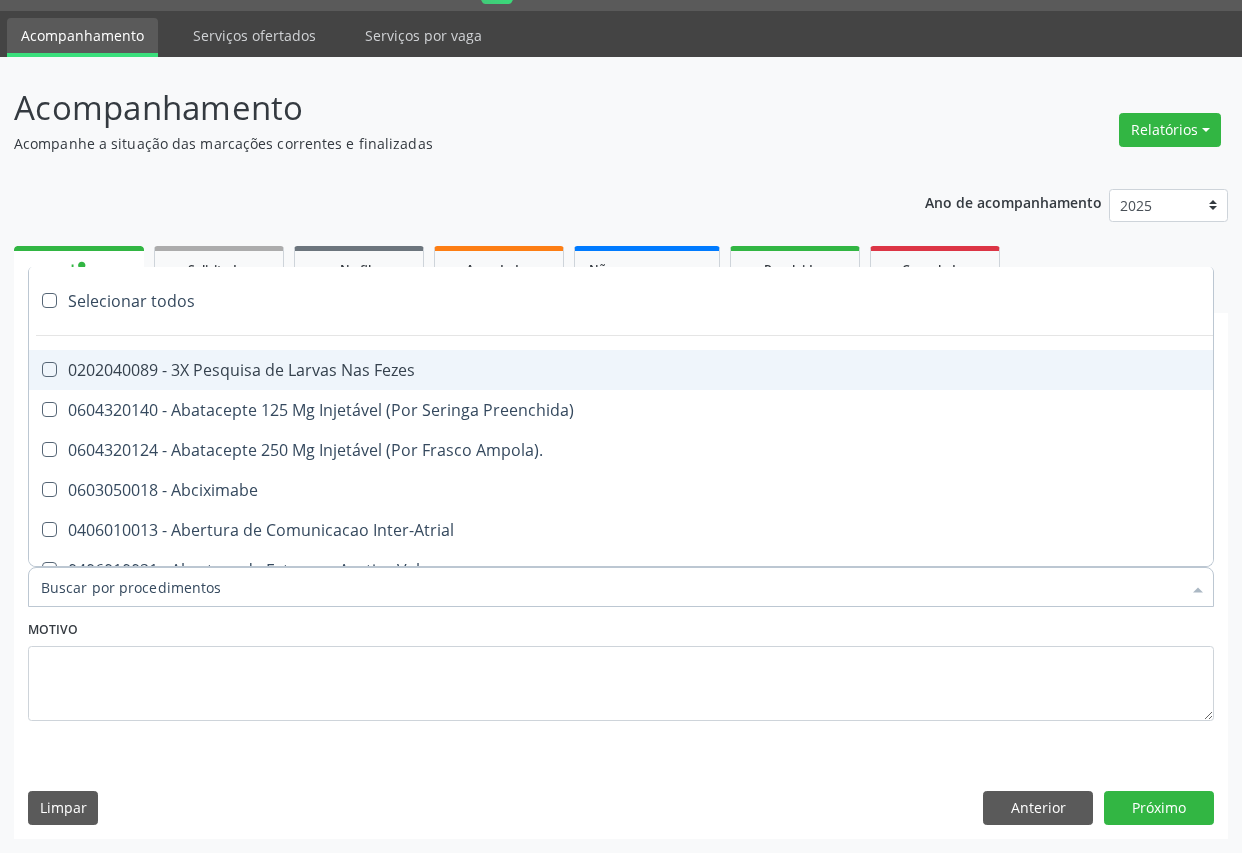 paste on "Médico Oftalmologista" 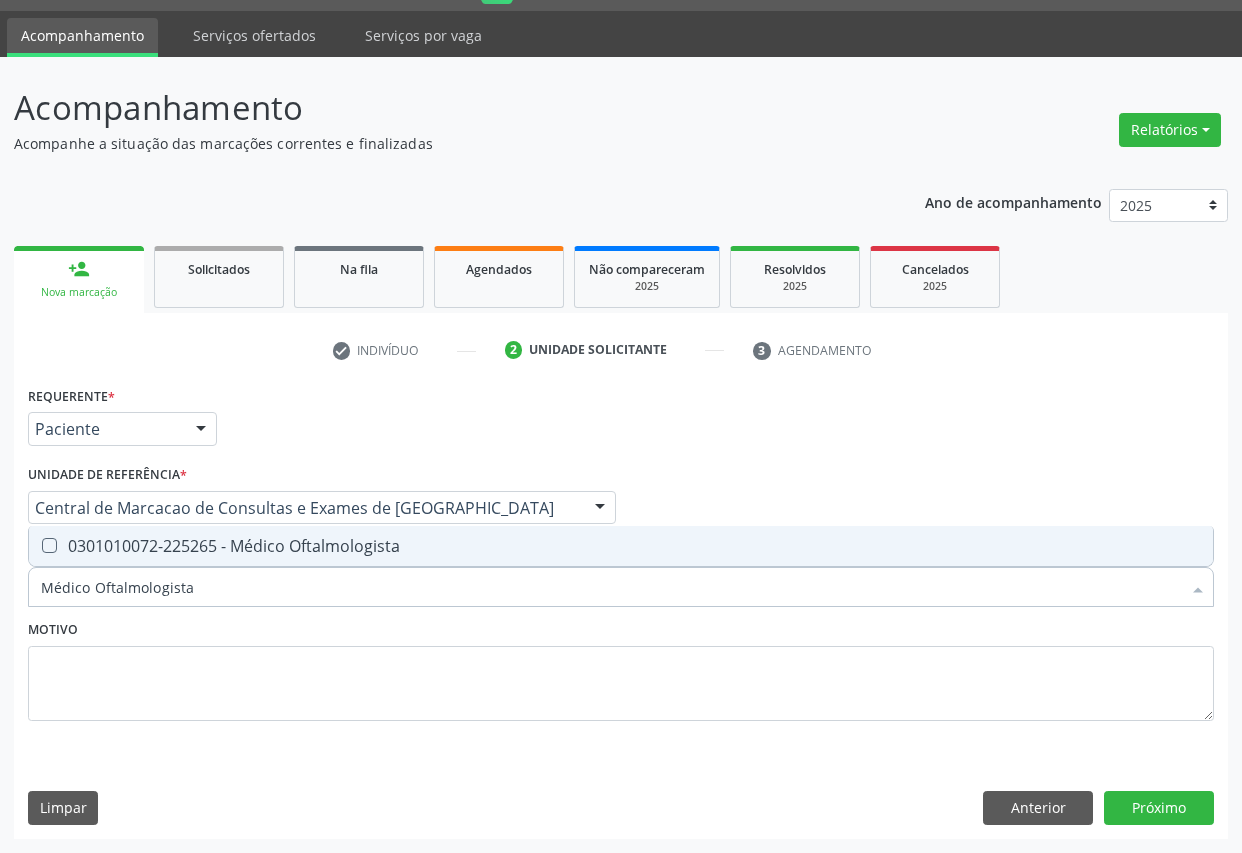 click on "0301010072-225265 - Médico Oftalmologista" at bounding box center [621, 546] 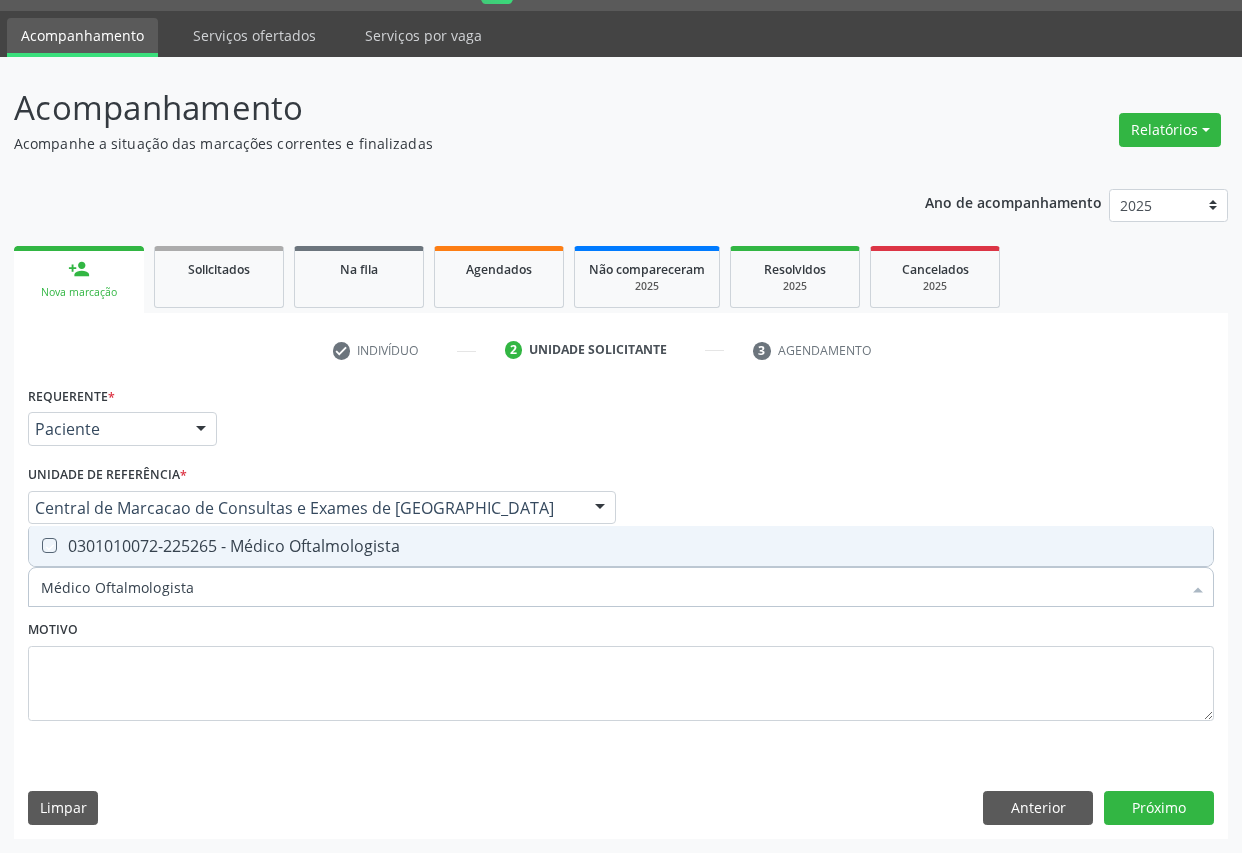 checkbox on "true" 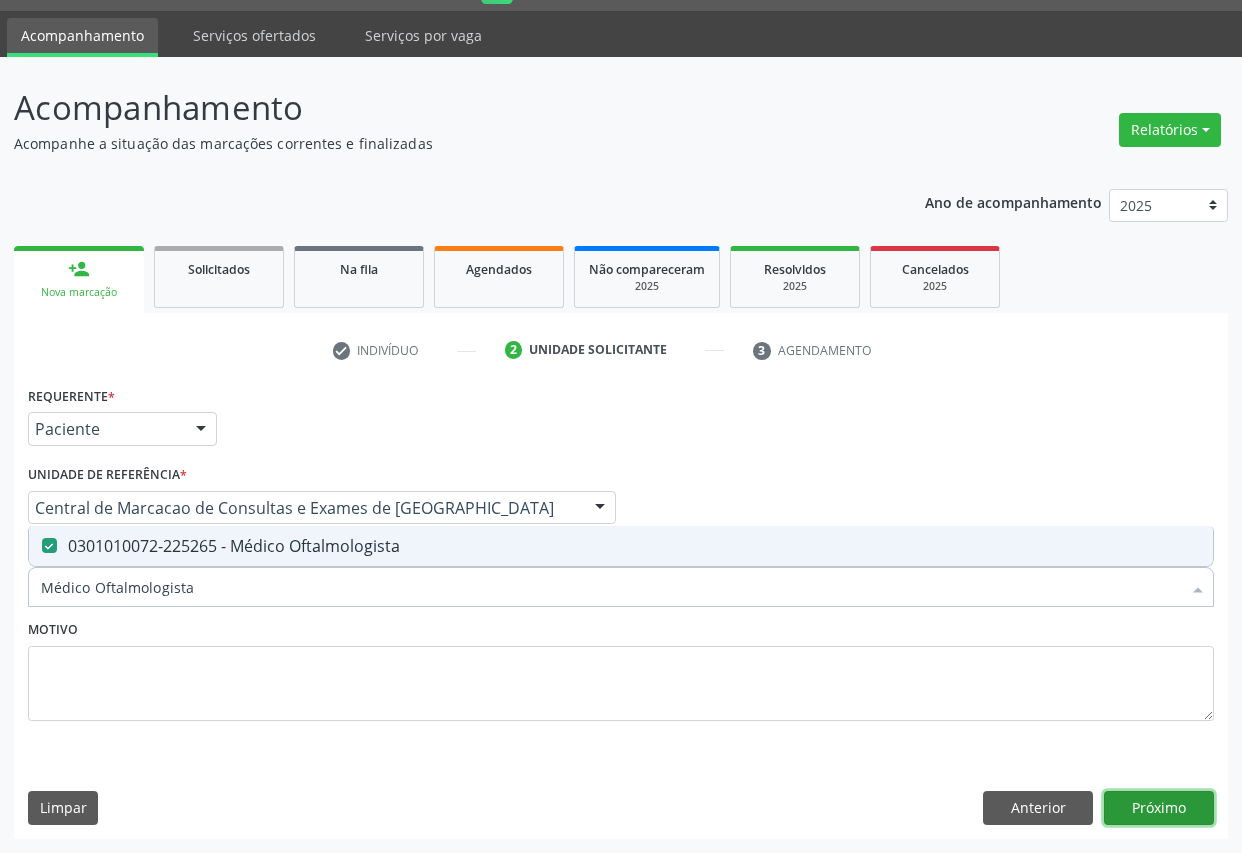 click on "Próximo" at bounding box center (1159, 808) 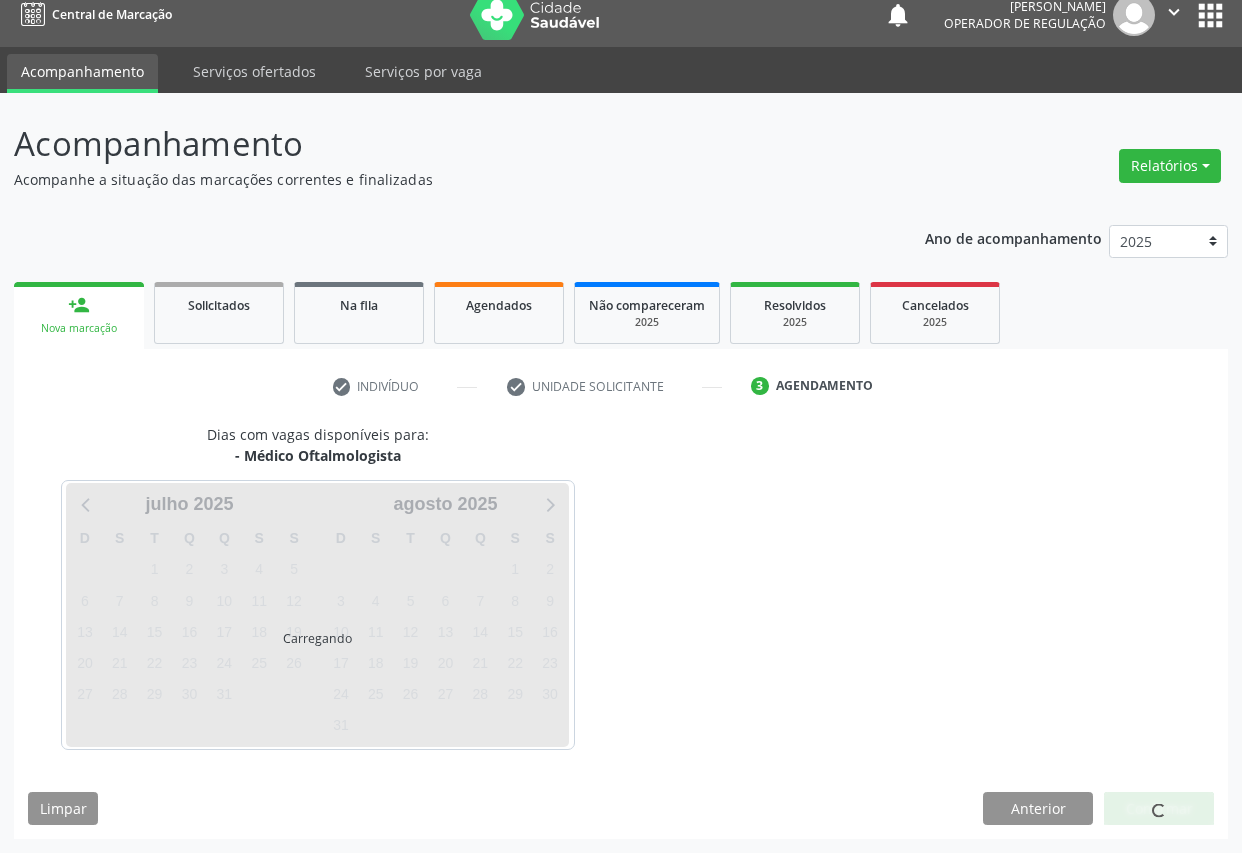 scroll, scrollTop: 17, scrollLeft: 0, axis: vertical 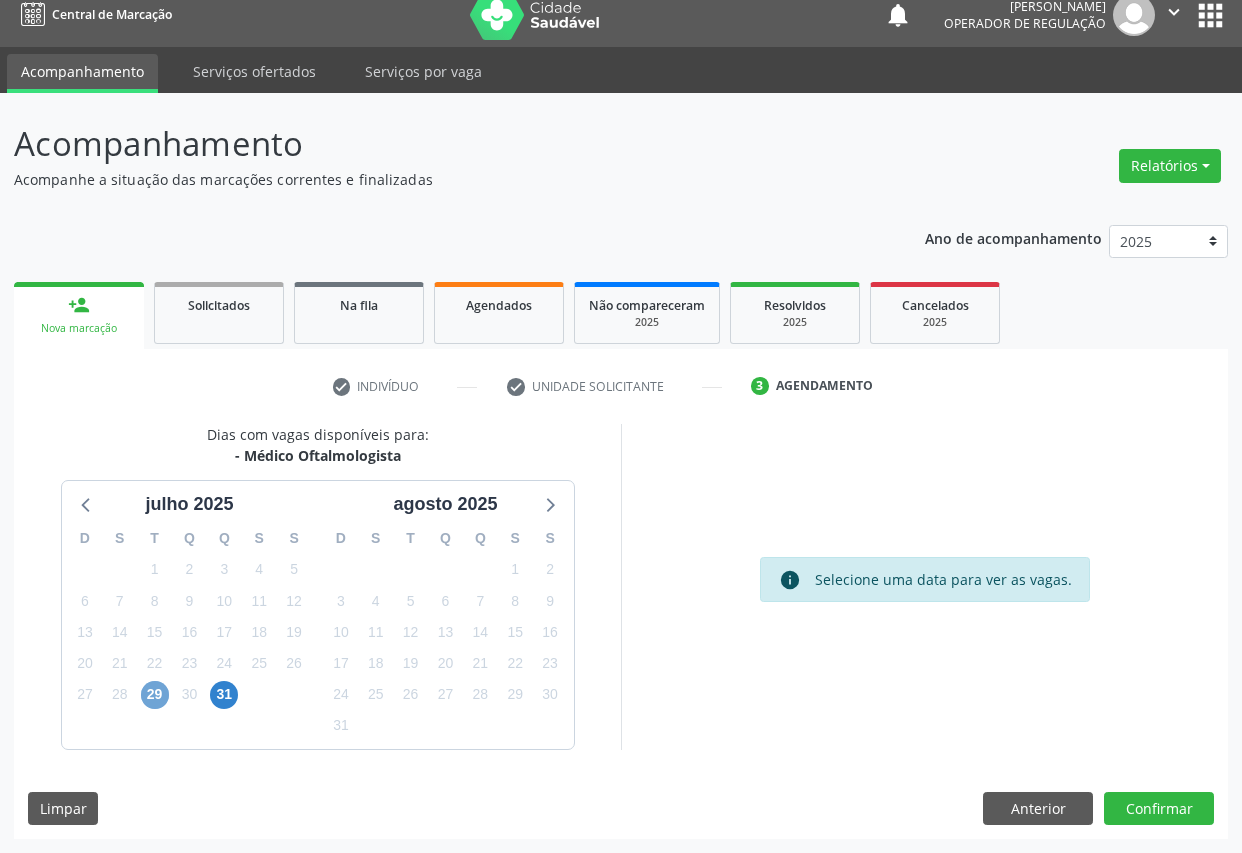 click on "29" at bounding box center [155, 695] 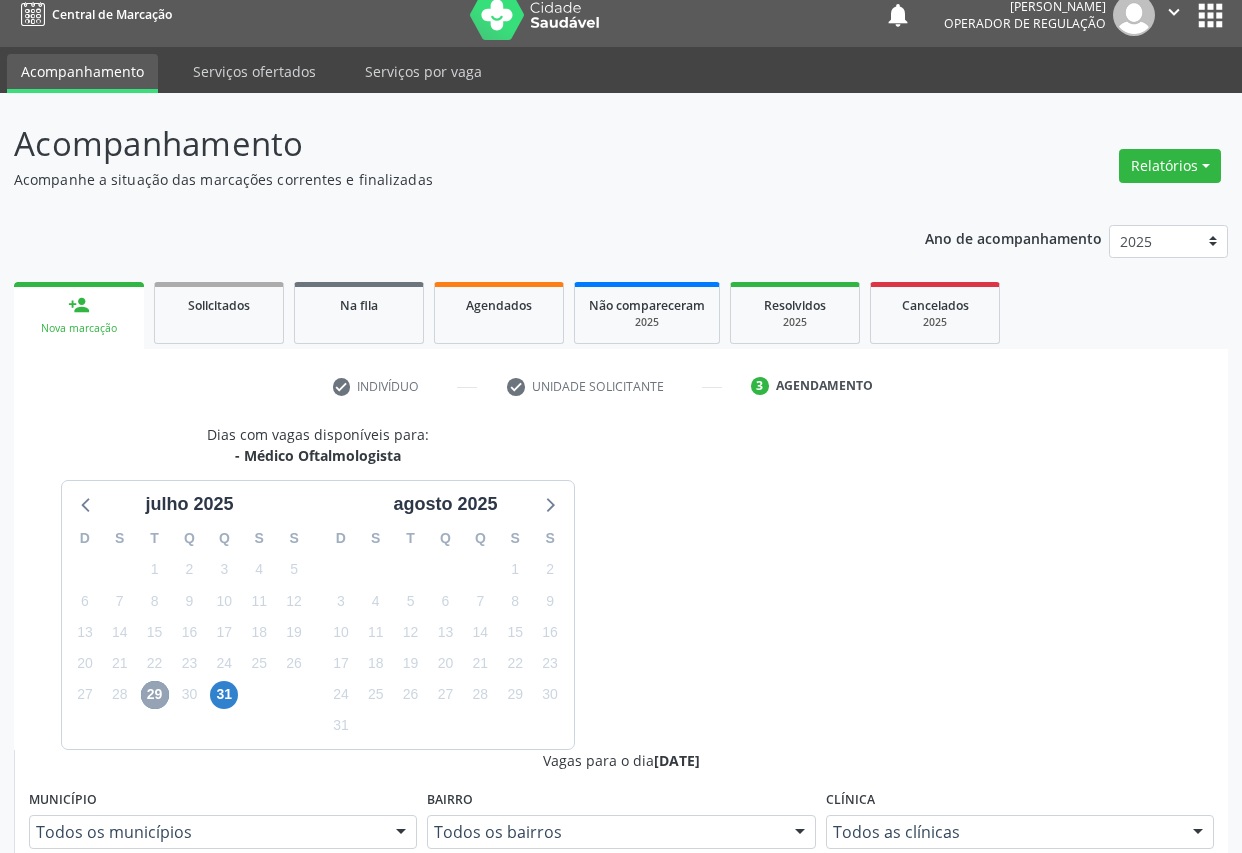 scroll, scrollTop: 306, scrollLeft: 0, axis: vertical 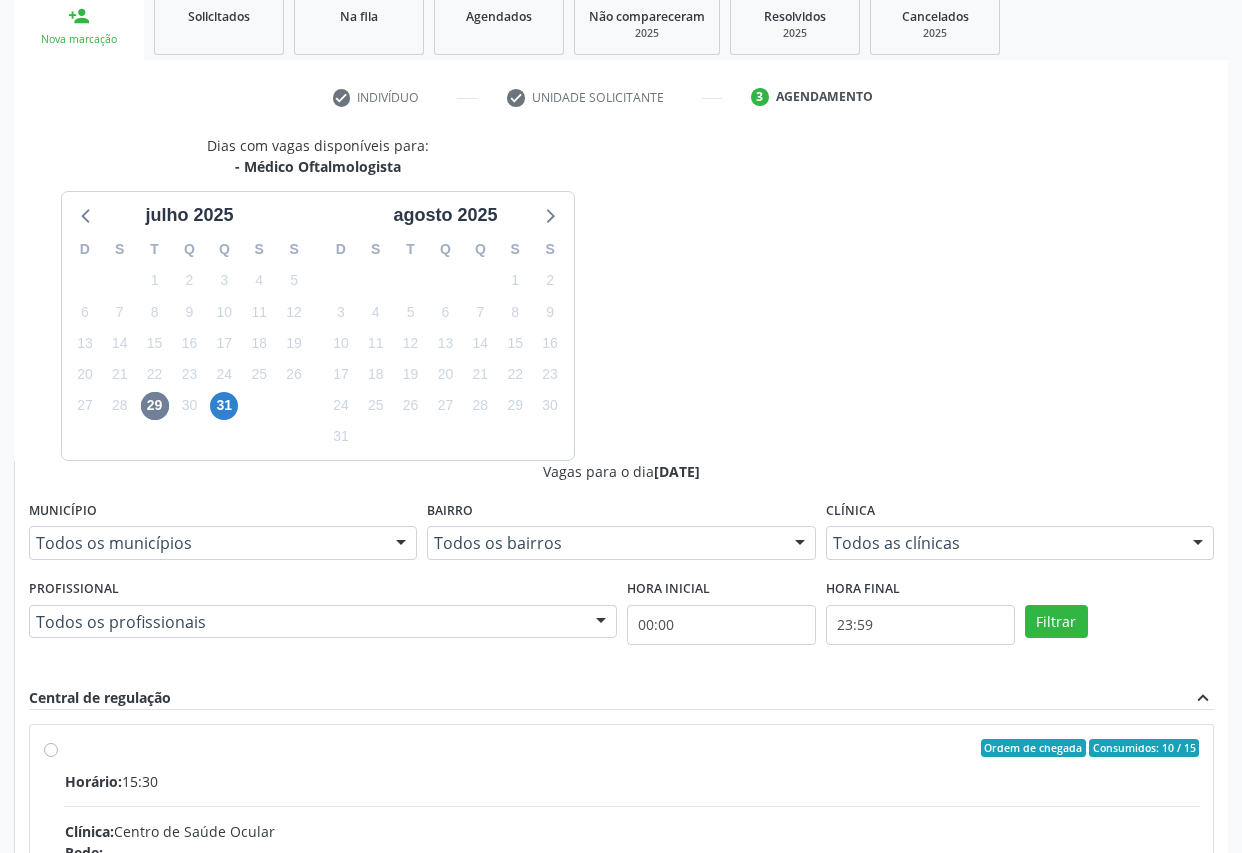 click on "Horário:   15:30
Clínica:  Centro de Saúde Ocular
Rede:
--
Endereço:   nº 06, [GEOGRAPHIC_DATA], [GEOGRAPHIC_DATA] - BA
Telefone:   --
Profissional:
Claúdia Galvão Pedreira
Informações adicionais sobre o atendimento
Idade de atendimento:
de 3 a 100 anos
Gênero(s) atendido(s):
Feminino e Masculino
Informações adicionais:
--" at bounding box center (632, 908) 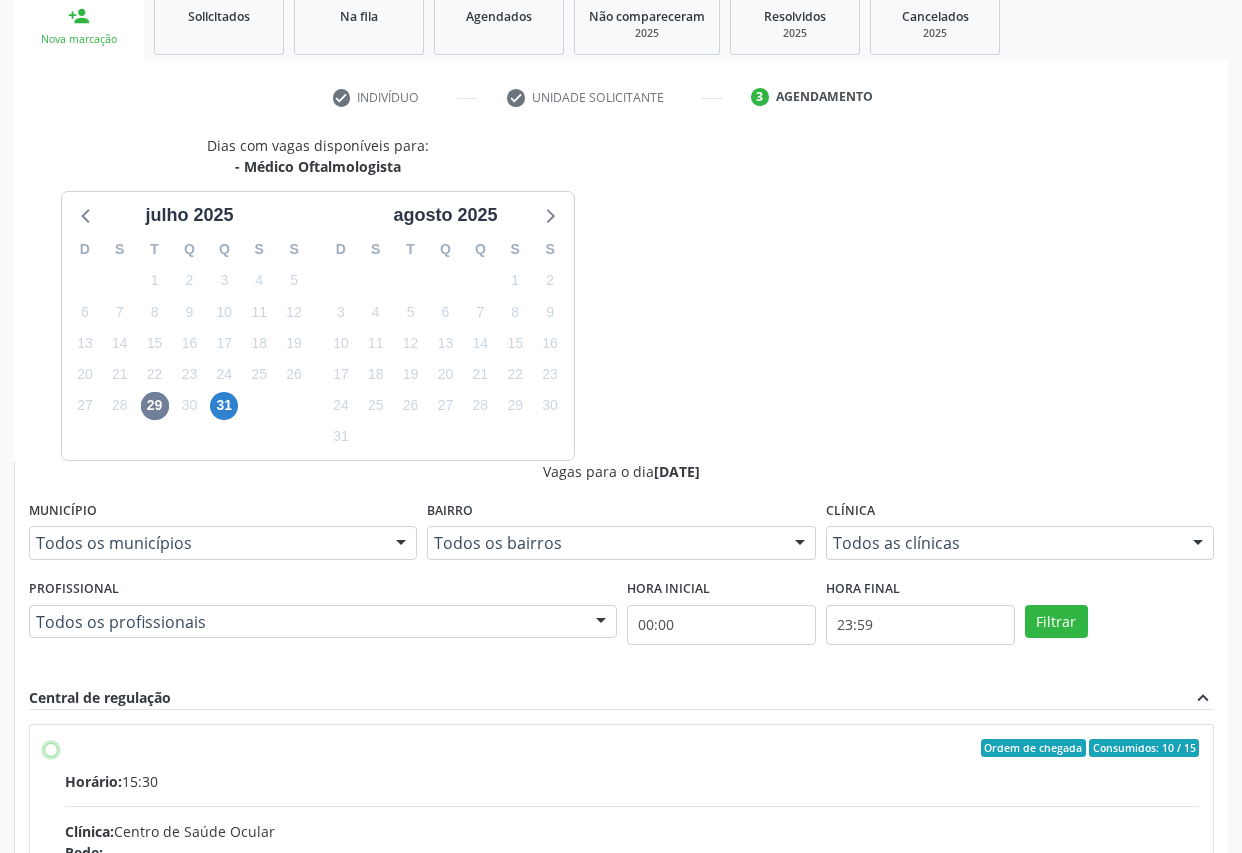 click on "Ordem de chegada
Consumidos: 10 / 15
Horário:   15:30
Clínica:  Centro de Saúde Ocular
Rede:
--
Endereço:   [STREET_ADDRESS]
Telefone:   --
Profissional:
Claúdia [PERSON_NAME]
Informações adicionais sobre o atendimento
Idade de atendimento:
de 3 a 100 anos
Gênero(s) atendido(s):
Feminino e Masculino
Informações adicionais:
--" at bounding box center (51, 748) 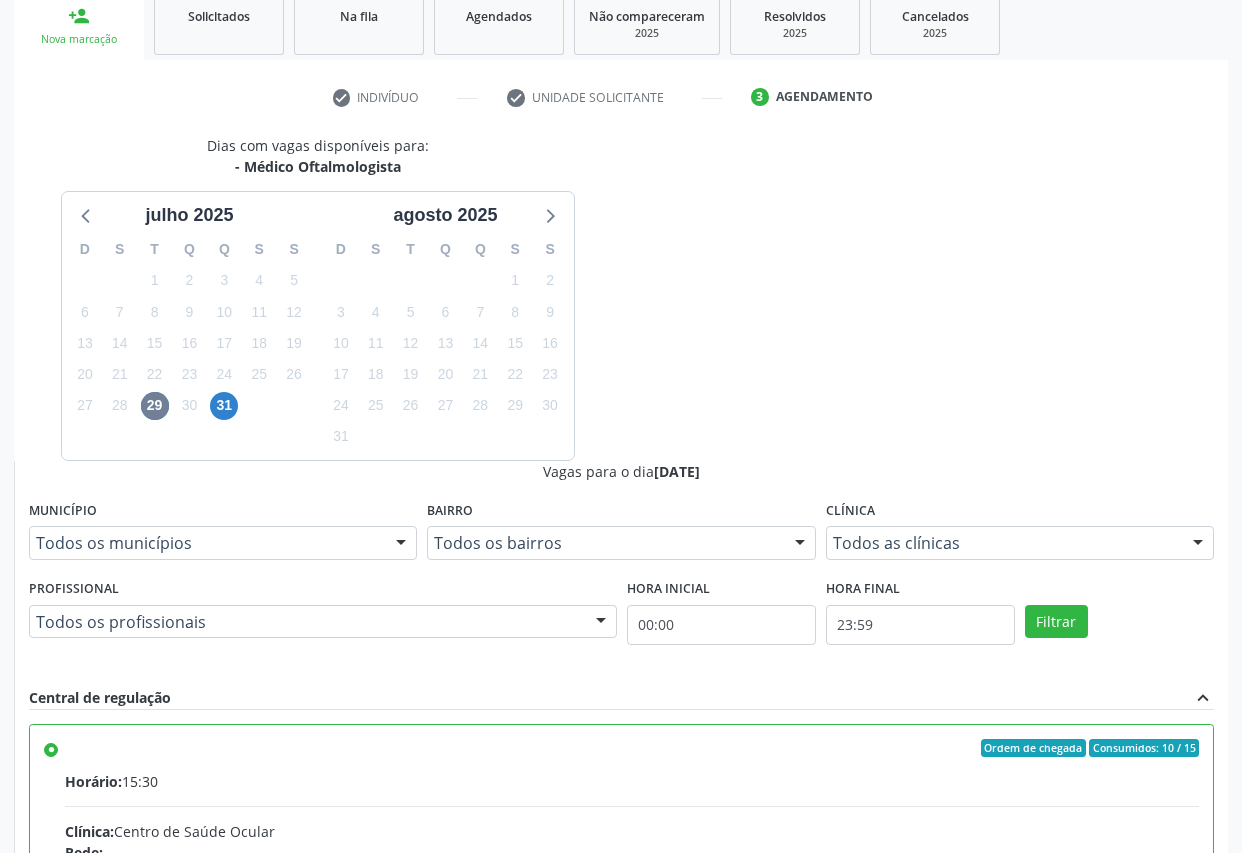 click on "Confirmar" at bounding box center (1159, 1169) 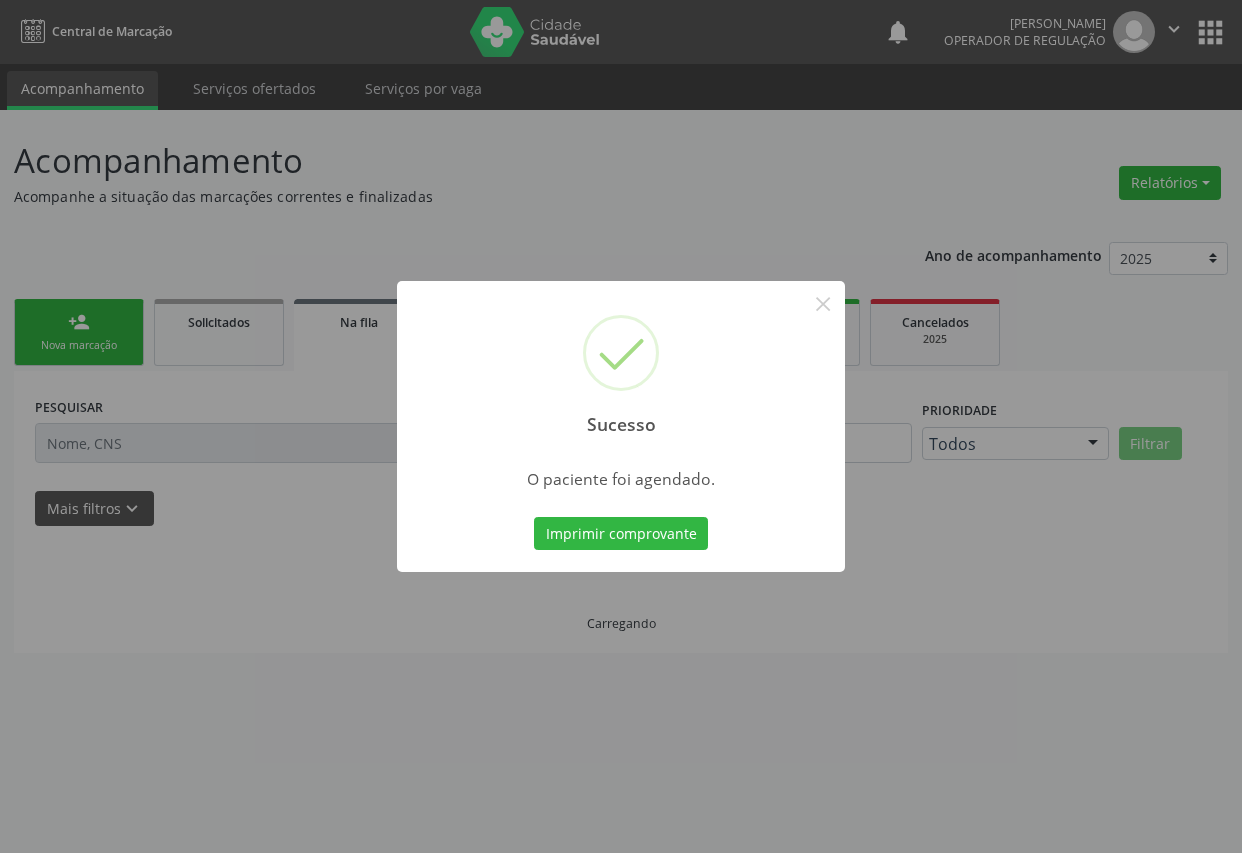 scroll, scrollTop: 0, scrollLeft: 0, axis: both 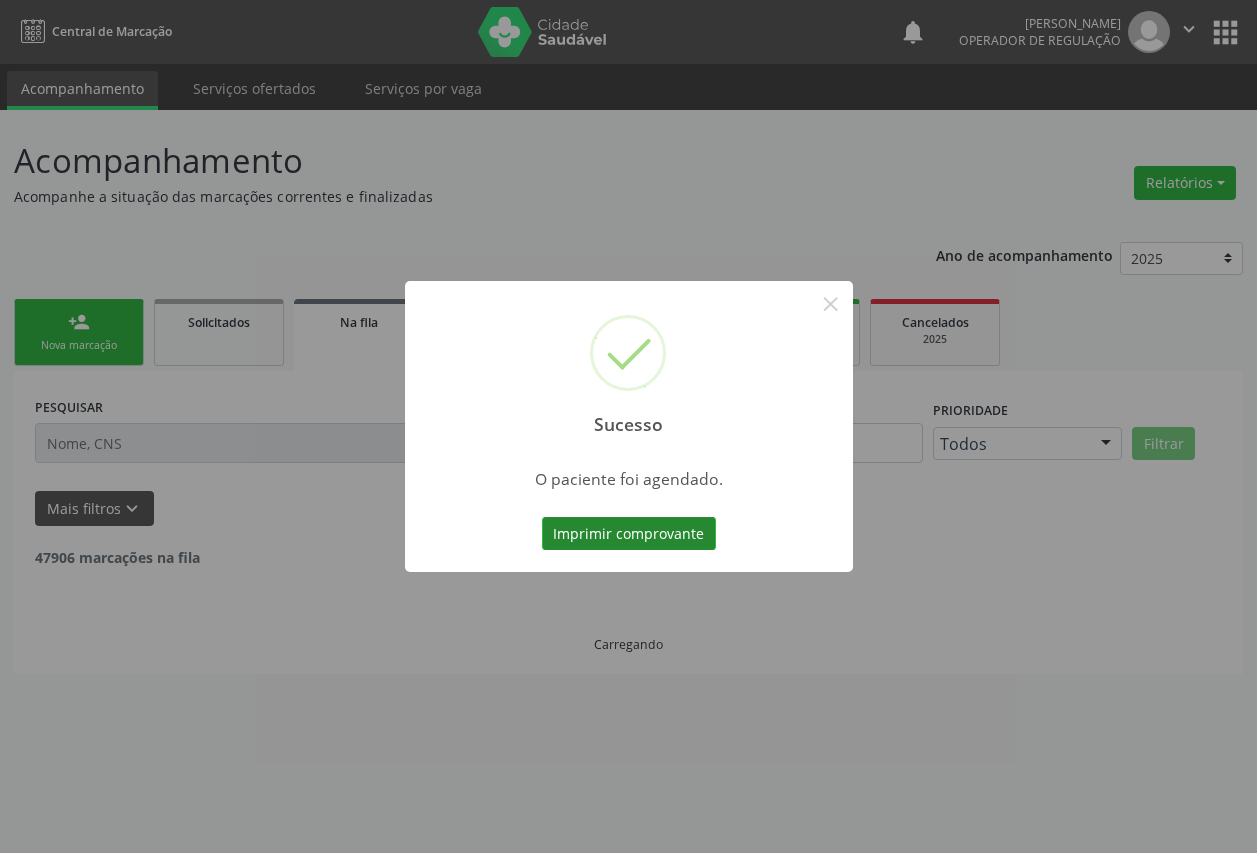 click on "Imprimir comprovante" at bounding box center (629, 534) 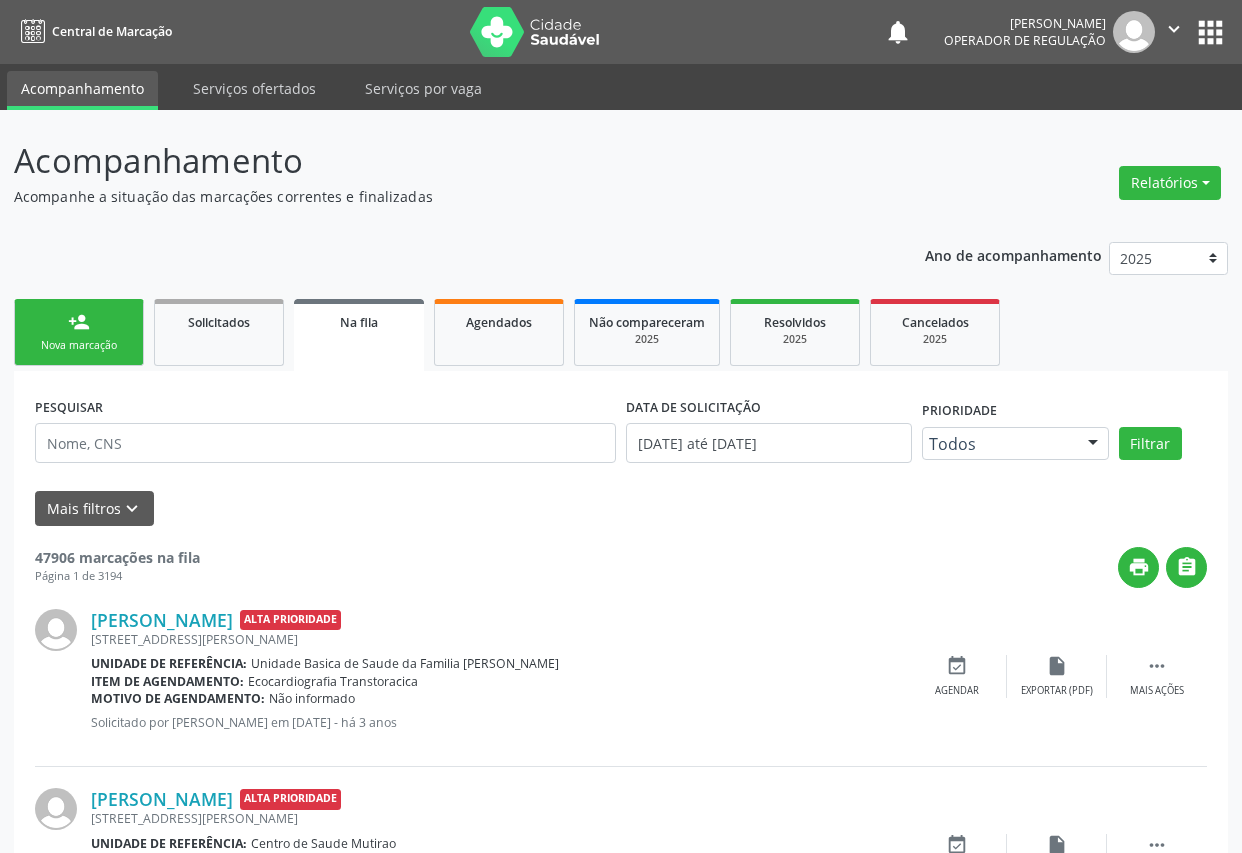 click on "person_add
Nova marcação" at bounding box center [79, 332] 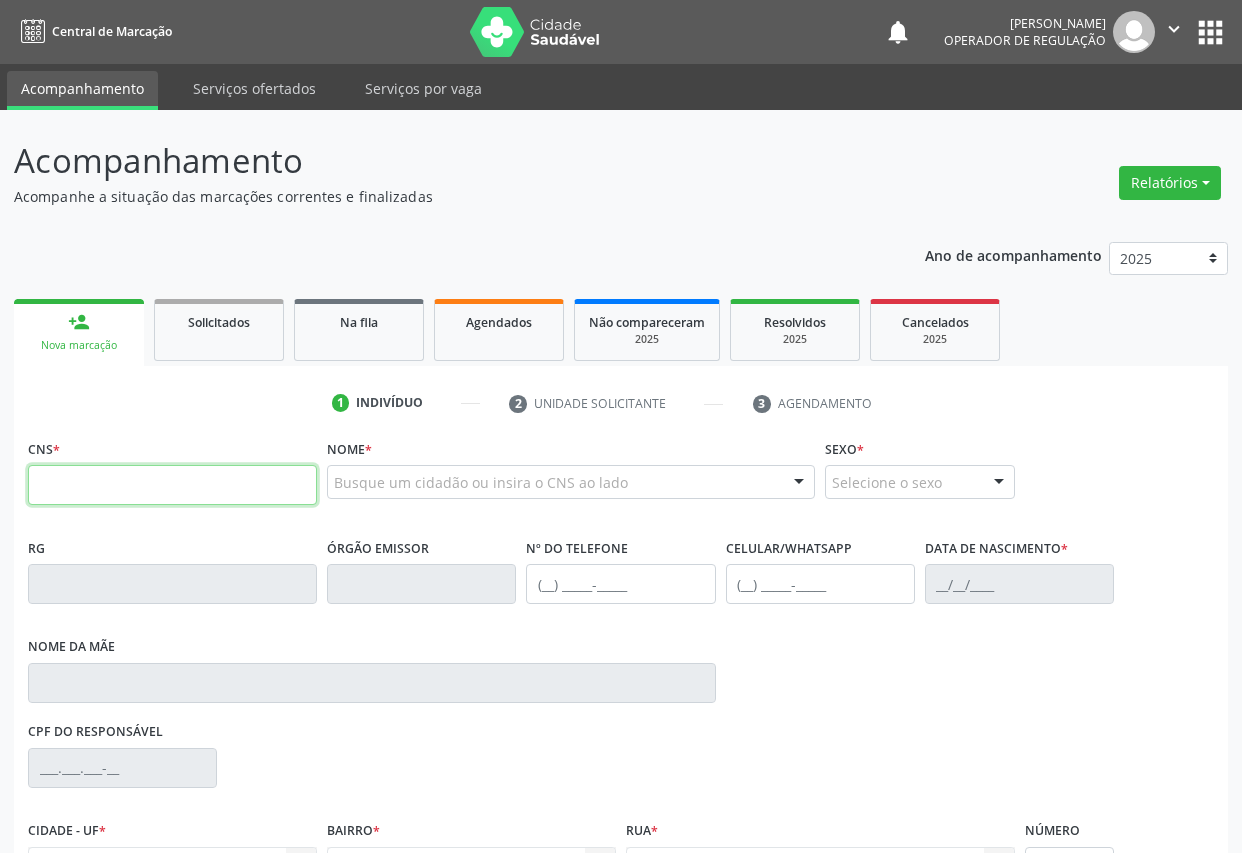 click at bounding box center [172, 485] 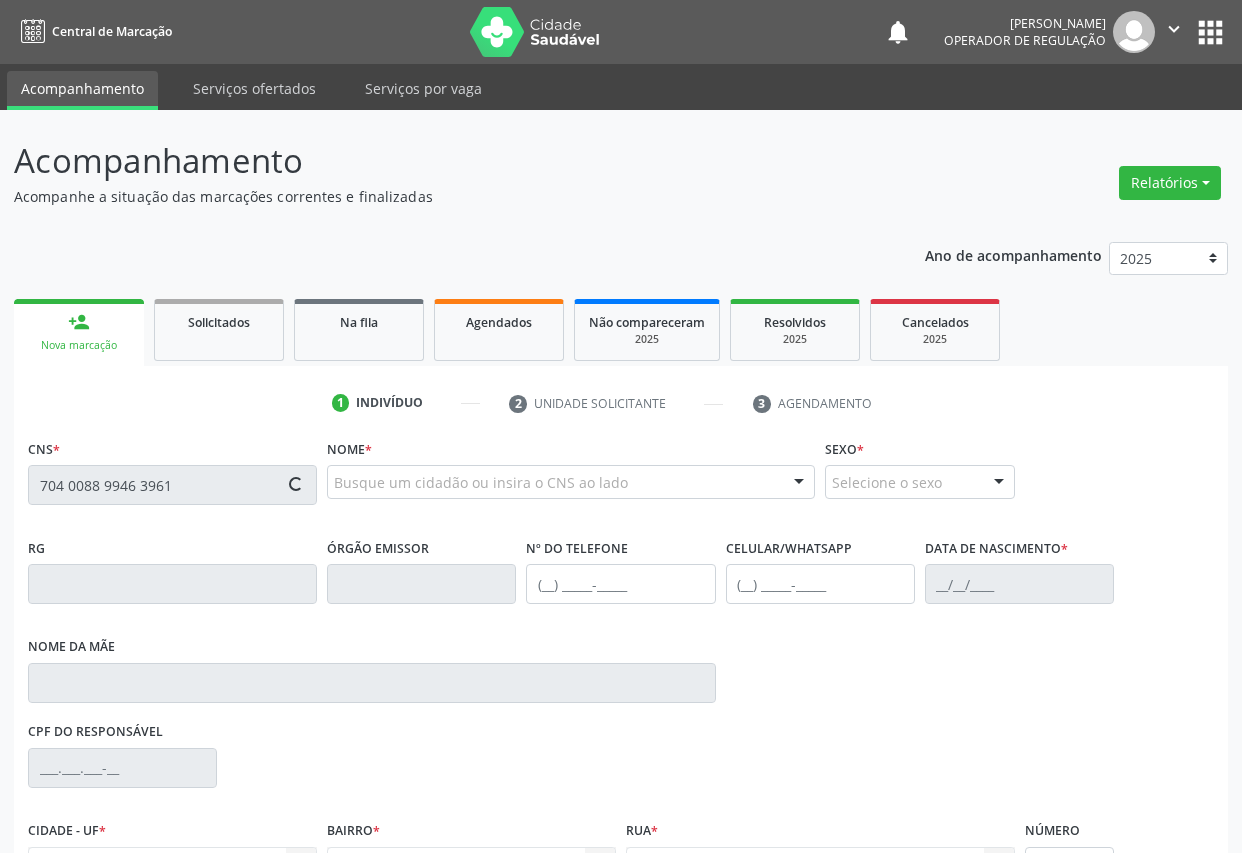 scroll, scrollTop: 217, scrollLeft: 0, axis: vertical 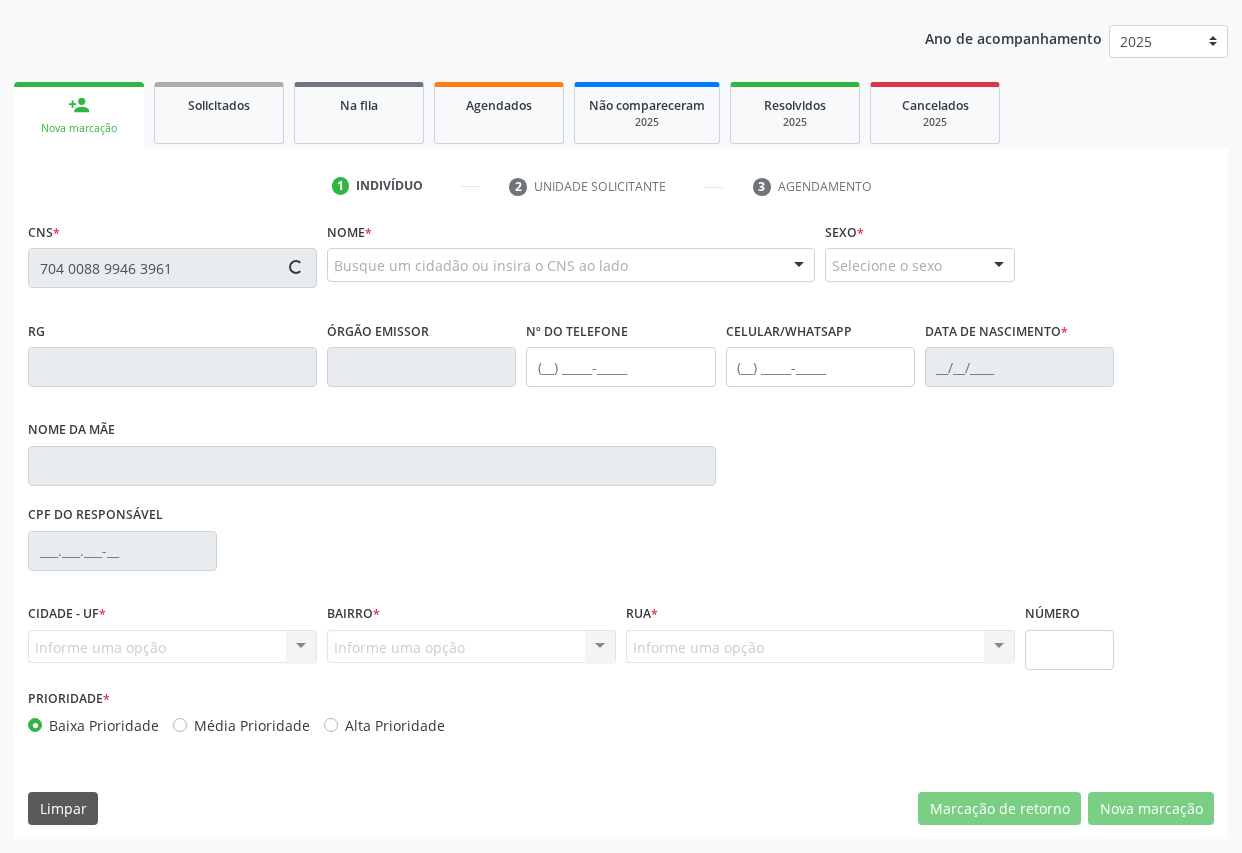 type on "704 0088 9946 3961" 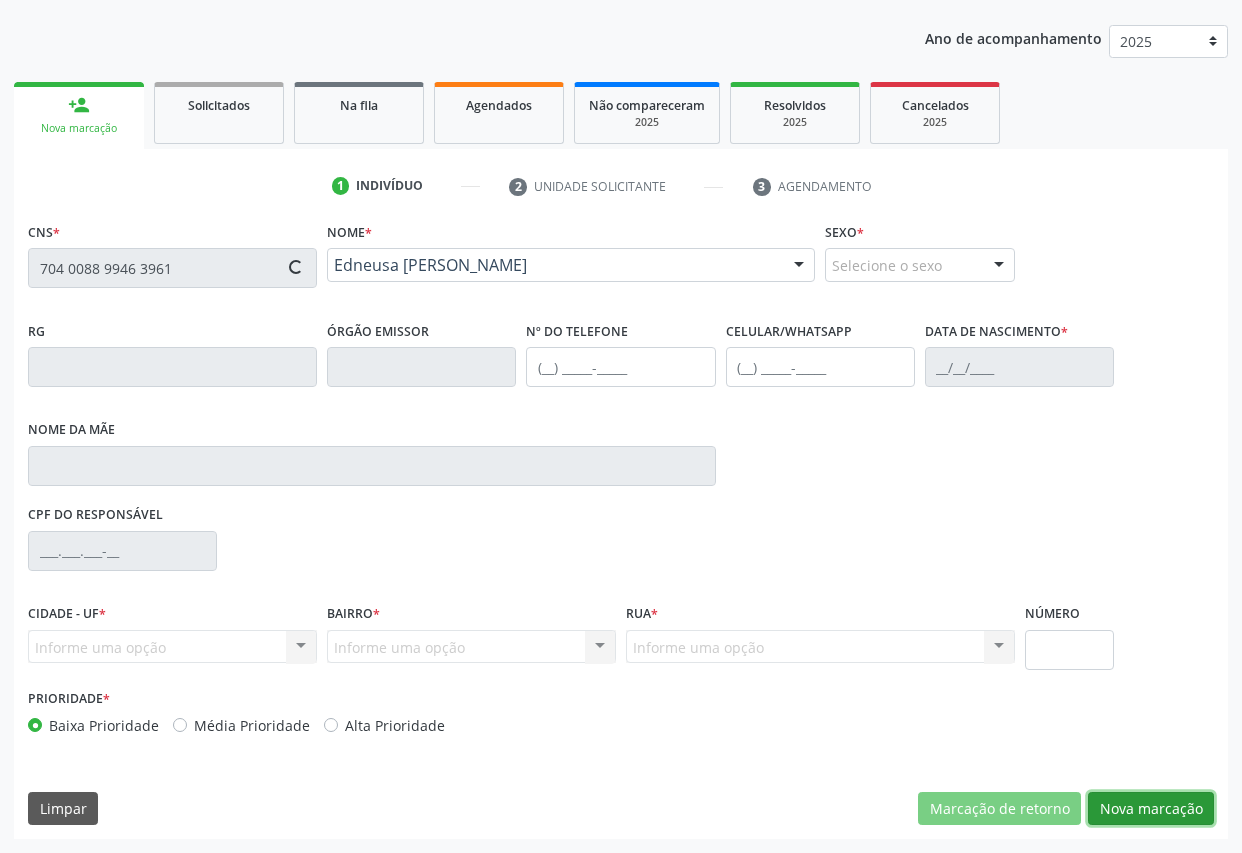 click on "Nova marcação" at bounding box center [1151, 809] 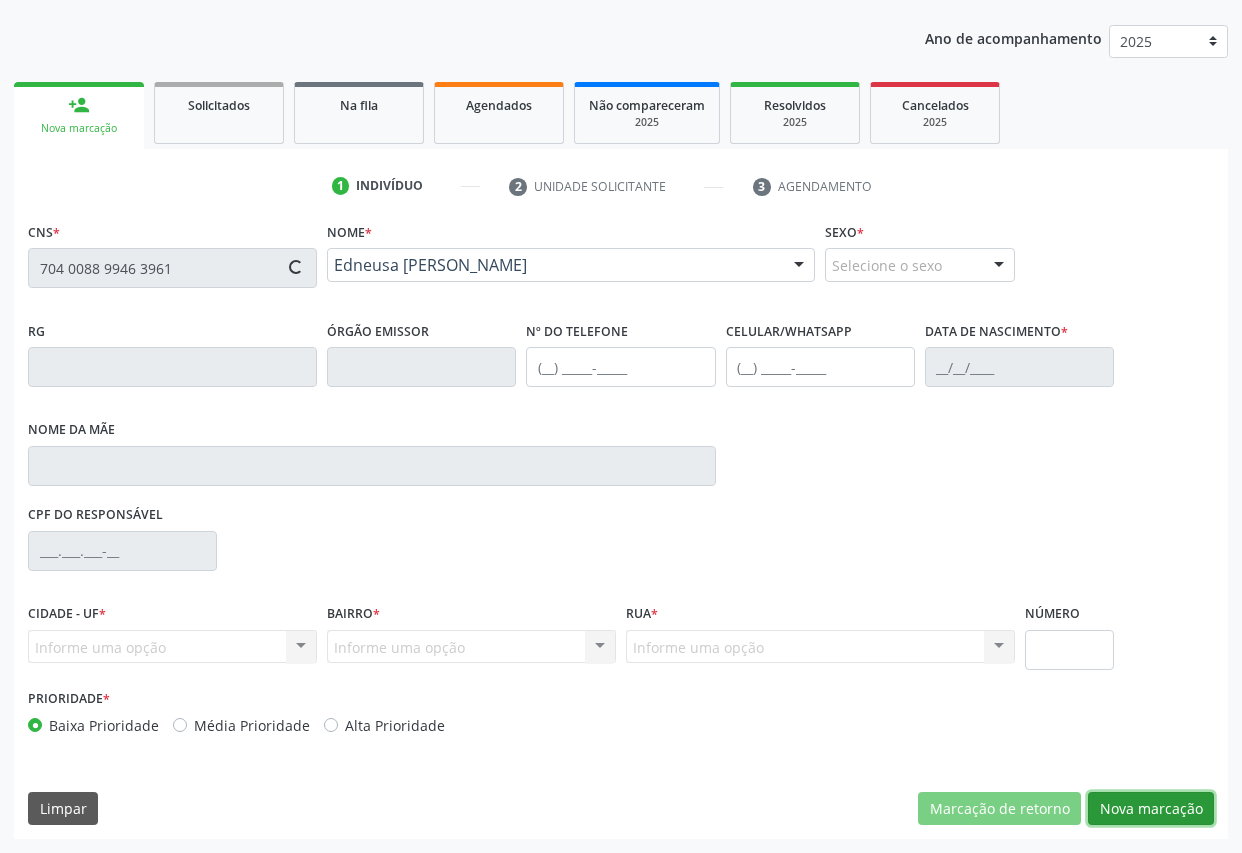 type on "933.574.005-53" 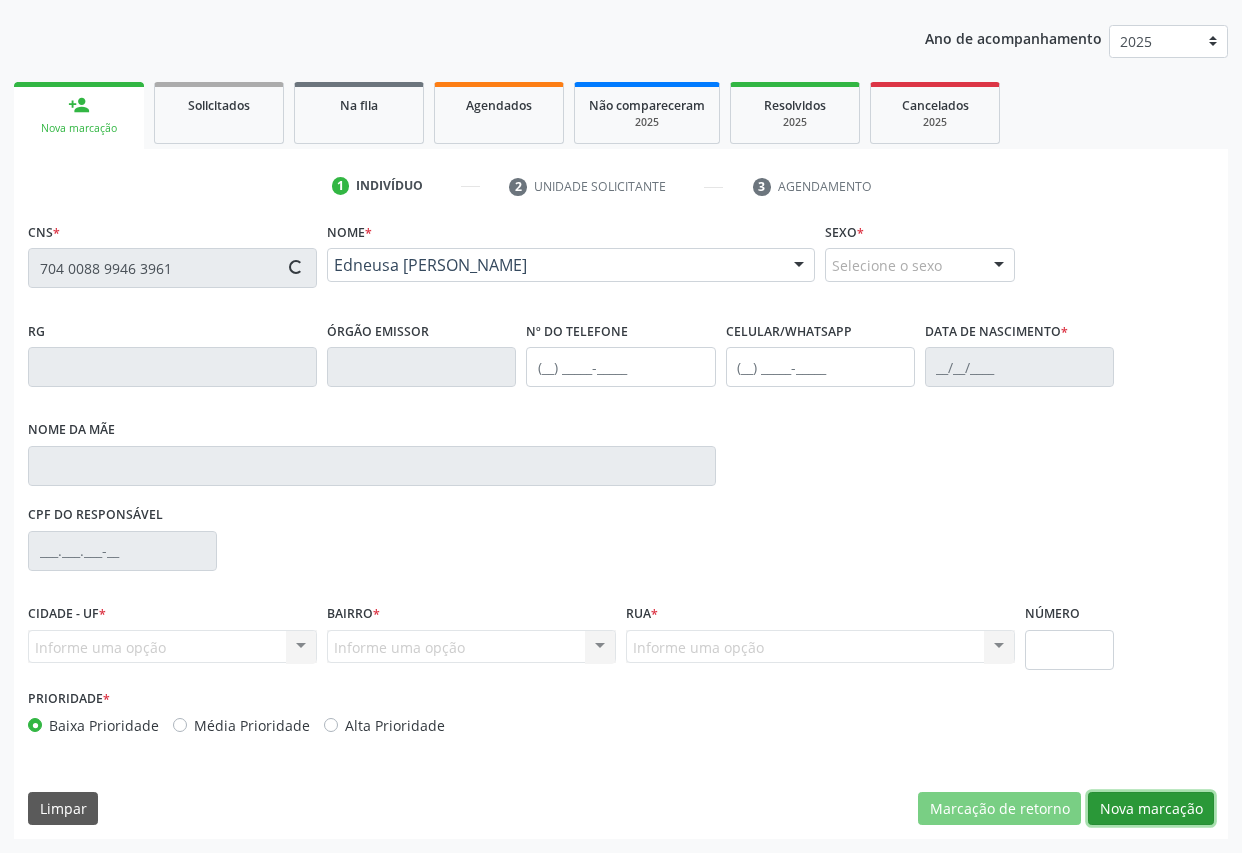 type on "SN" 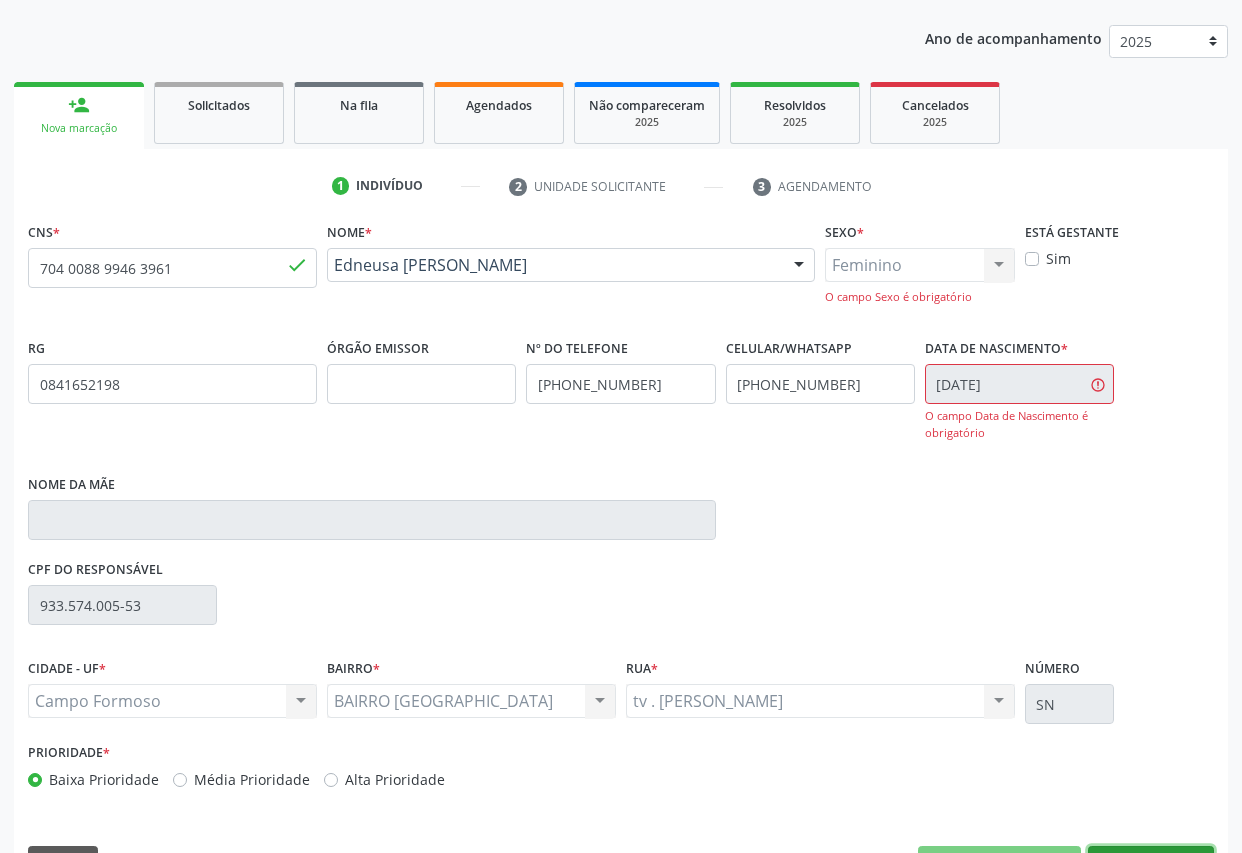 scroll, scrollTop: 272, scrollLeft: 0, axis: vertical 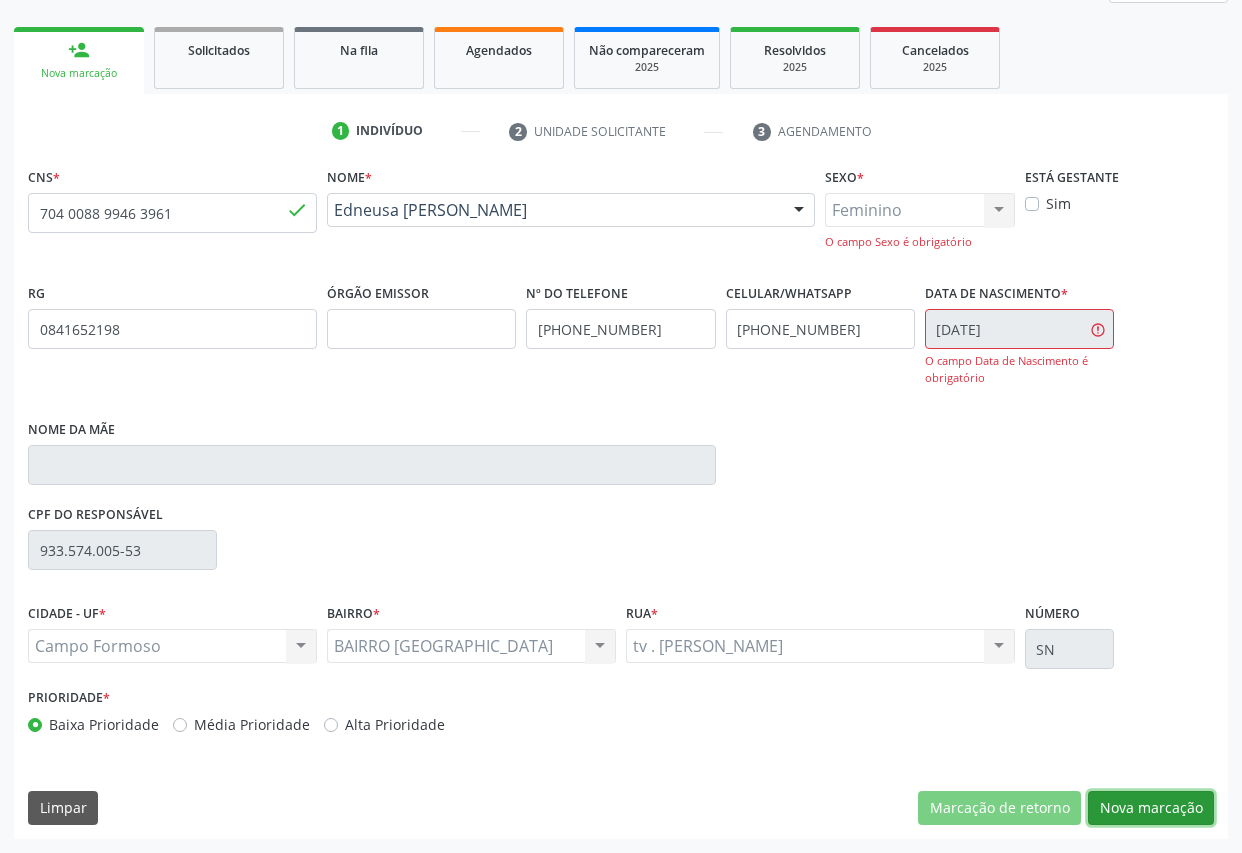 click on "Nova marcação" at bounding box center (1151, 808) 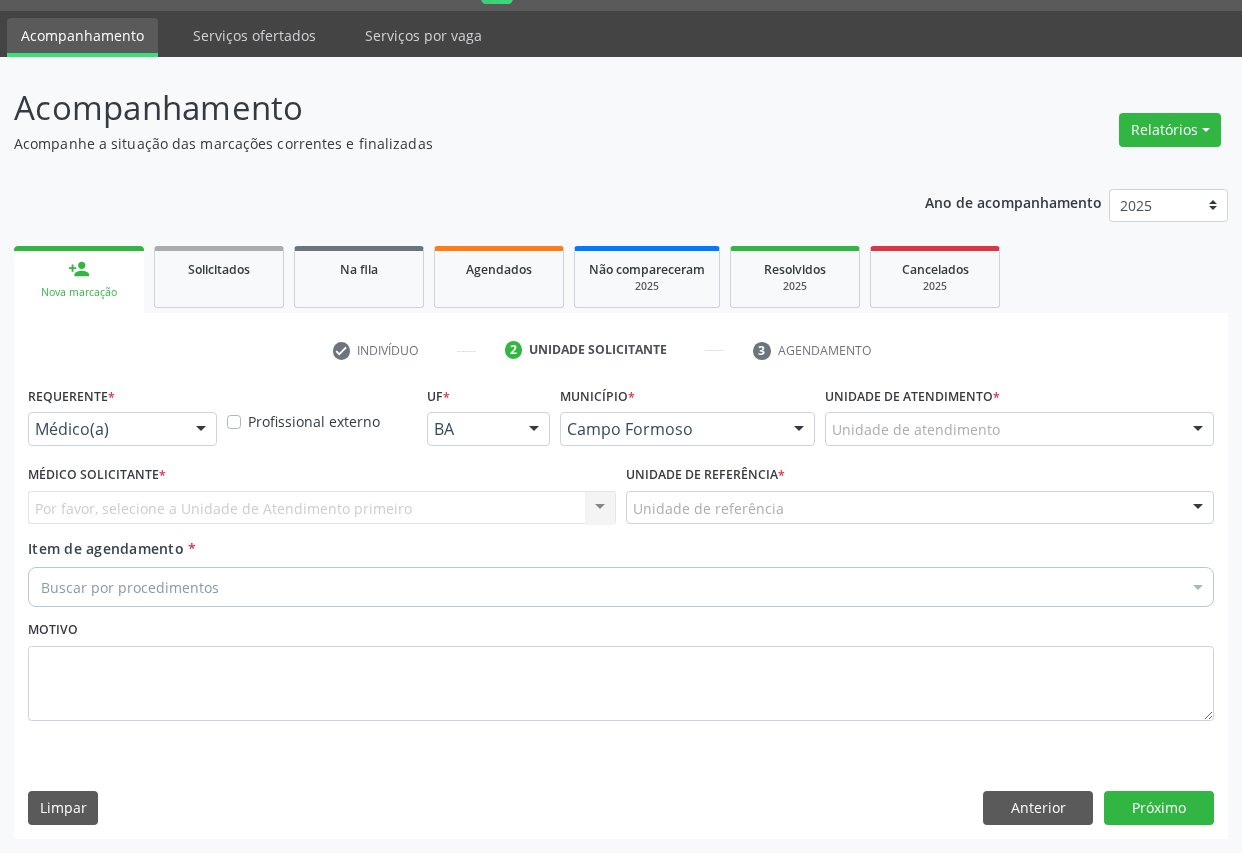 scroll, scrollTop: 53, scrollLeft: 0, axis: vertical 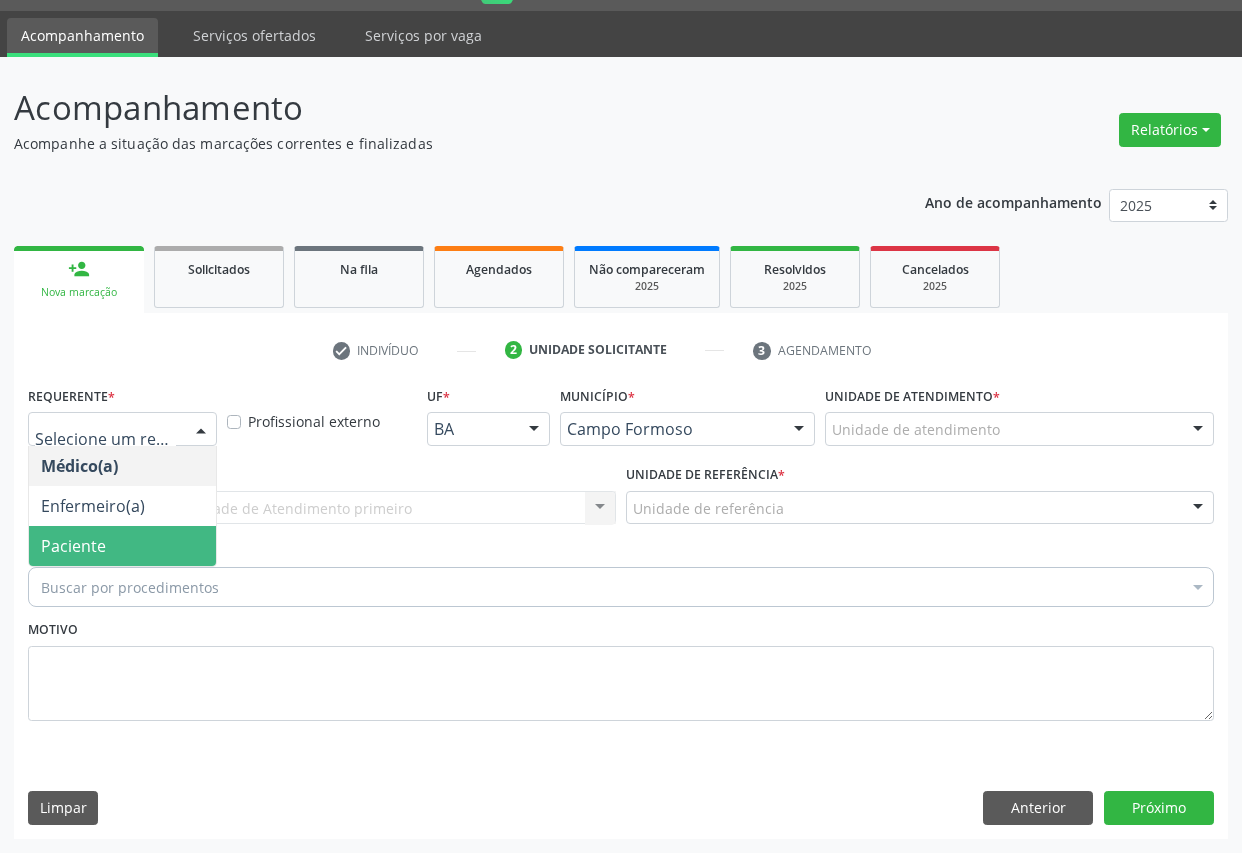 drag, startPoint x: 130, startPoint y: 555, endPoint x: 229, endPoint y: 504, distance: 111.364265 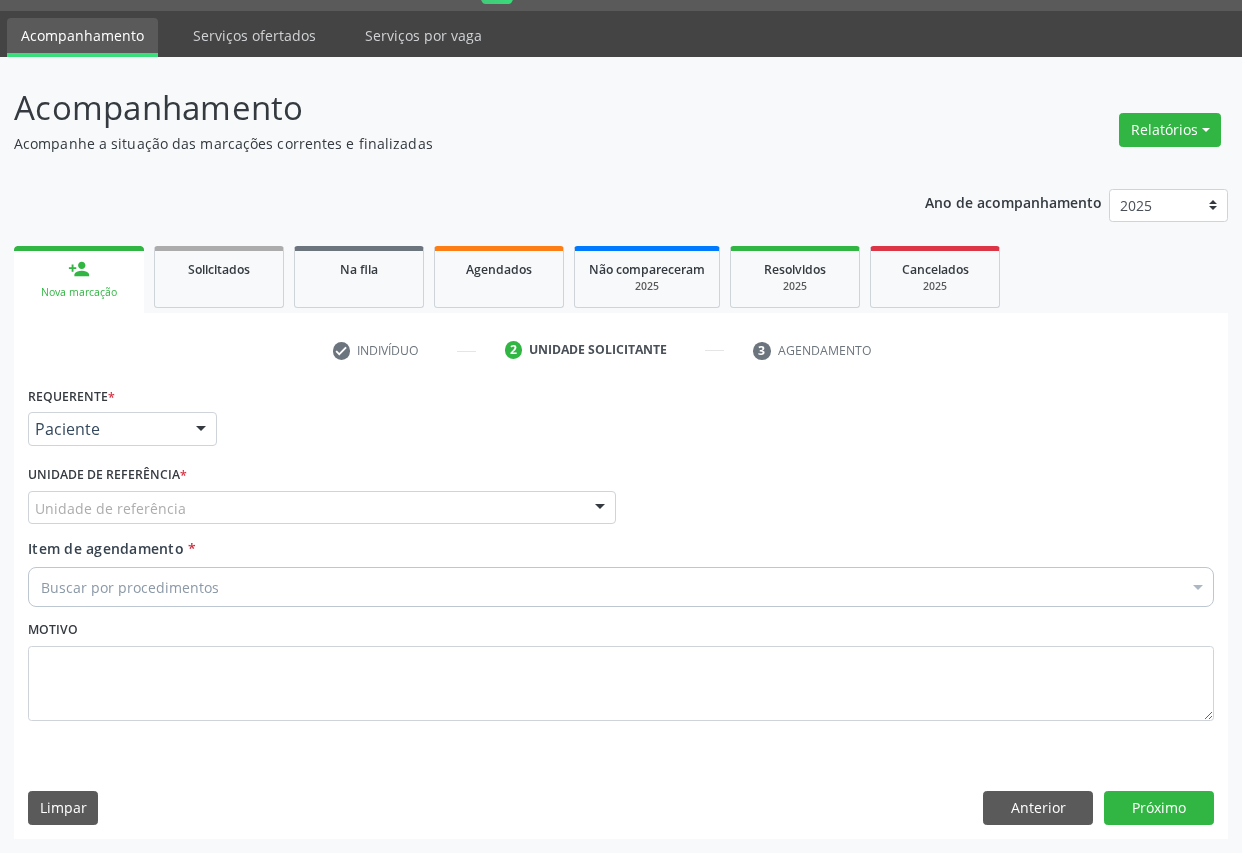 click on "Unidade de referência" at bounding box center (322, 508) 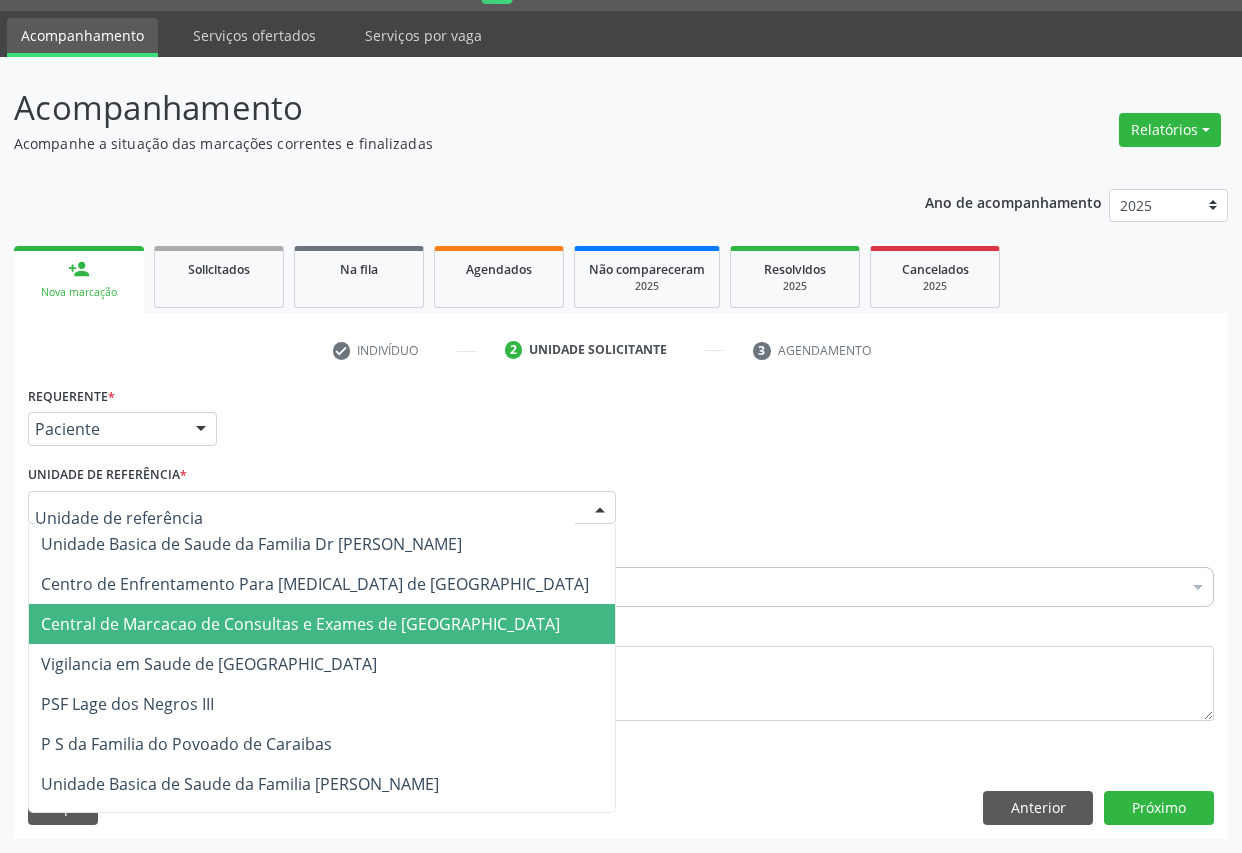 click on "Central de Marcacao de Consultas e Exames de [GEOGRAPHIC_DATA]" at bounding box center (322, 624) 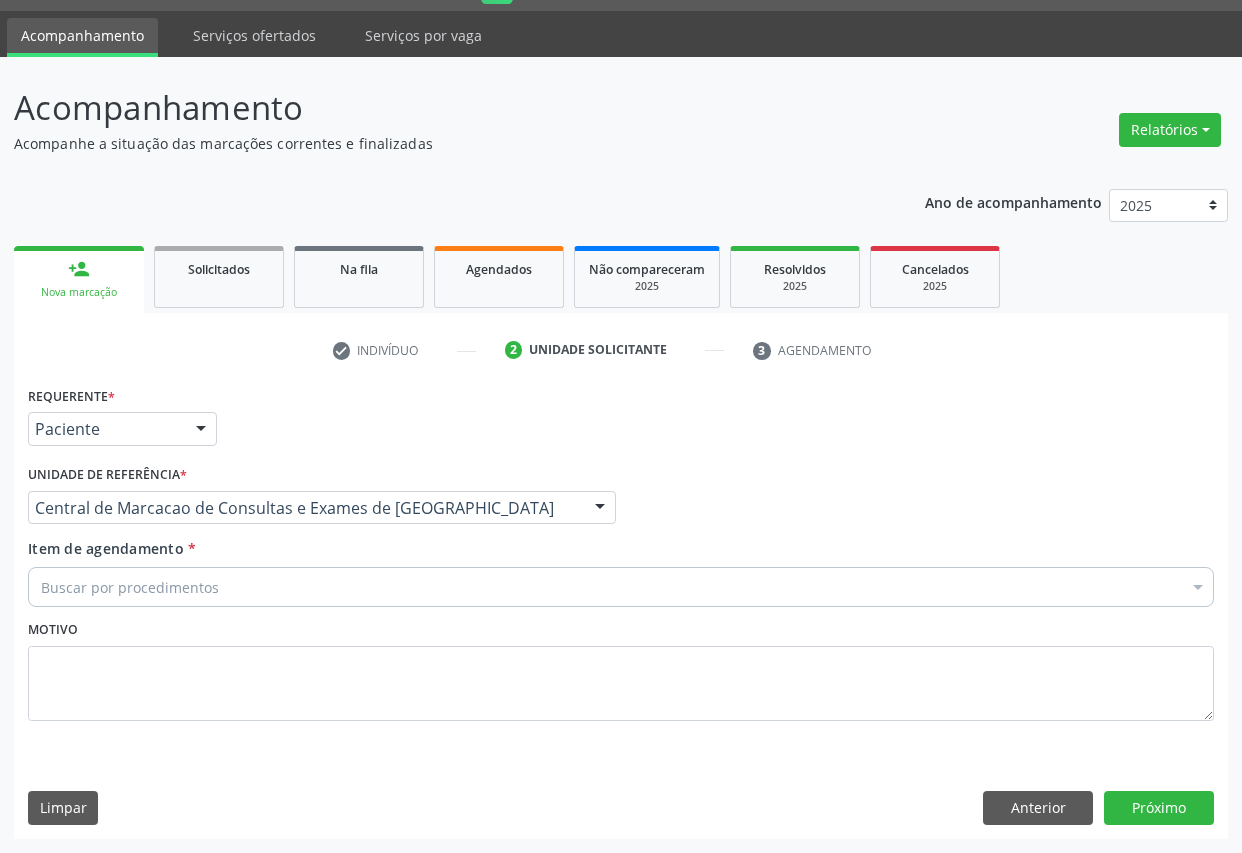 click on "Buscar por procedimentos" at bounding box center (621, 587) 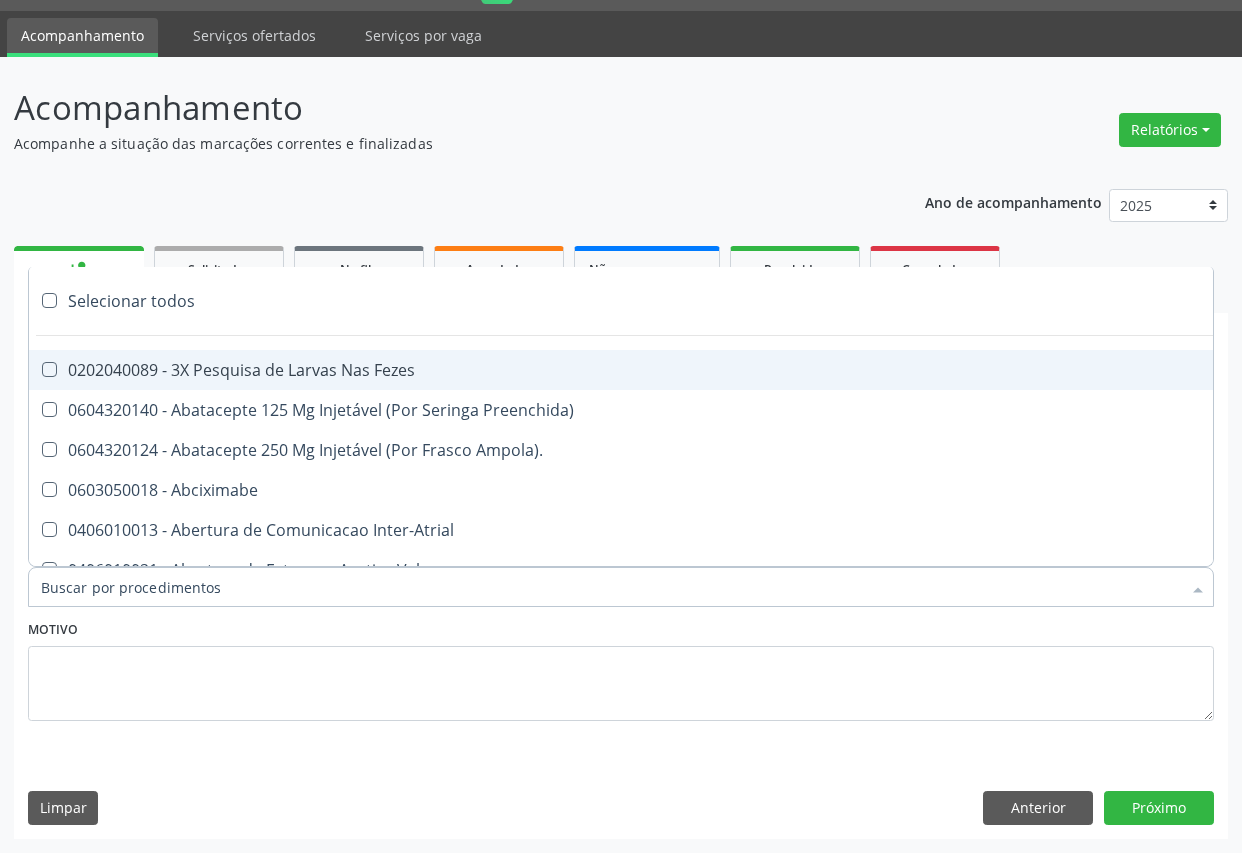 paste on "Médico Oftalmologista" 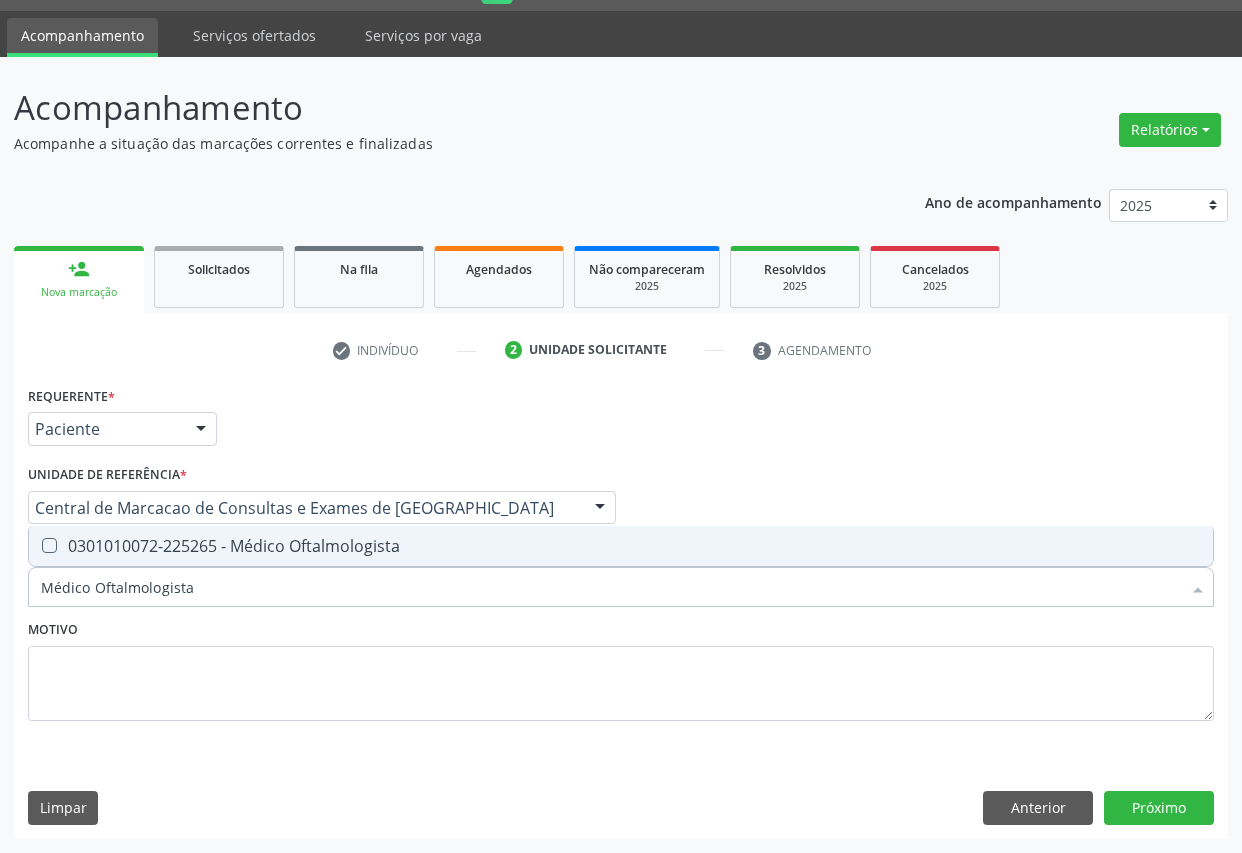 click on "0301010072-225265 - Médico Oftalmologista" at bounding box center (621, 546) 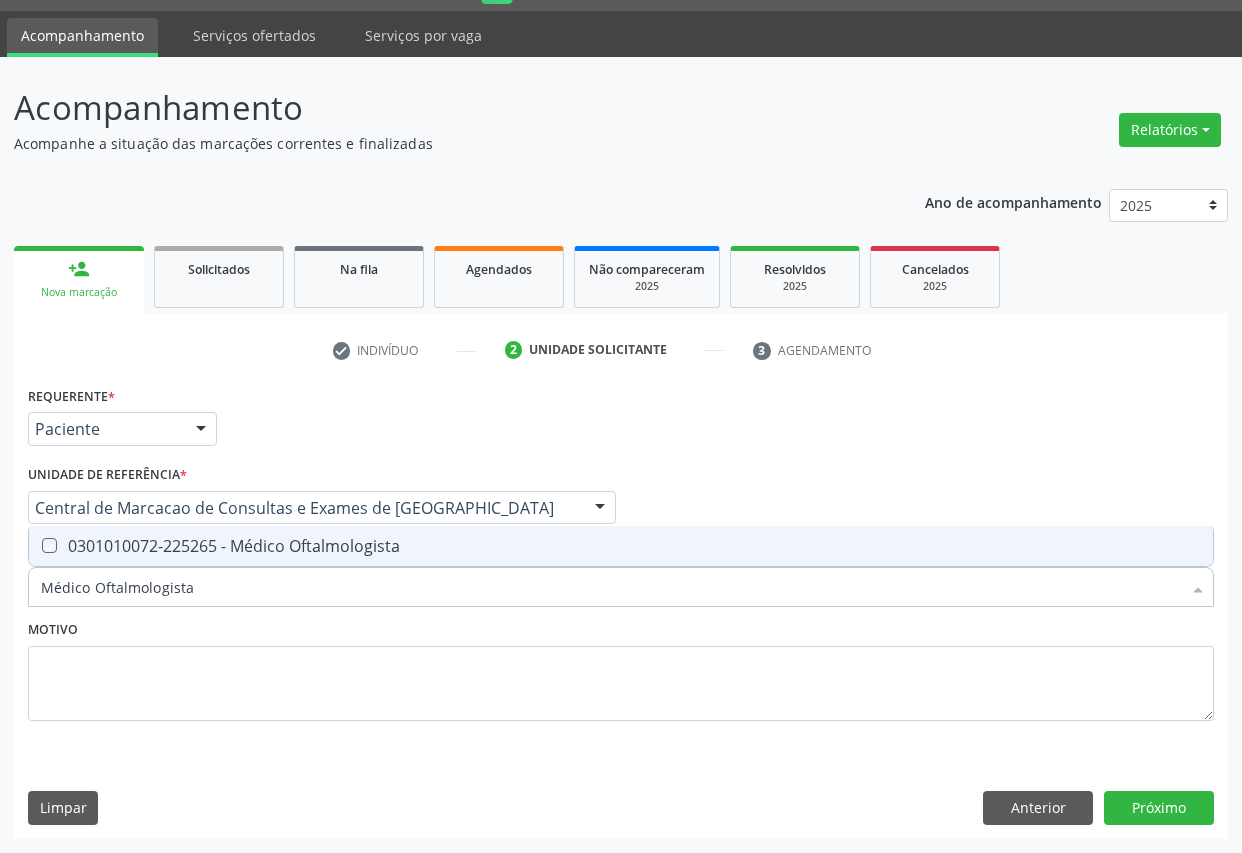checkbox on "true" 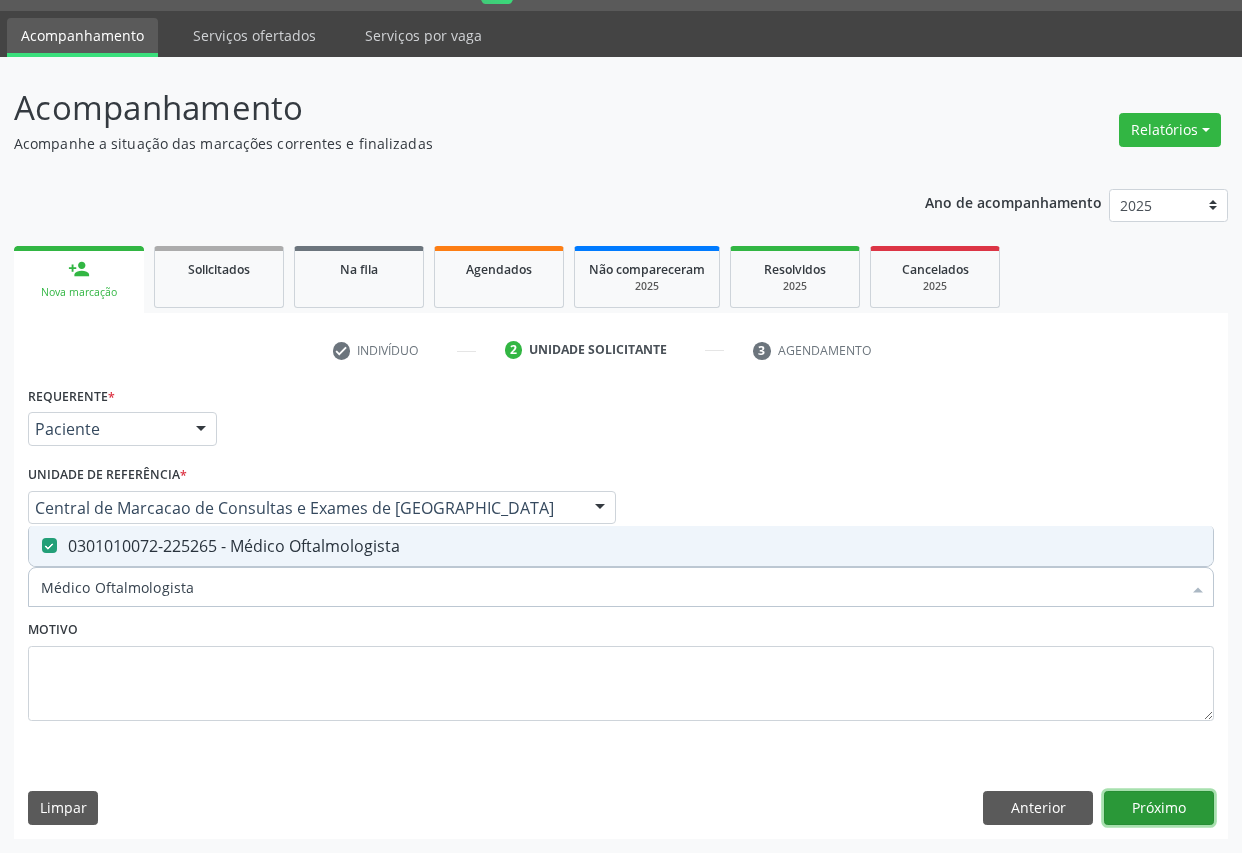 click on "Próximo" at bounding box center [1159, 808] 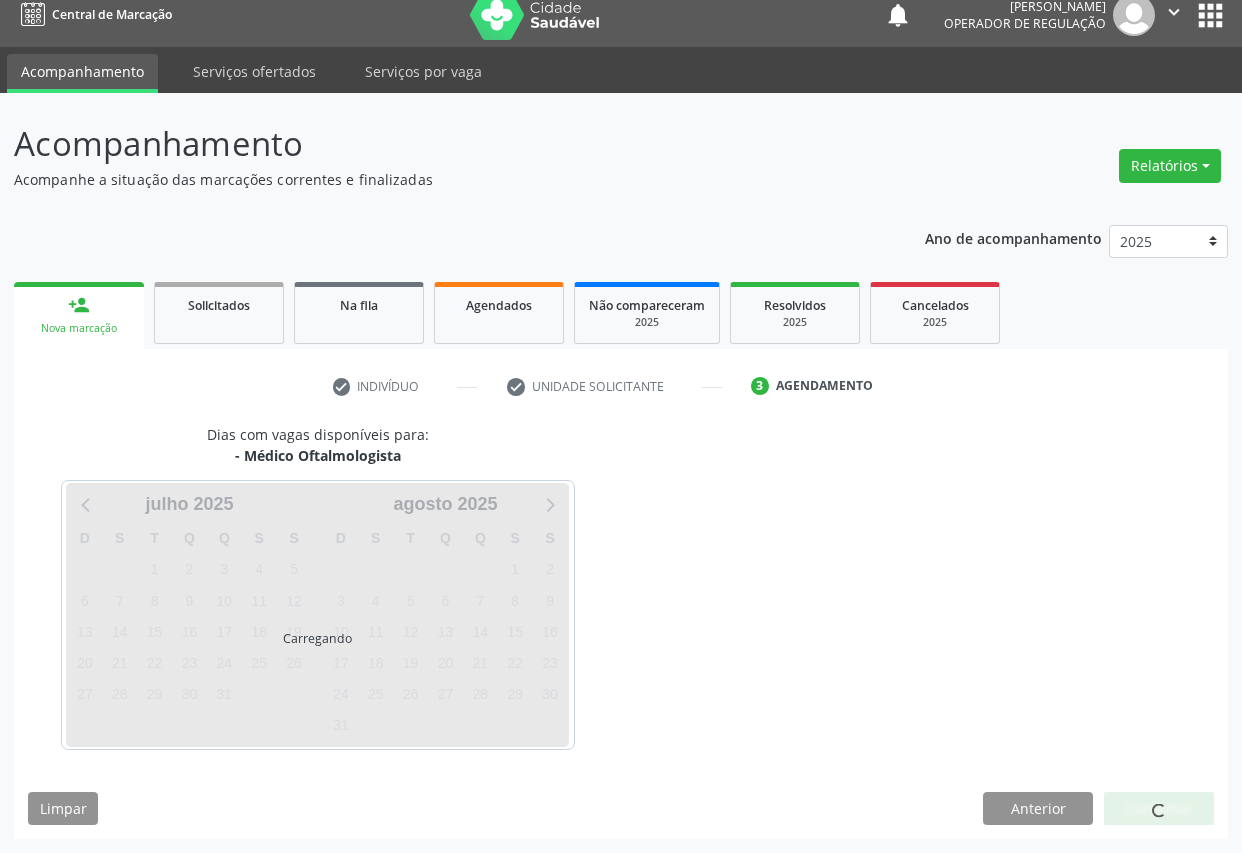 scroll, scrollTop: 17, scrollLeft: 0, axis: vertical 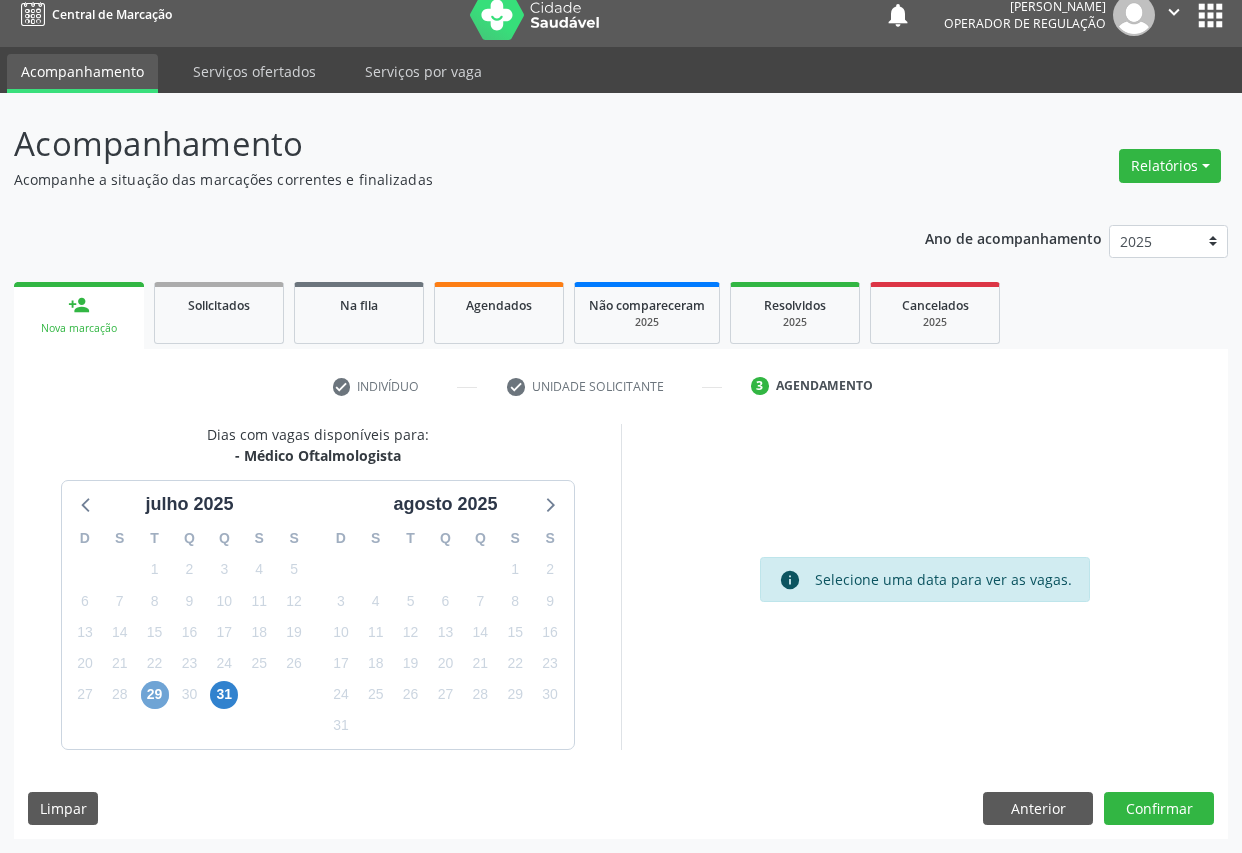 click on "29" at bounding box center [155, 695] 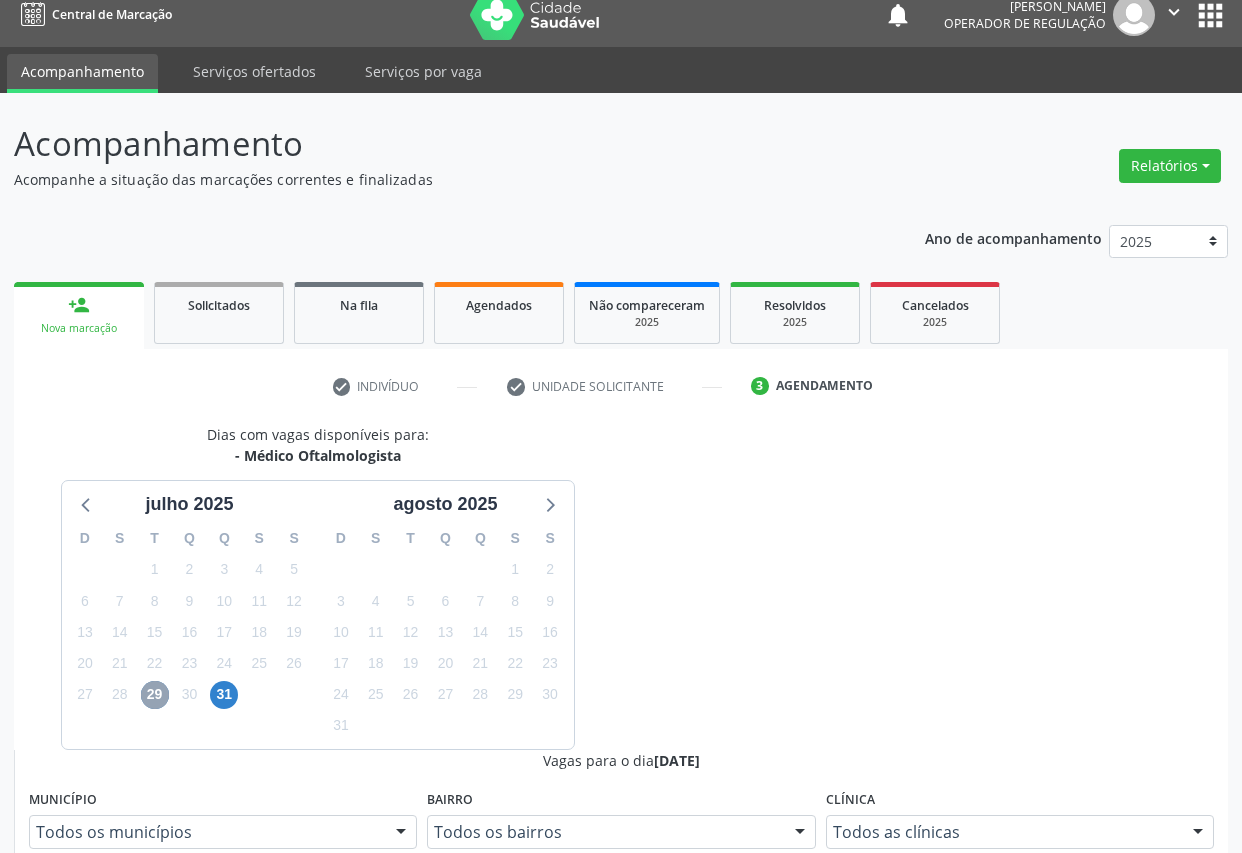 scroll, scrollTop: 306, scrollLeft: 0, axis: vertical 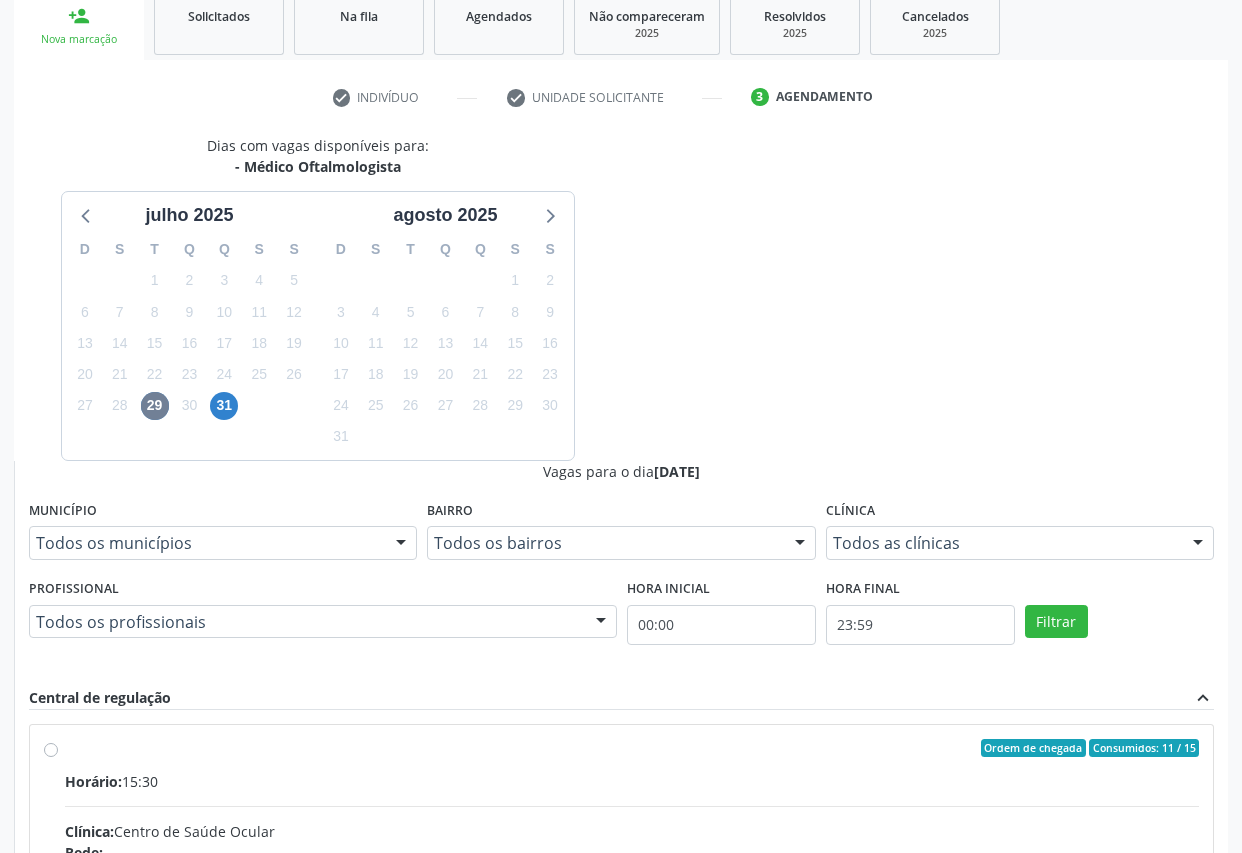 click on "Rede:
--" at bounding box center (632, 852) 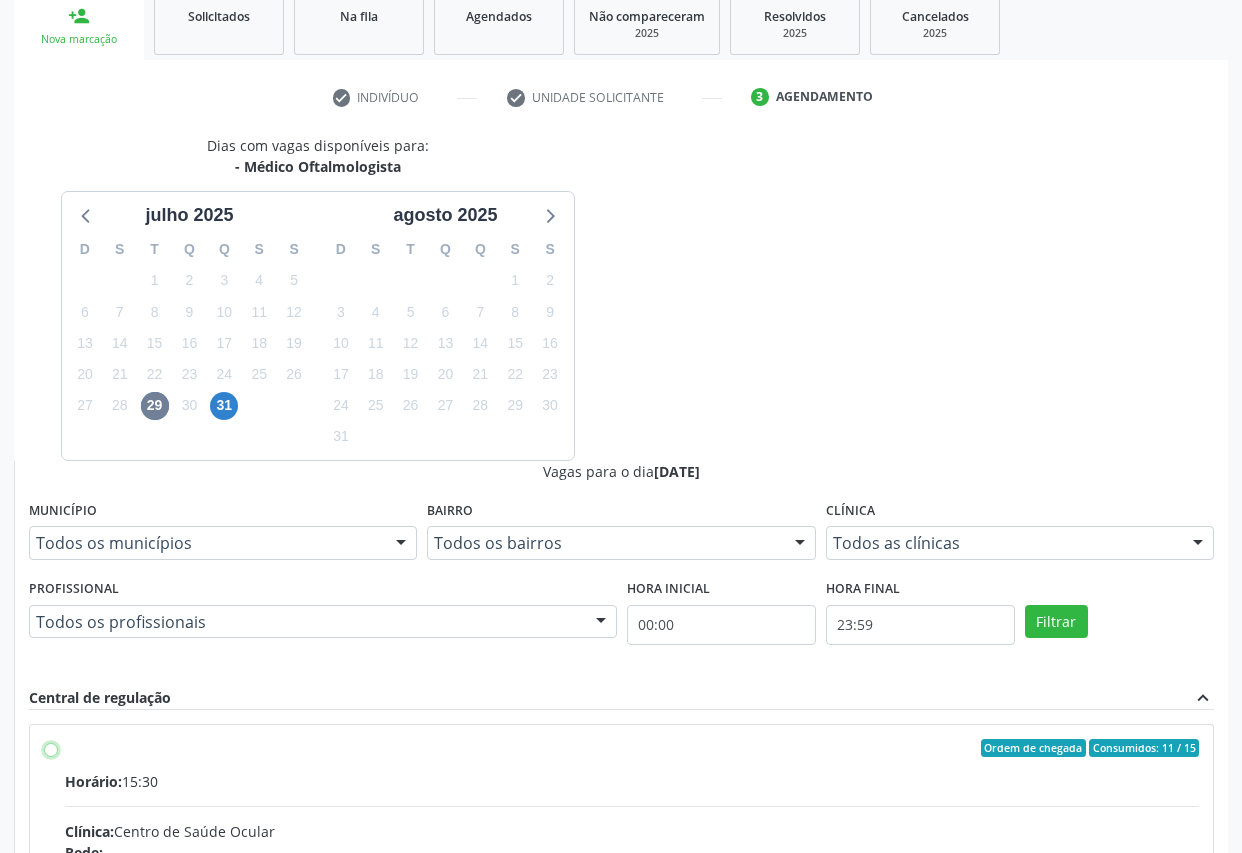 click on "Ordem de chegada
Consumidos: 11 / 15
Horário:   15:30
Clínica:  Centro de Saúde Ocular
Rede:
--
Endereço:   [STREET_ADDRESS]
Telefone:   --
Profissional:
Claúdia [PERSON_NAME]
Informações adicionais sobre o atendimento
Idade de atendimento:
de 3 a 100 anos
Gênero(s) atendido(s):
Feminino e Masculino
Informações adicionais:
--" at bounding box center [51, 748] 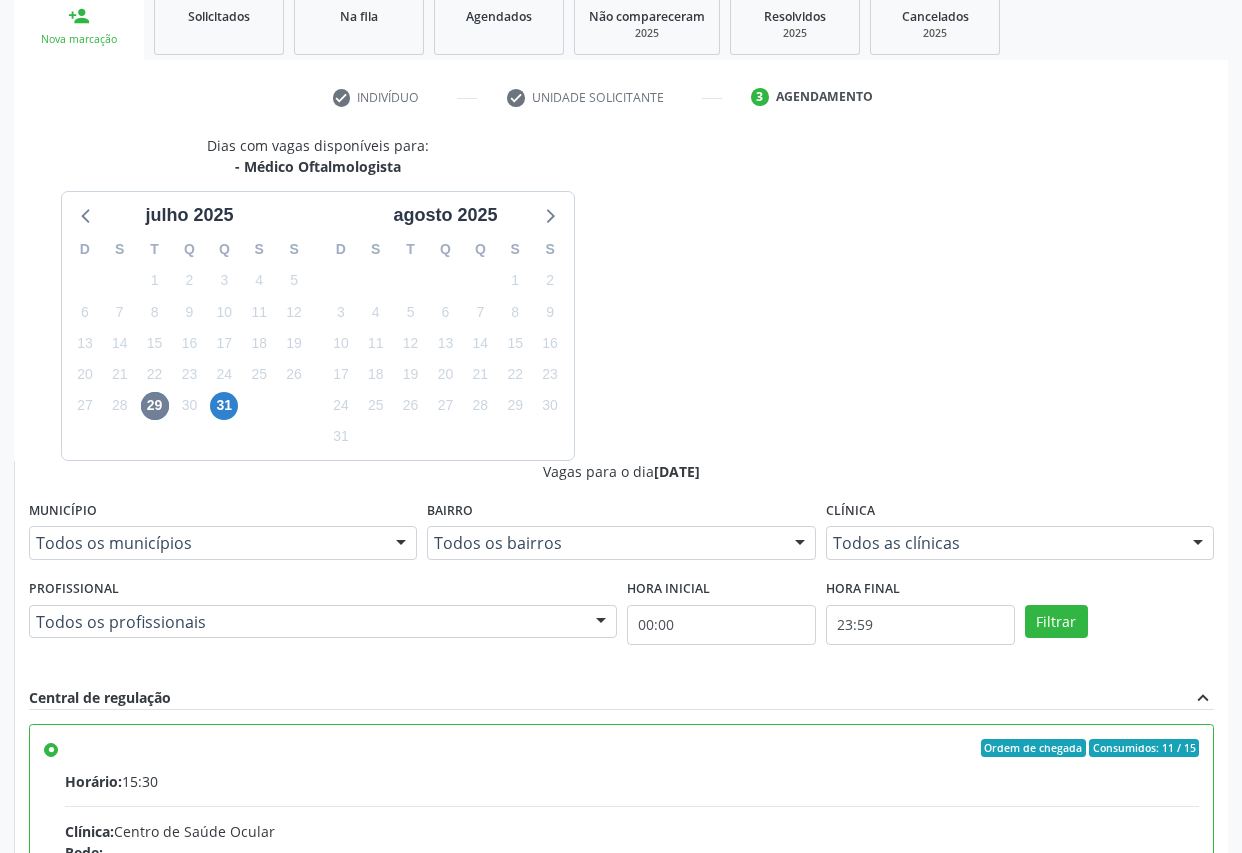 click on "Confirmar" at bounding box center [1159, 1169] 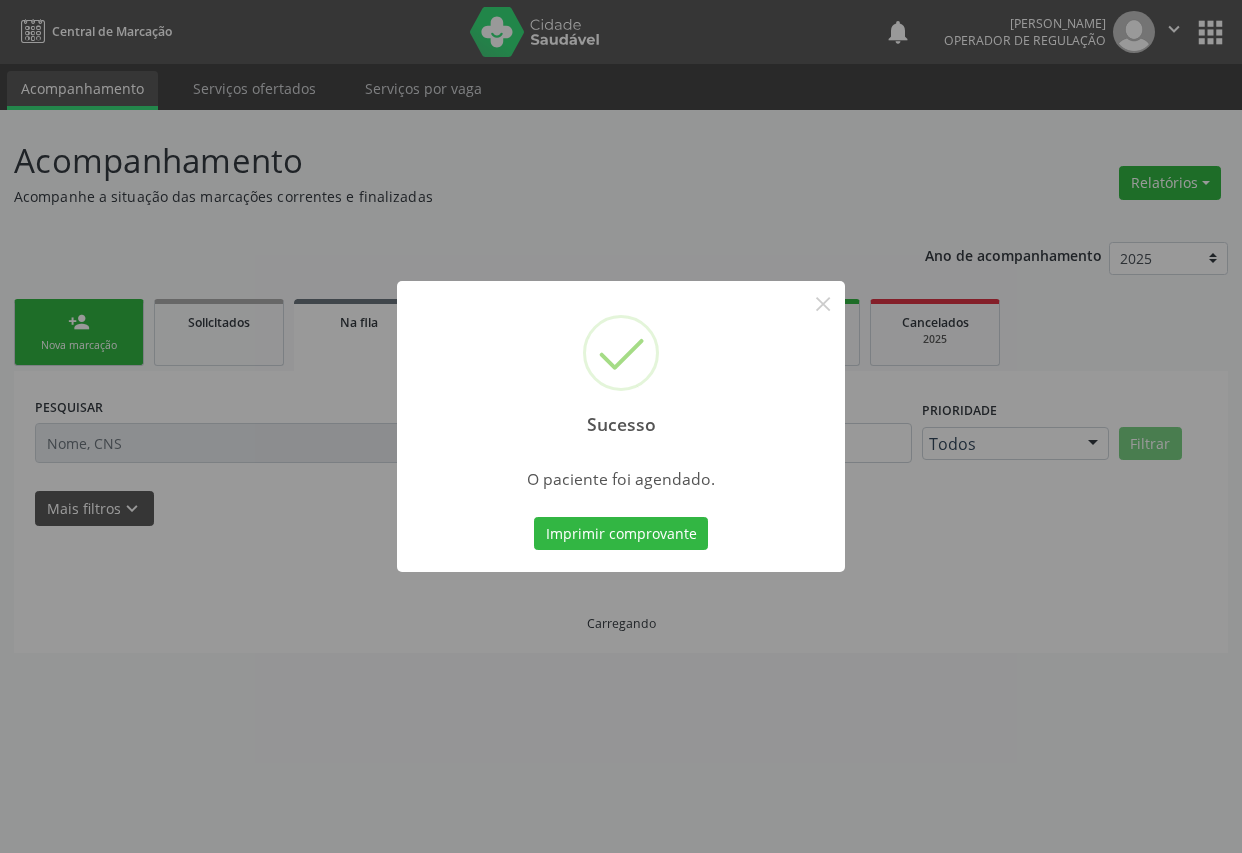 scroll, scrollTop: 0, scrollLeft: 0, axis: both 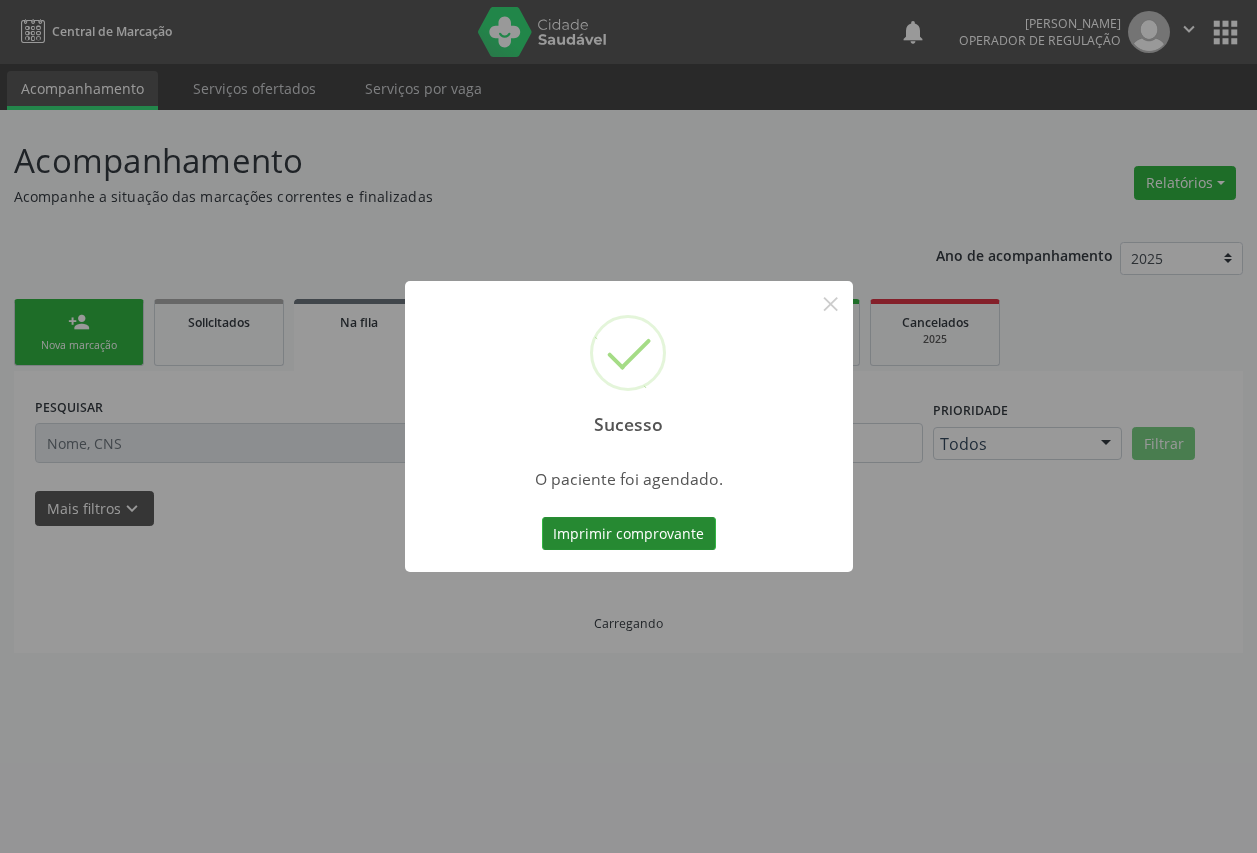 click on "Imprimir comprovante" at bounding box center (629, 534) 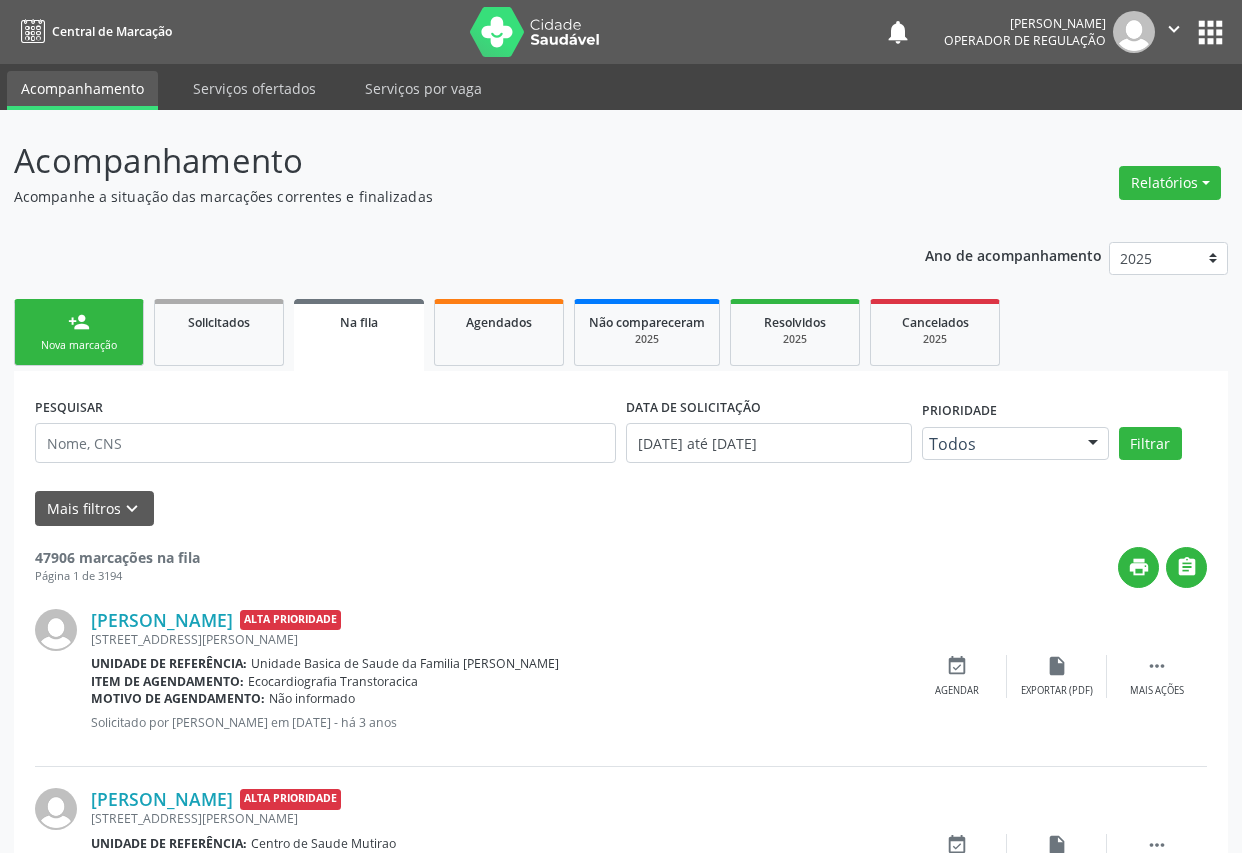 click on "Nova marcação" at bounding box center [79, 345] 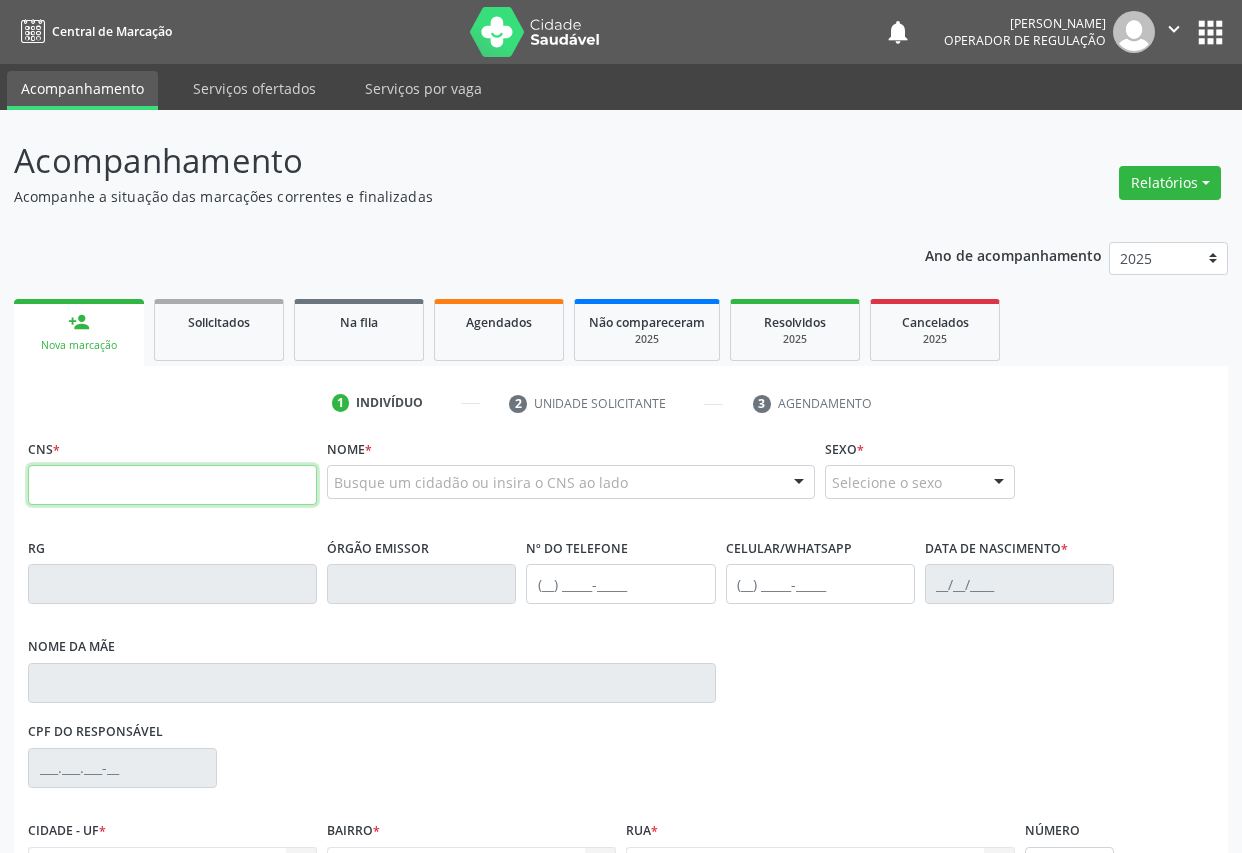 click at bounding box center (172, 485) 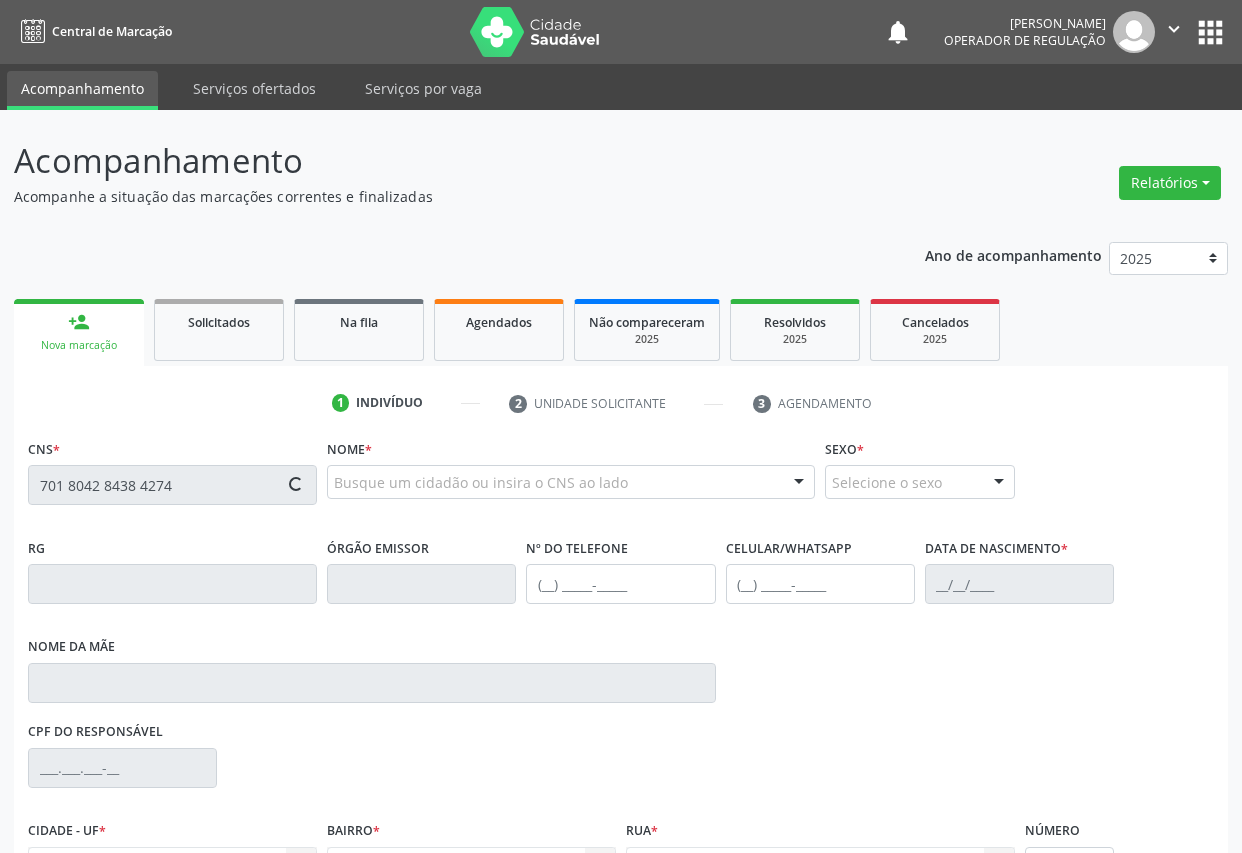 scroll, scrollTop: 217, scrollLeft: 0, axis: vertical 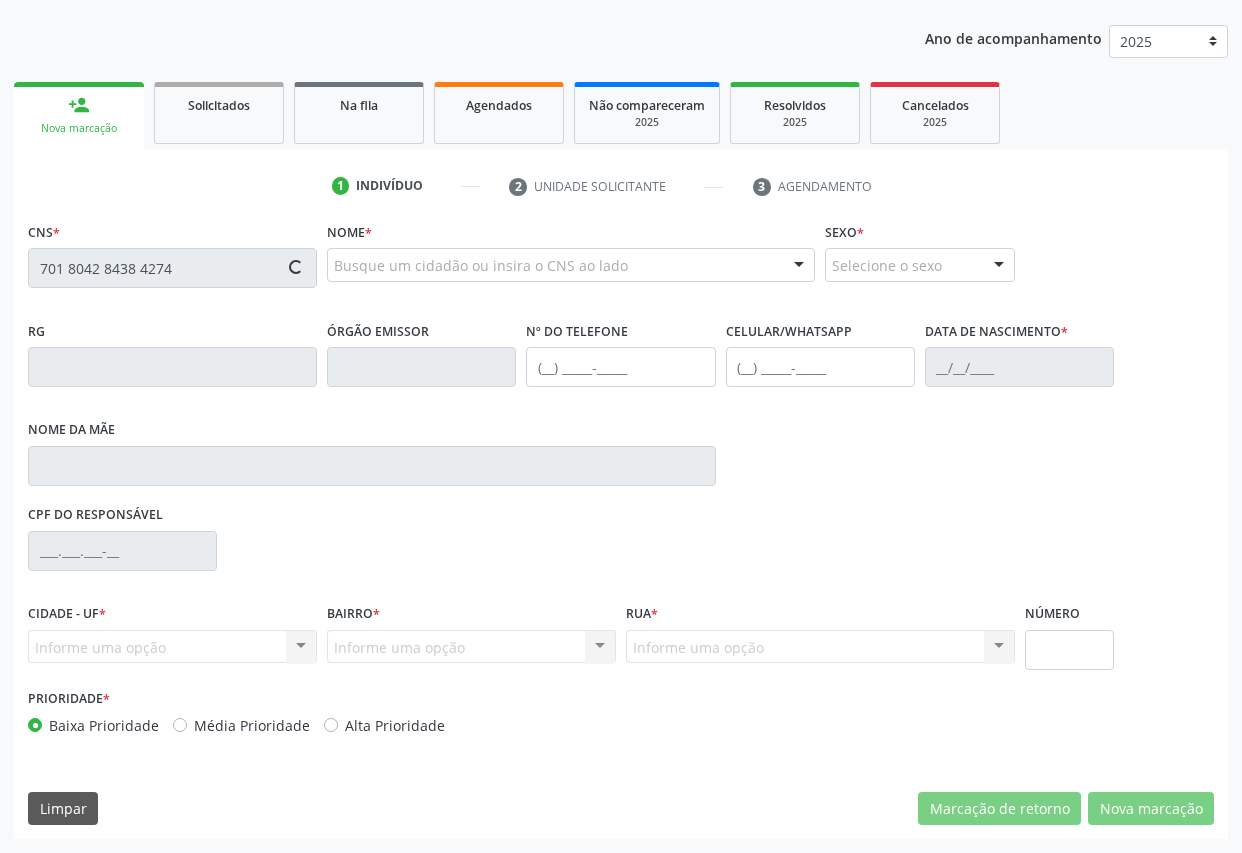 type on "701 8042 8438 4274" 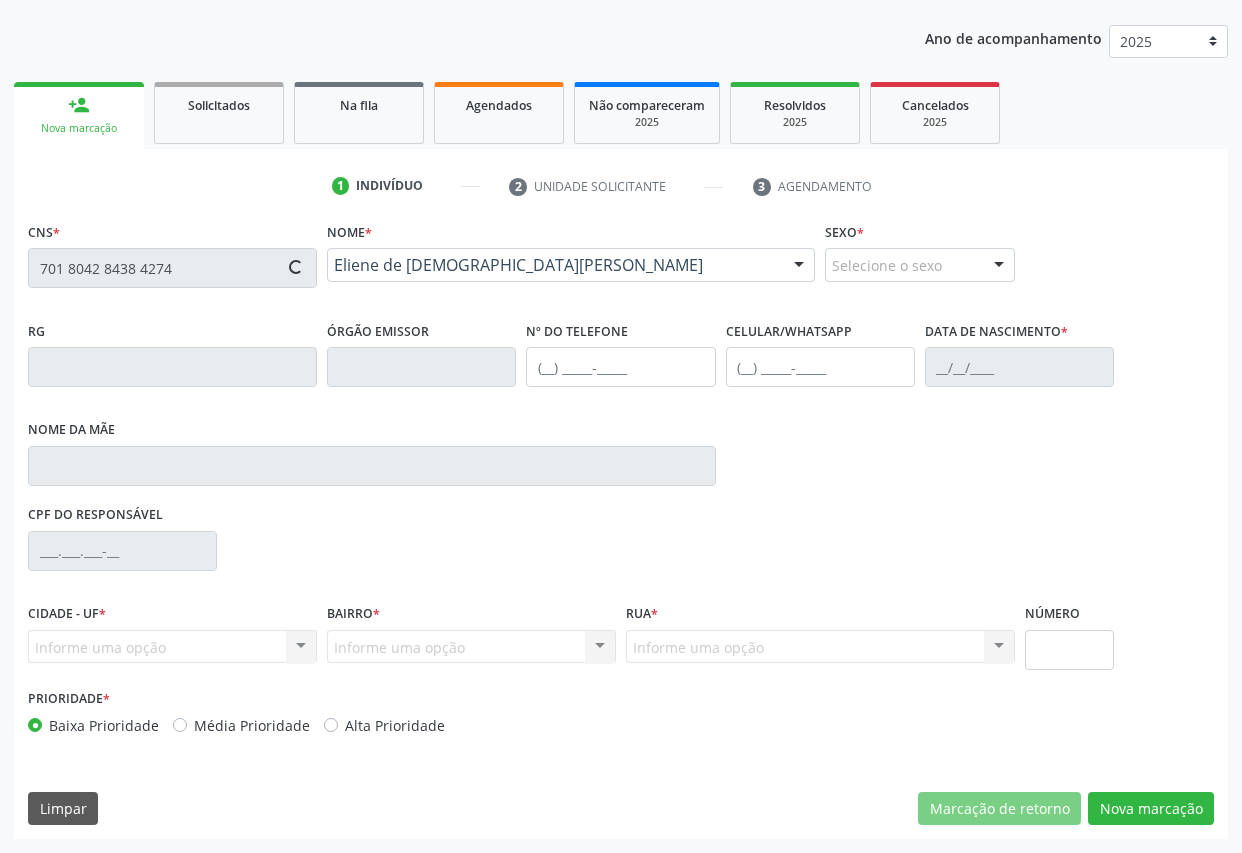 type on "1278244507" 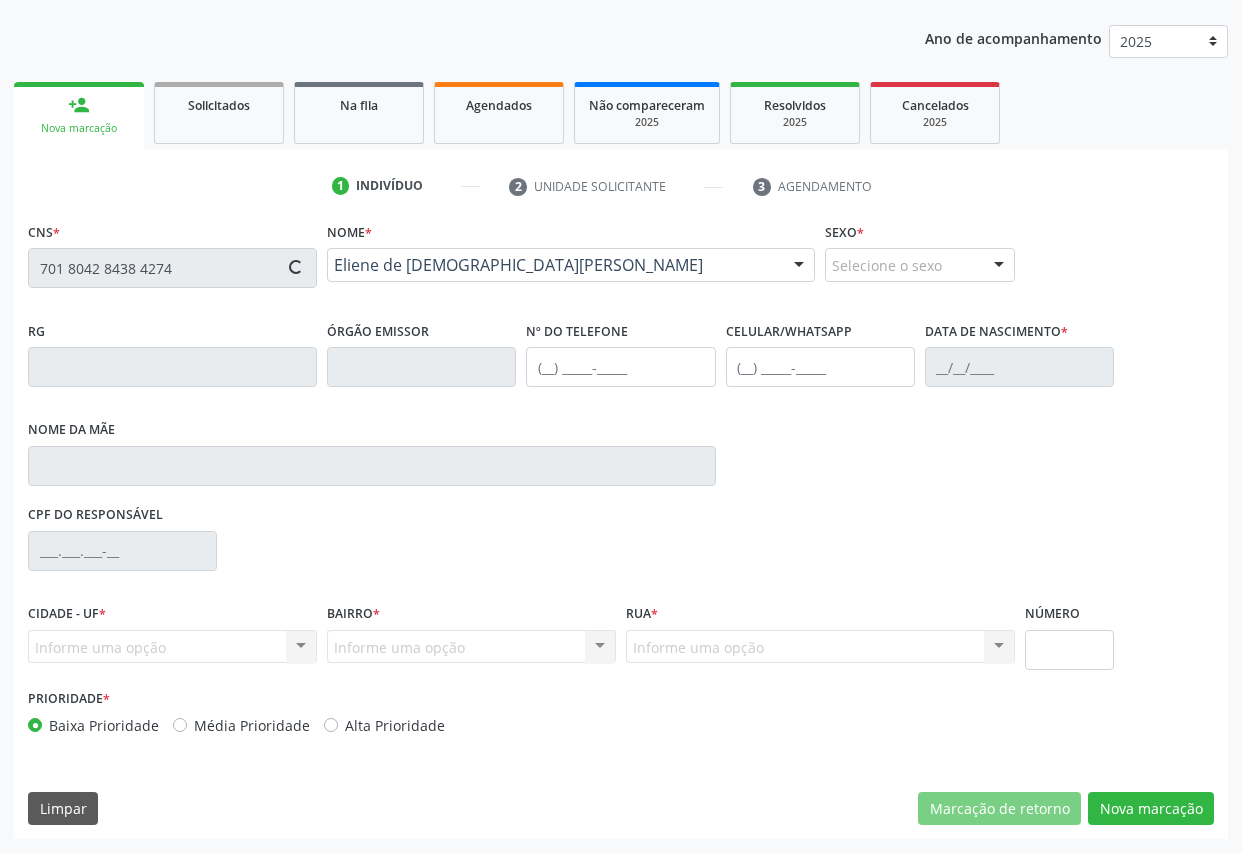type on "[PHONE_NUMBER]" 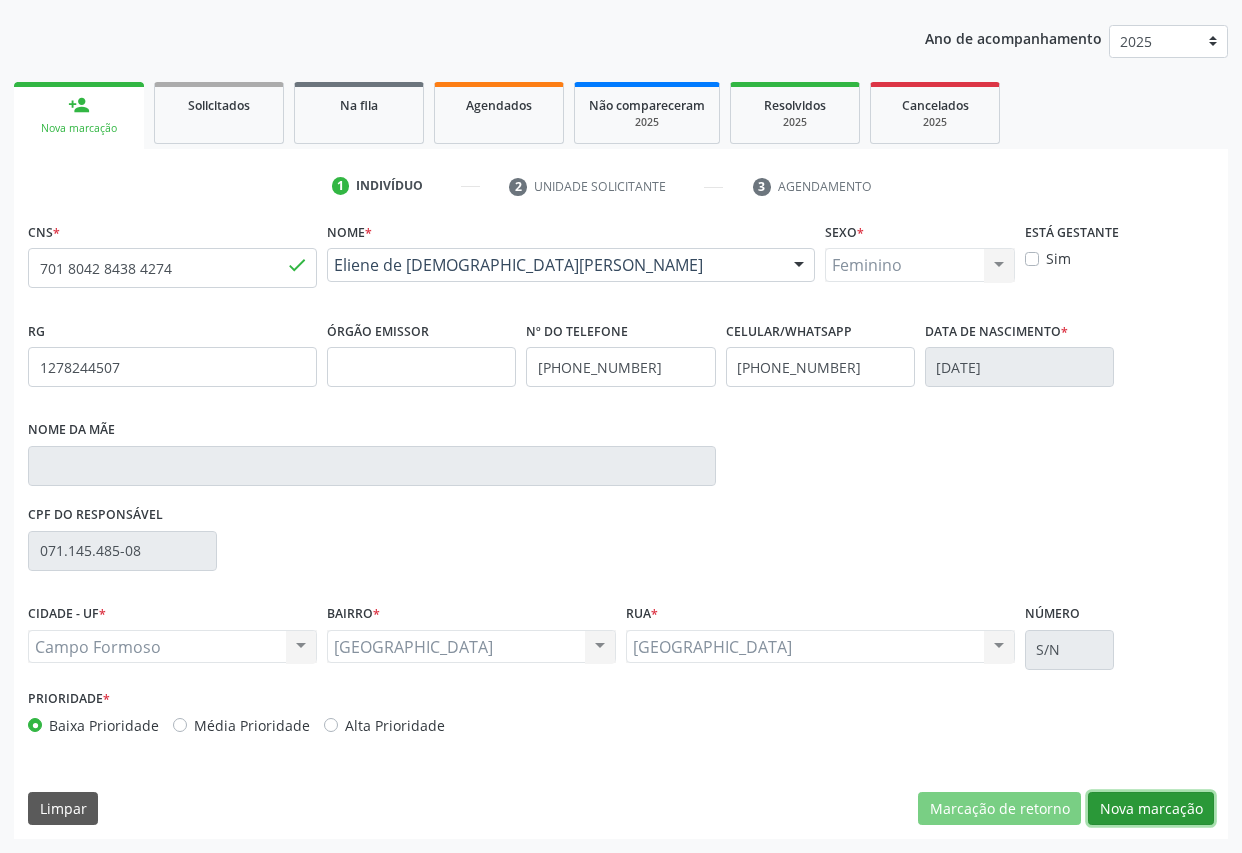 click on "Nova marcação" at bounding box center [1151, 809] 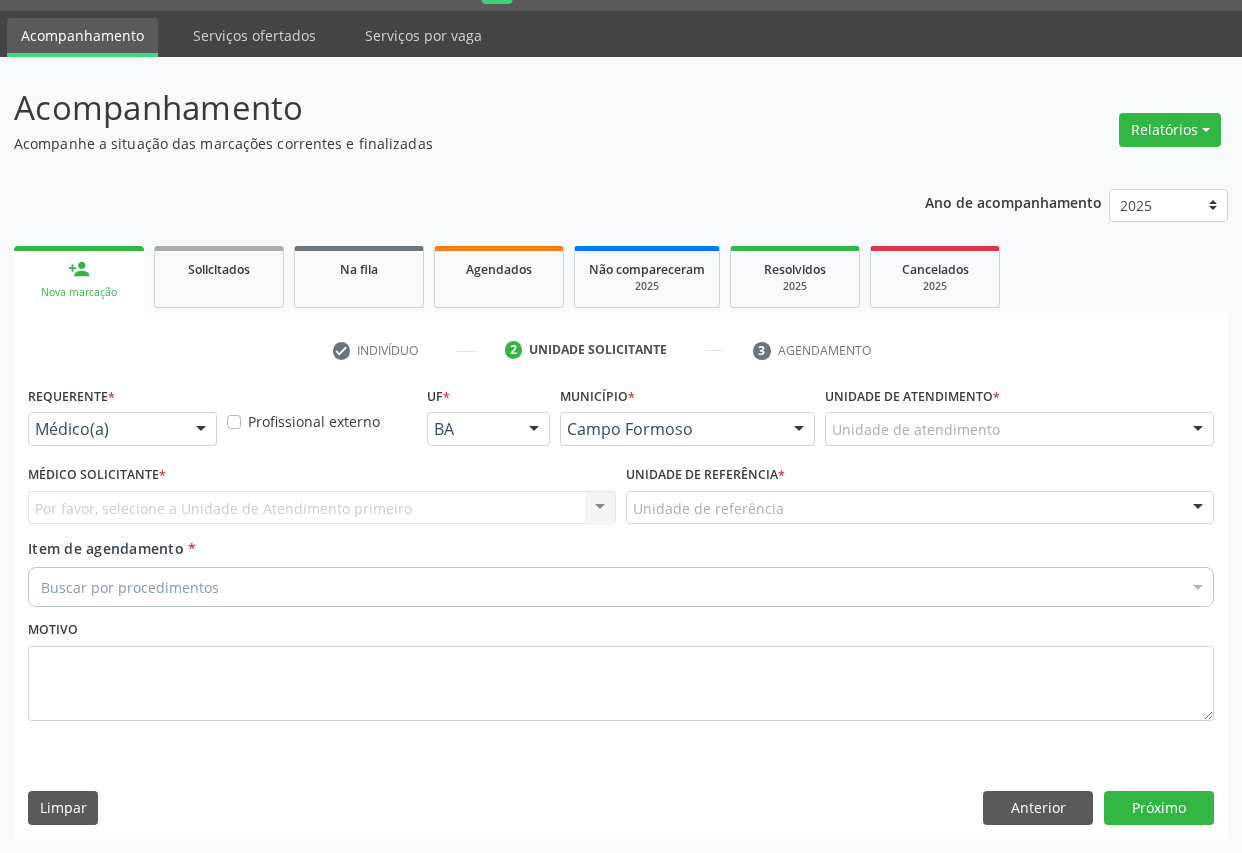 scroll, scrollTop: 53, scrollLeft: 0, axis: vertical 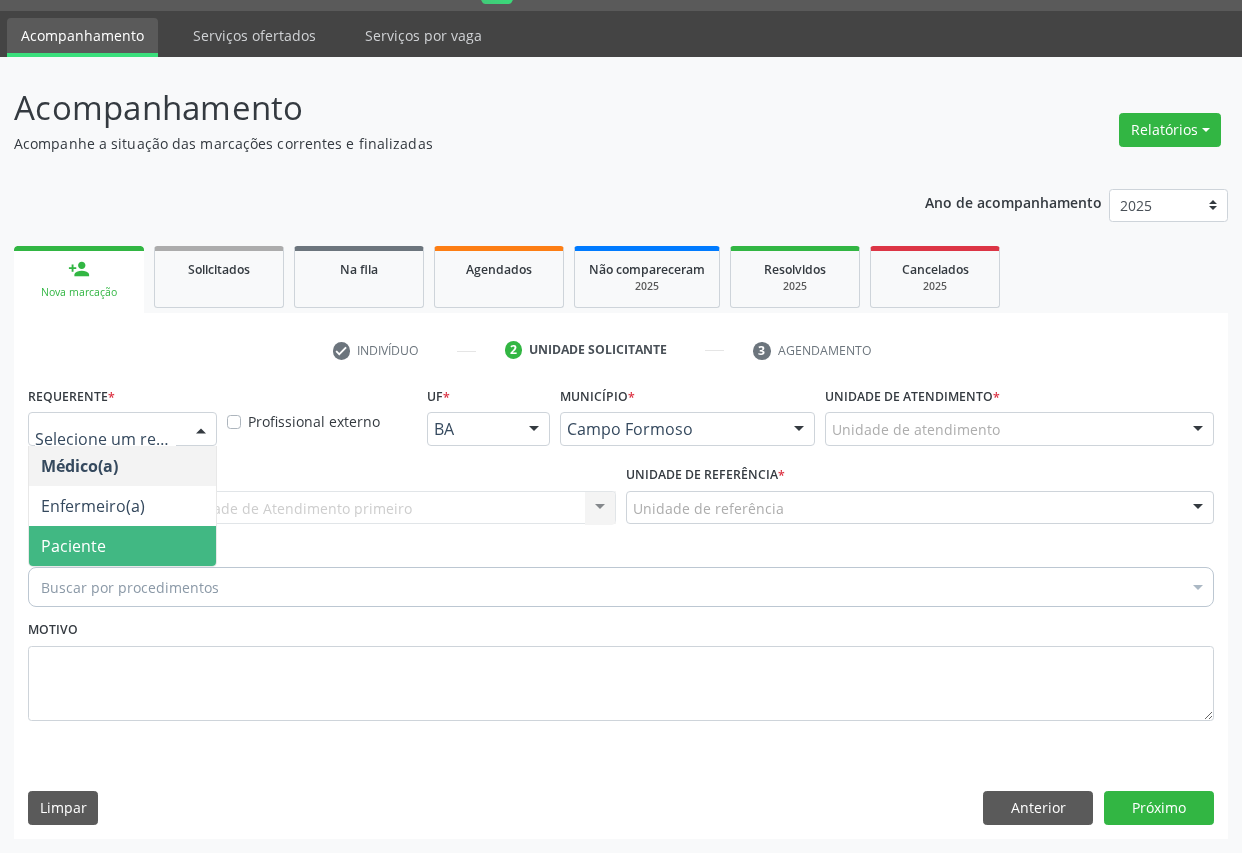 click on "Paciente" at bounding box center (122, 546) 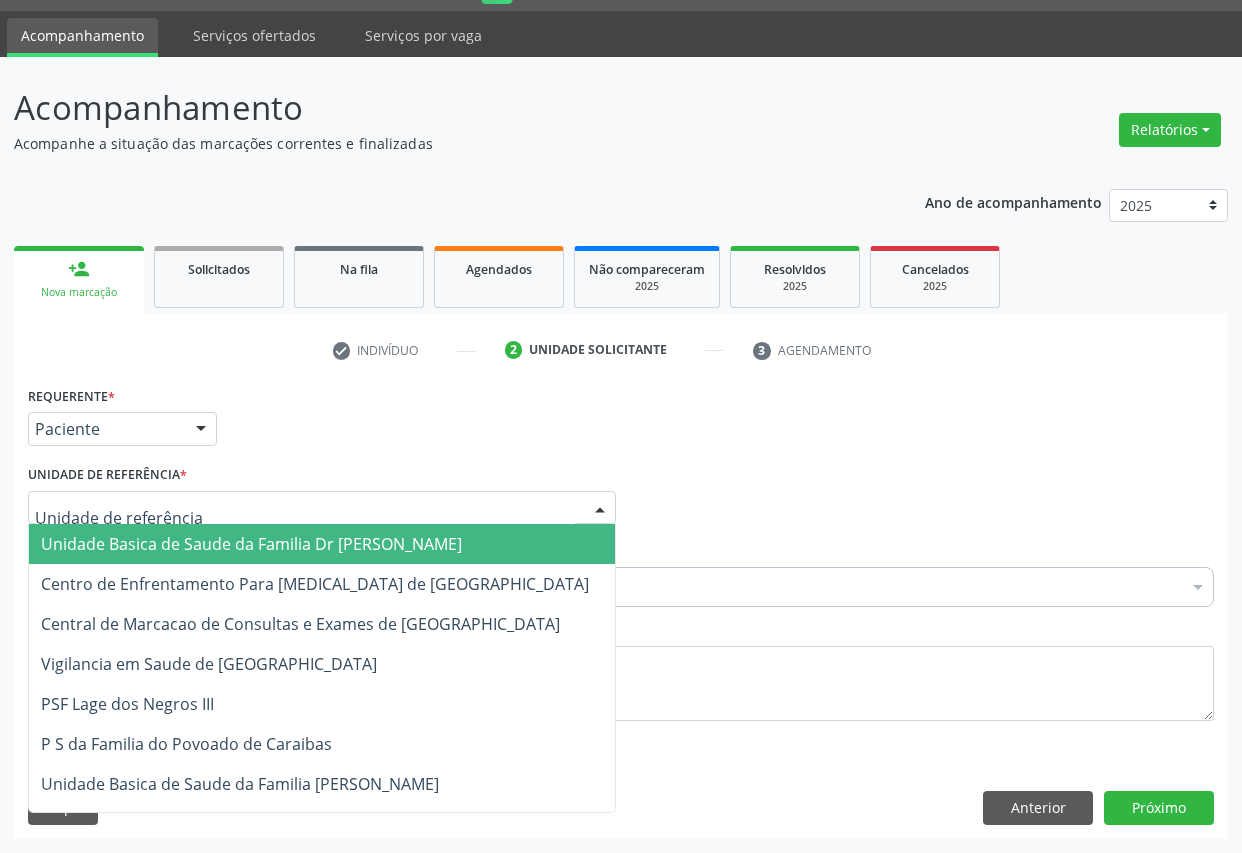 drag, startPoint x: 244, startPoint y: 515, endPoint x: 251, endPoint y: 595, distance: 80.305664 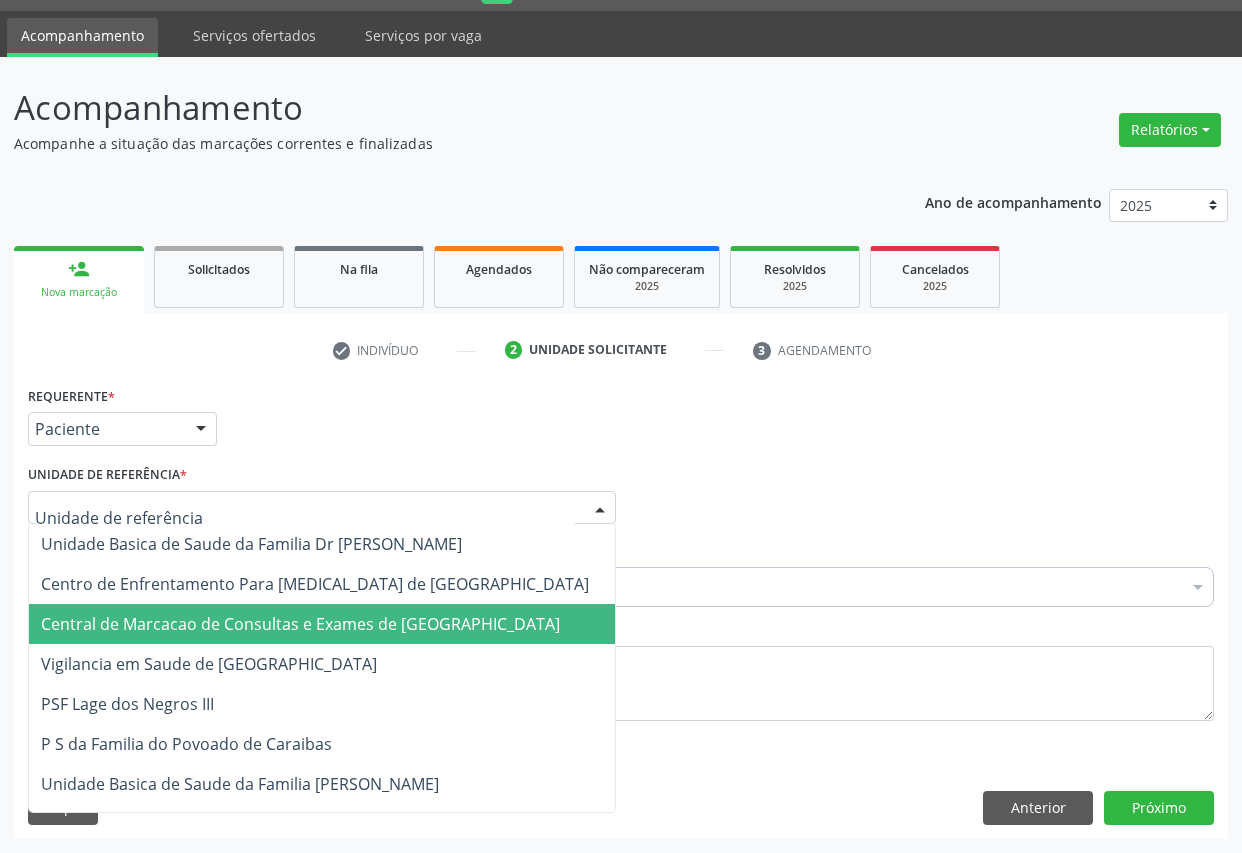click on "Central de Marcacao de Consultas e Exames de [GEOGRAPHIC_DATA]" at bounding box center (300, 624) 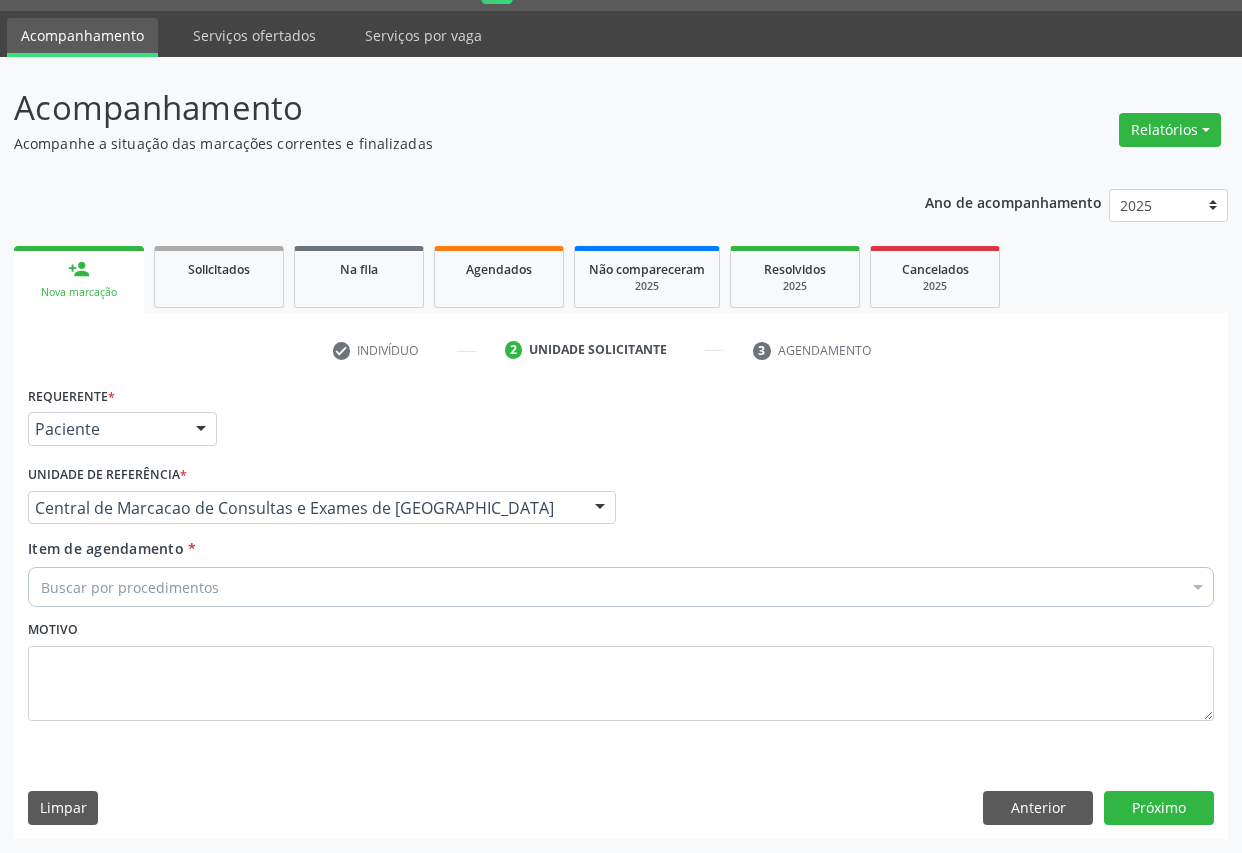 click on "Buscar por procedimentos" at bounding box center (621, 587) 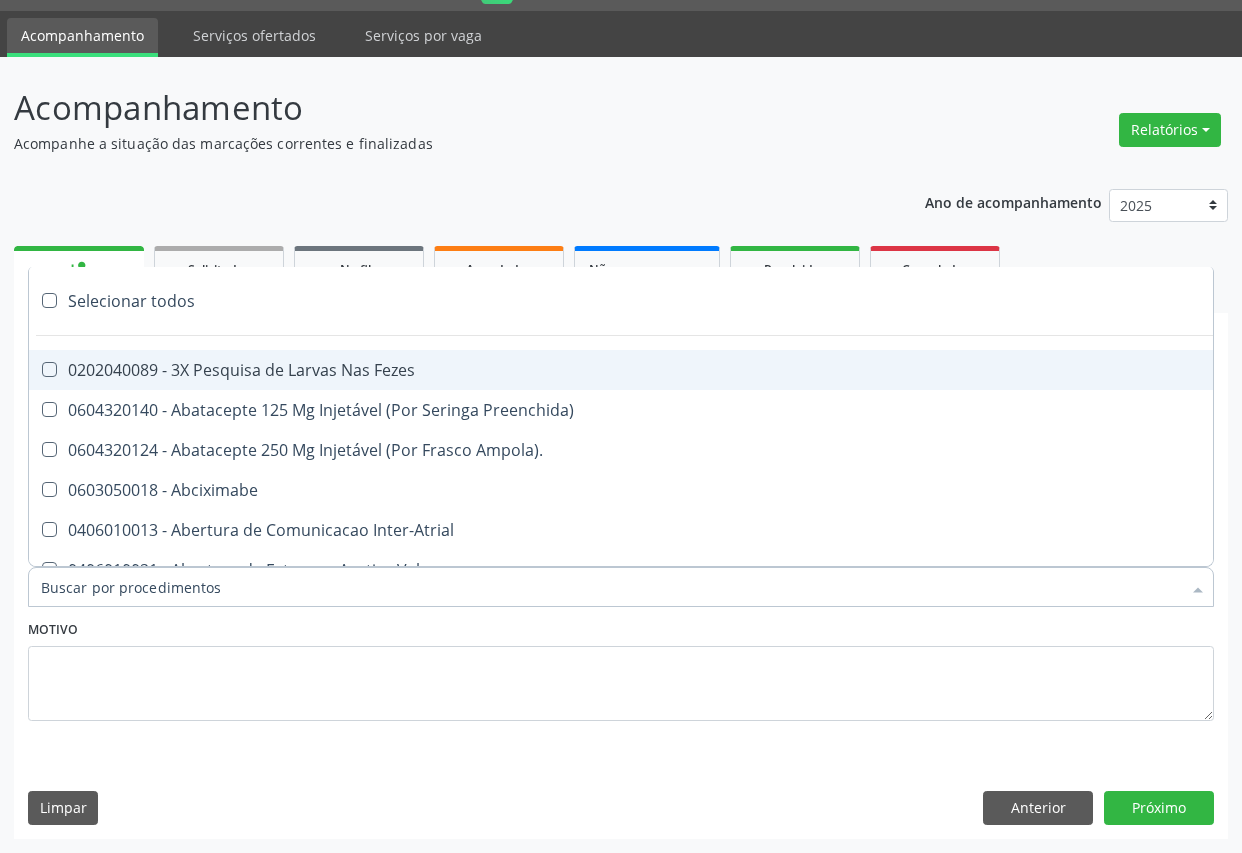 paste on "Médico Oftalmologista" 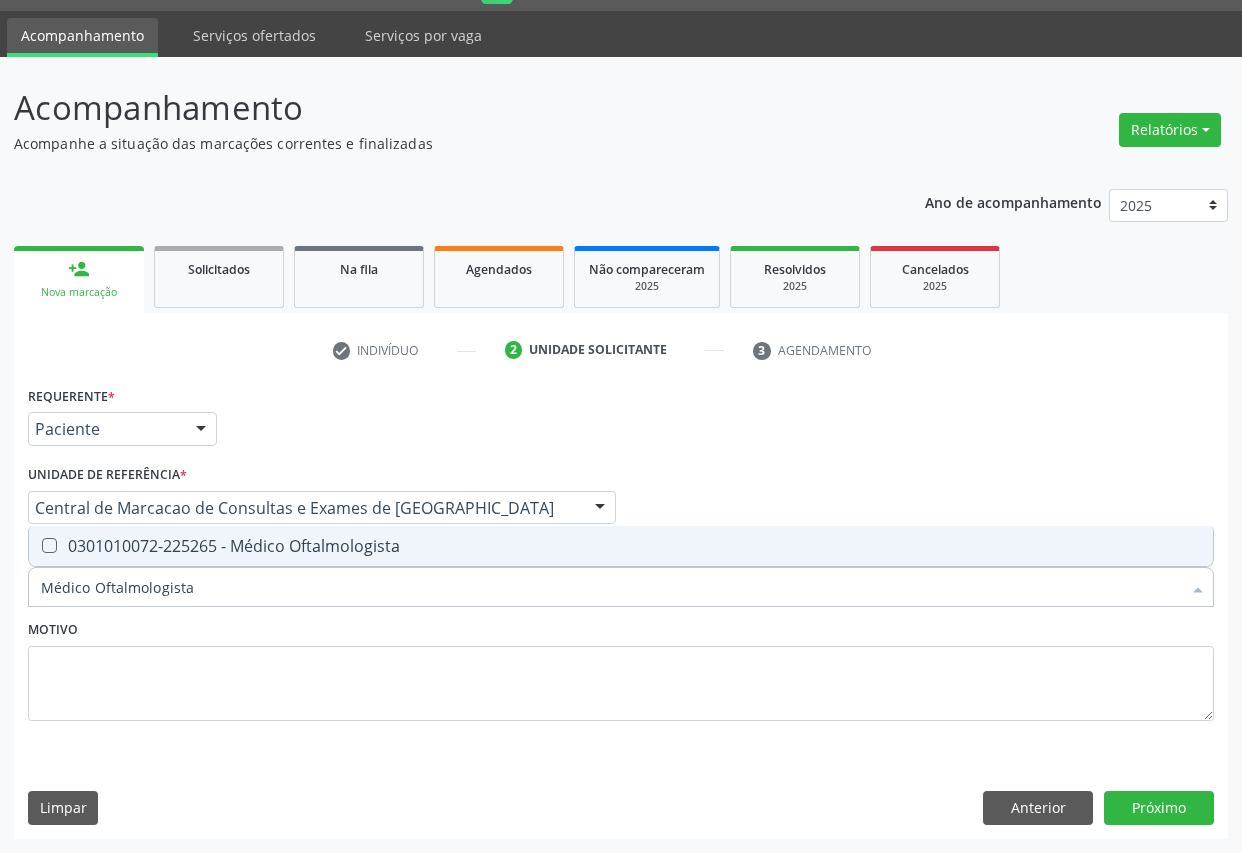 click on "0301010072-225265 - Médico Oftalmologista" at bounding box center [621, 546] 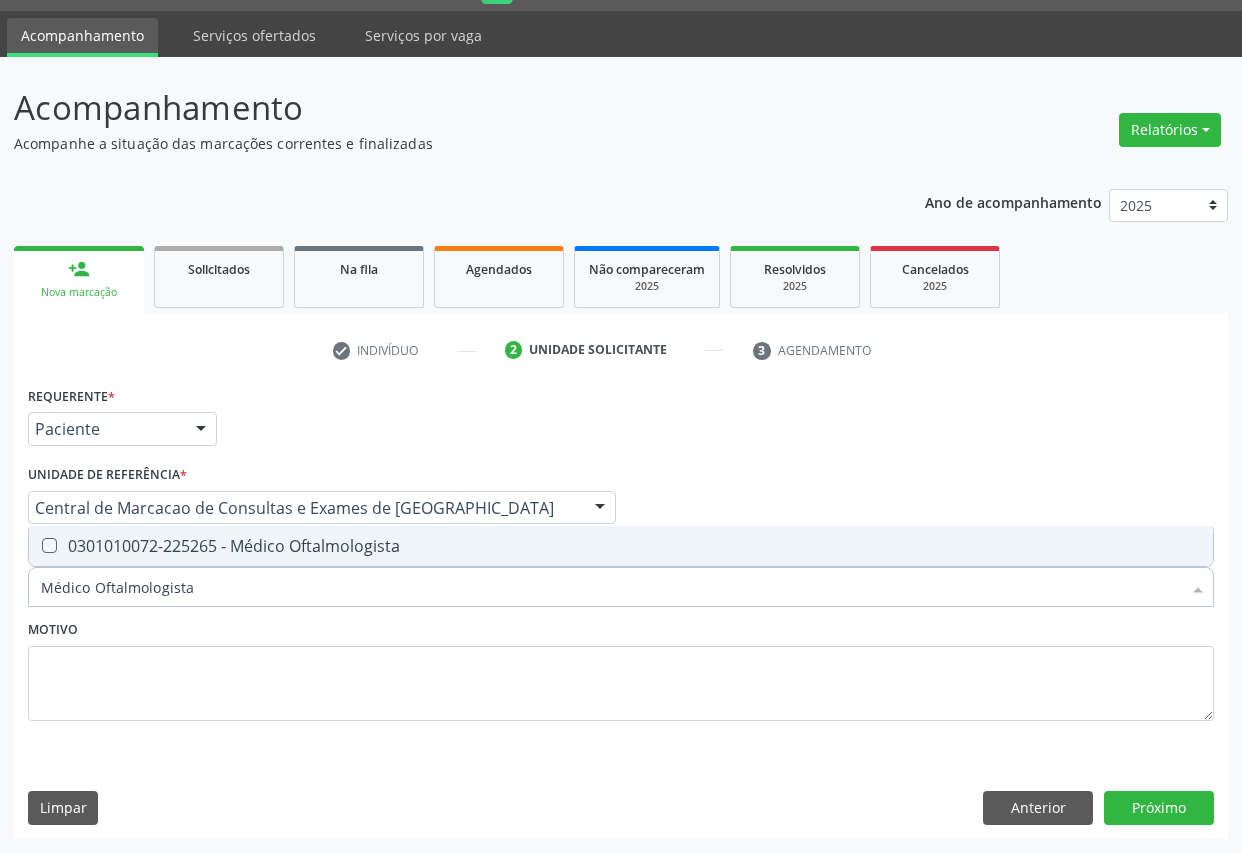 checkbox on "true" 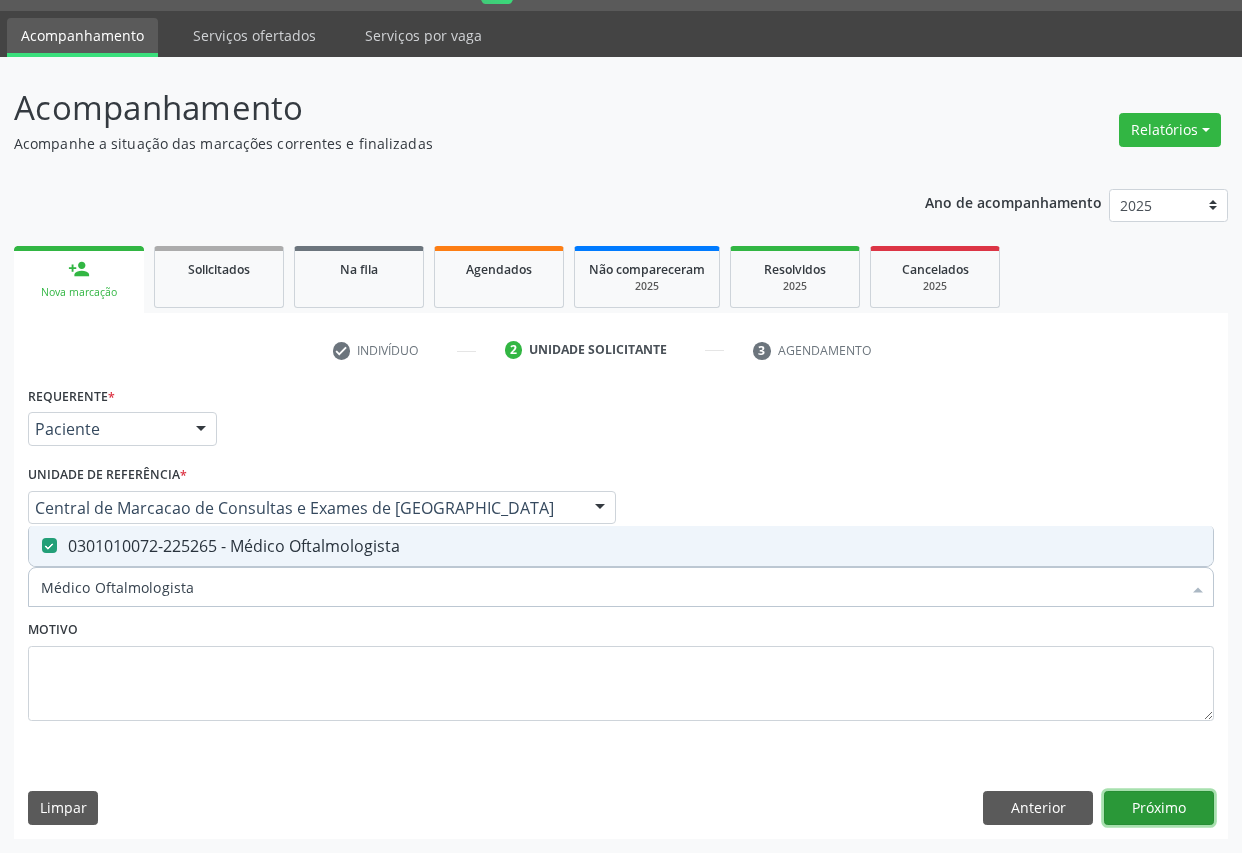 click on "Próximo" at bounding box center (1159, 808) 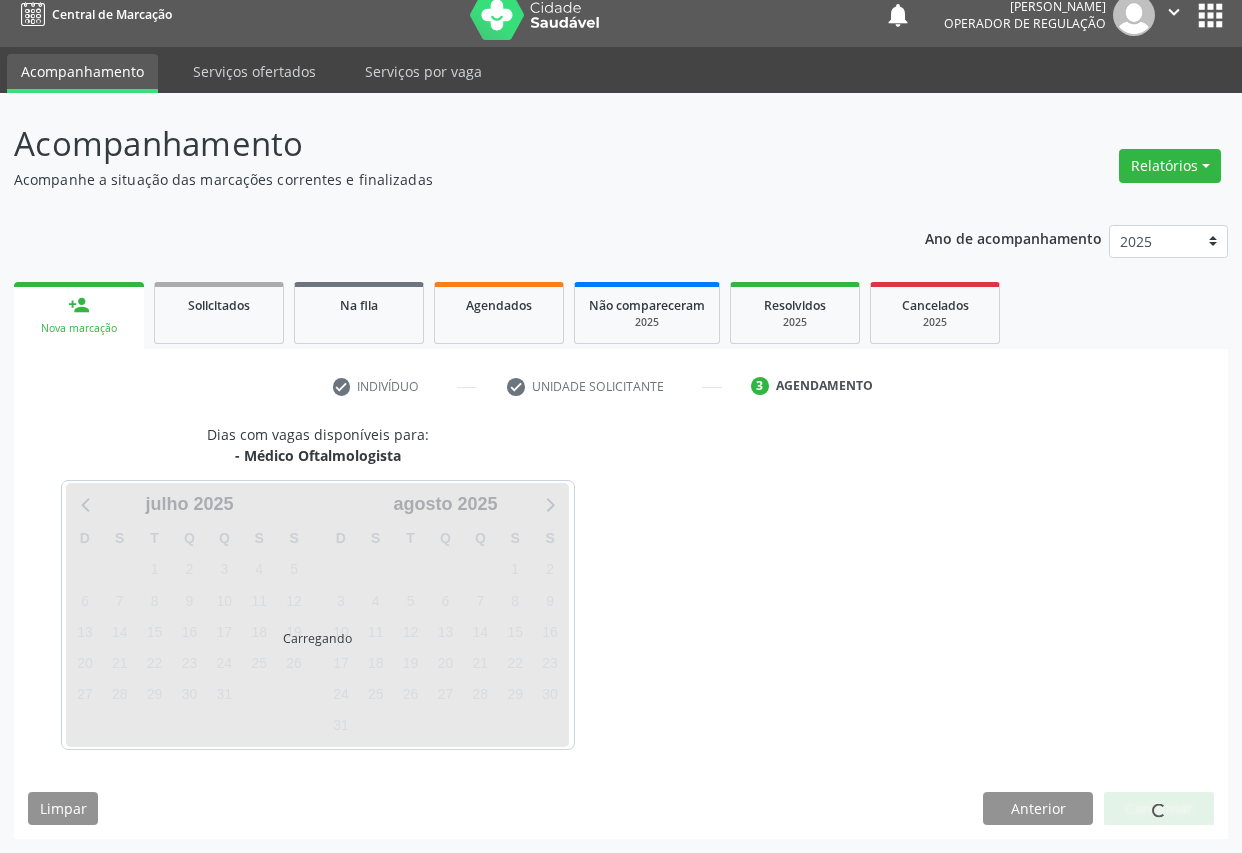 scroll, scrollTop: 17, scrollLeft: 0, axis: vertical 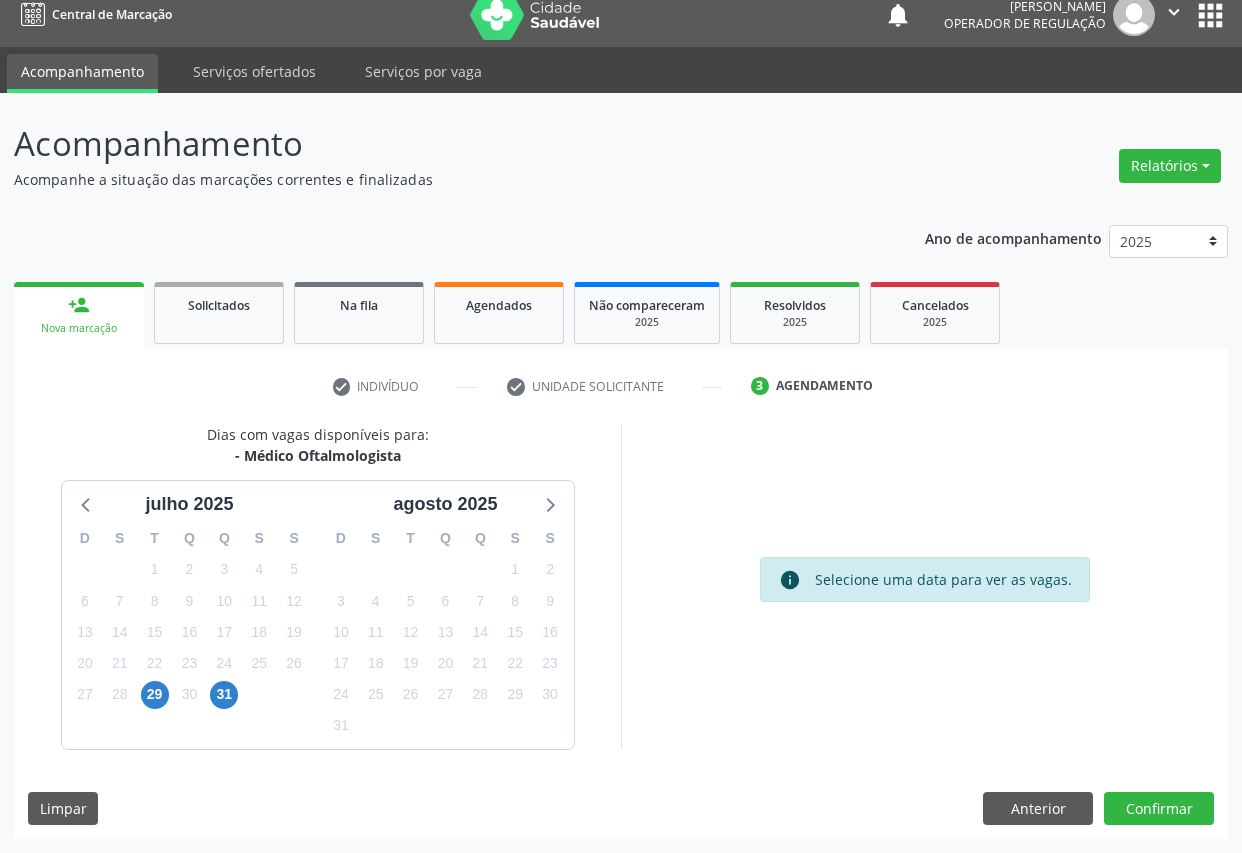 click on "29" at bounding box center [154, 694] 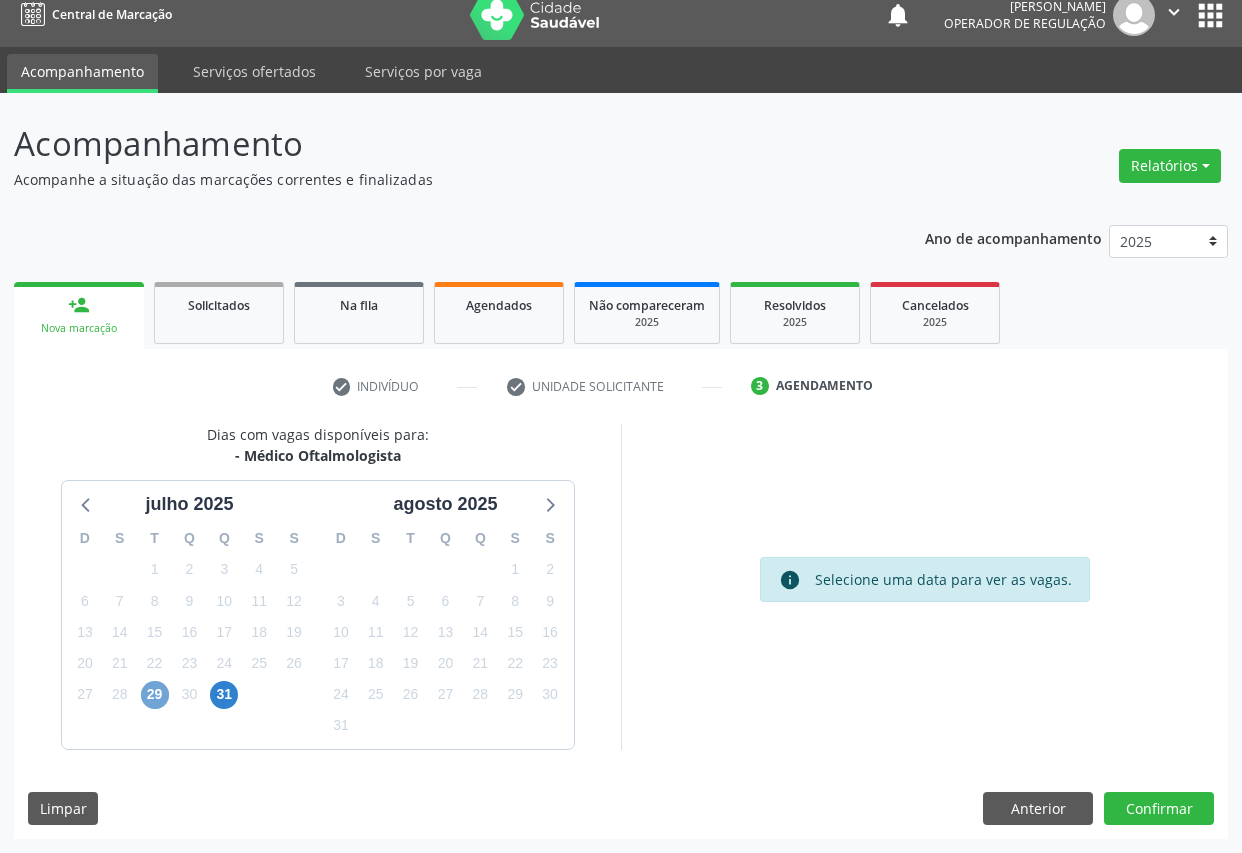 click on "29" at bounding box center [155, 695] 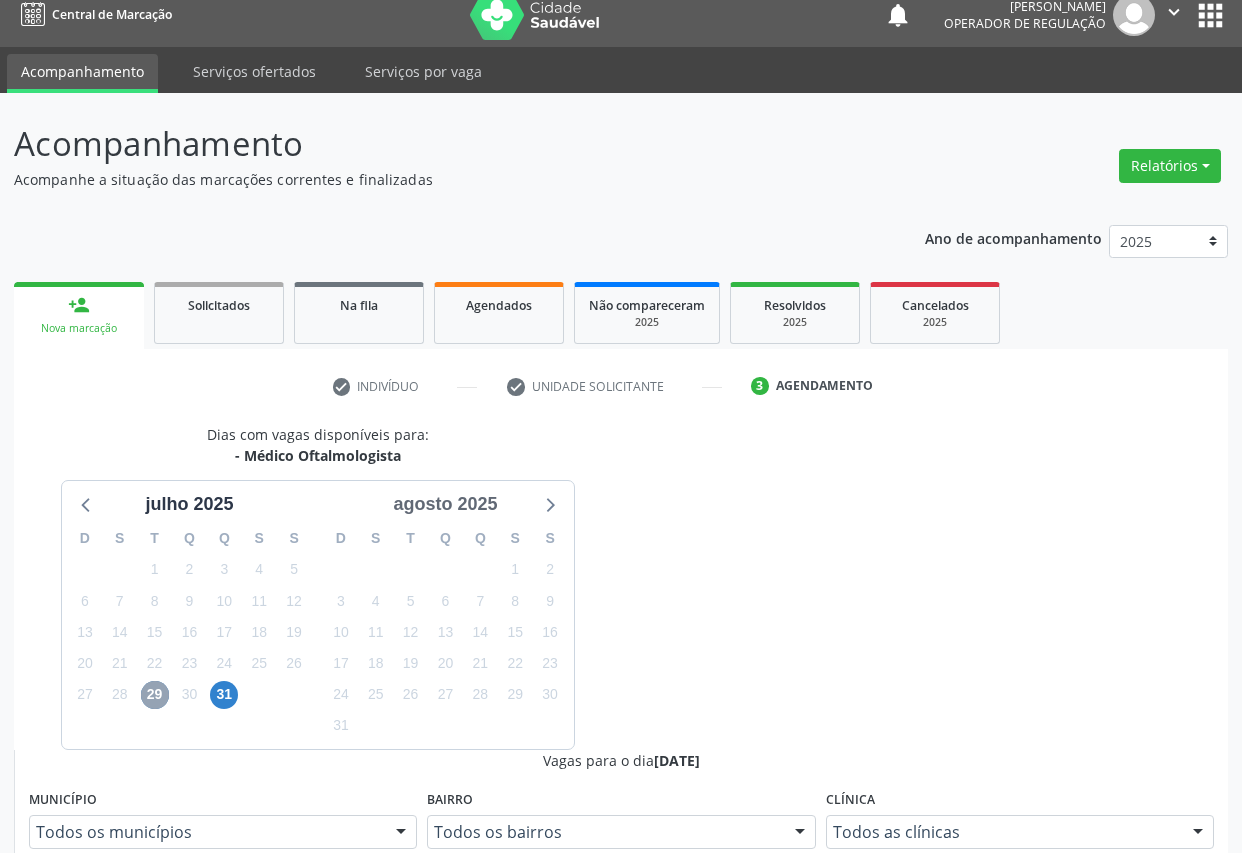 scroll, scrollTop: 306, scrollLeft: 0, axis: vertical 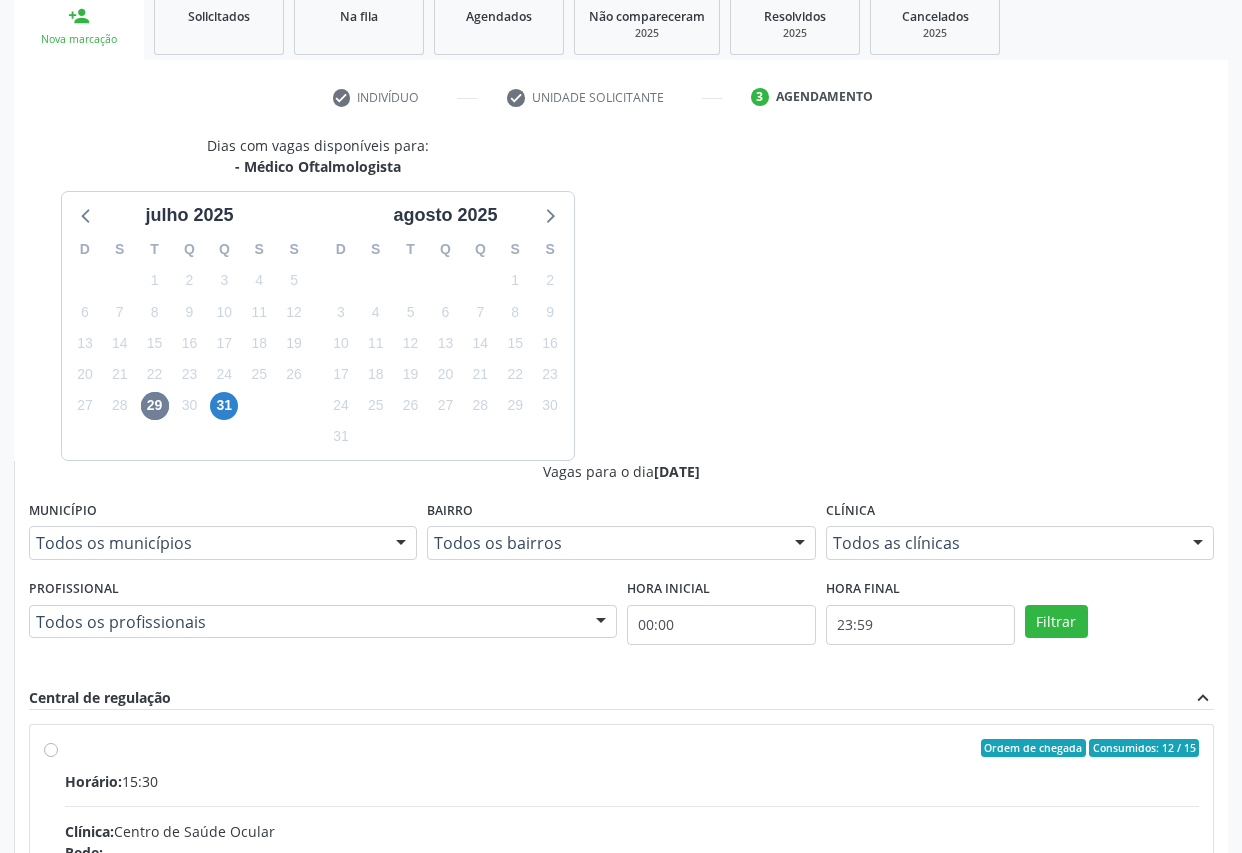 click on "Clínica:  Centro de Saúde Ocular" at bounding box center [632, 831] 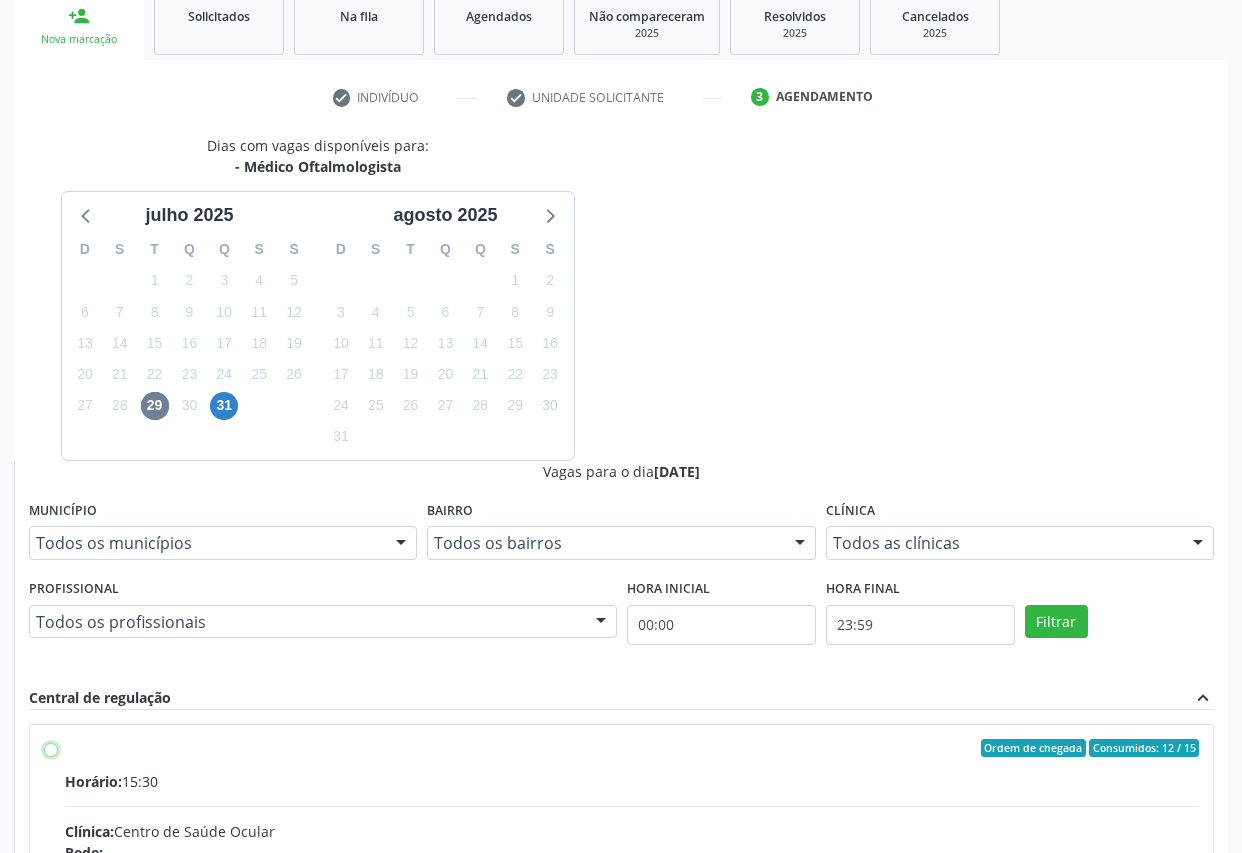 click on "Ordem de chegada
Consumidos: 12 / 15
Horário:   15:30
Clínica:  Centro de Saúde Ocular
Rede:
--
Endereço:   [STREET_ADDRESS]
Telefone:   --
Profissional:
Claúdia [PERSON_NAME]
Informações adicionais sobre o atendimento
Idade de atendimento:
de 3 a 100 anos
Gênero(s) atendido(s):
Feminino e Masculino
Informações adicionais:
--" at bounding box center (51, 748) 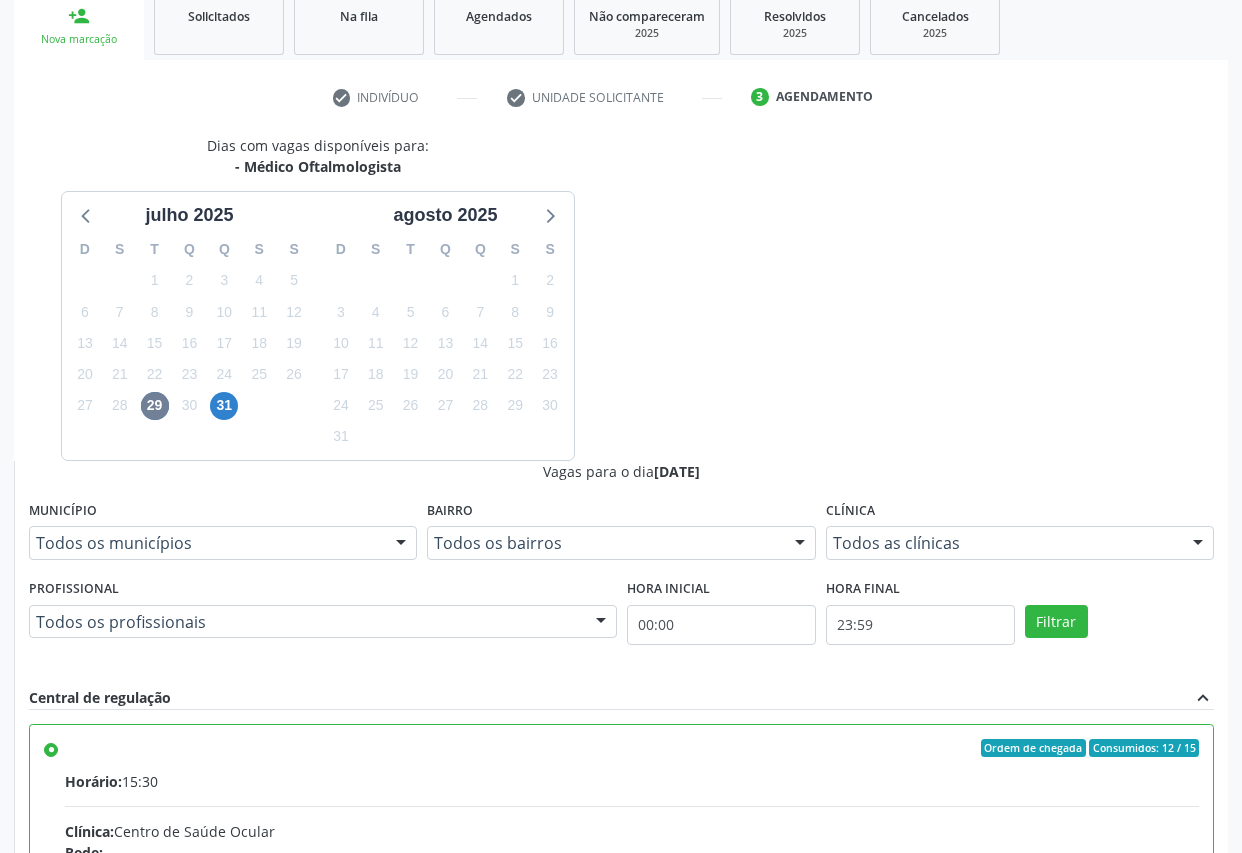 click on "Confirmar" at bounding box center [1159, 1169] 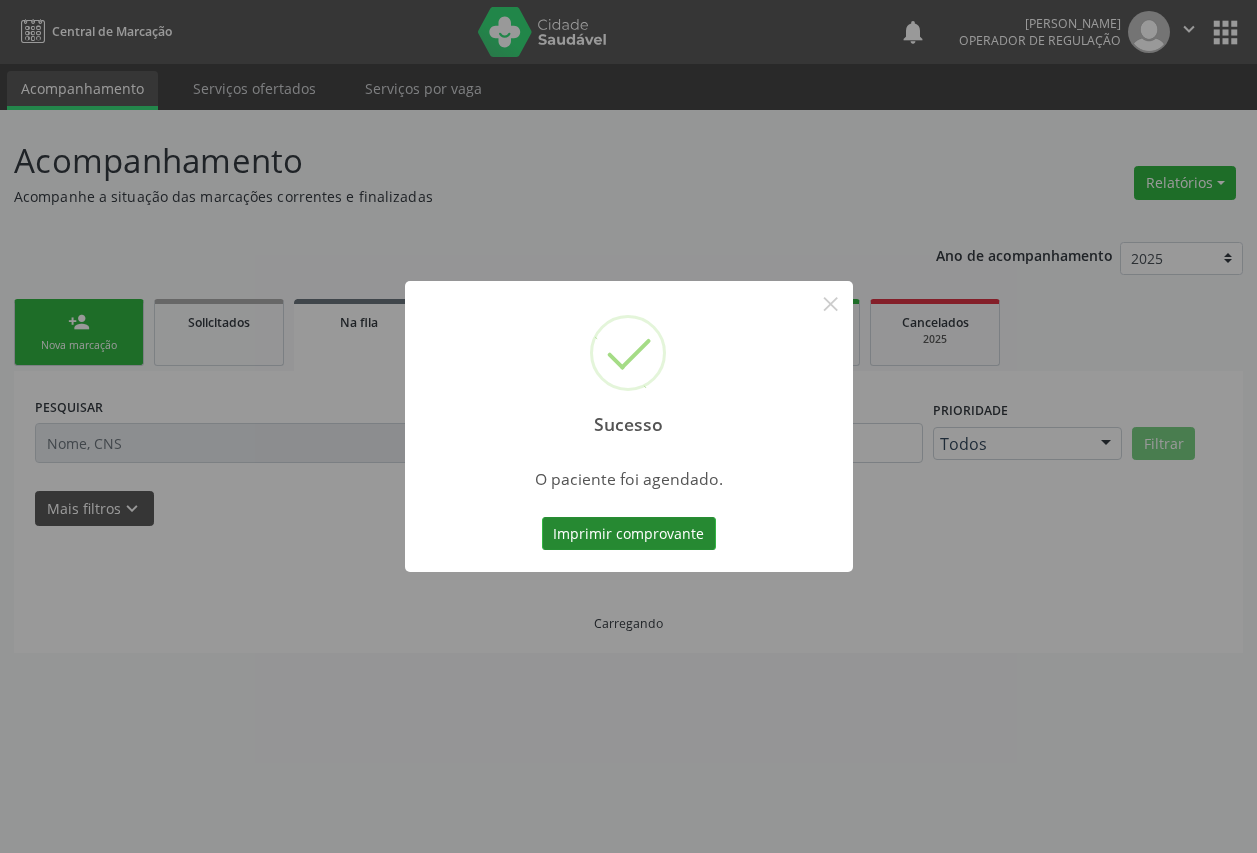 click on "Imprimir comprovante" at bounding box center (629, 534) 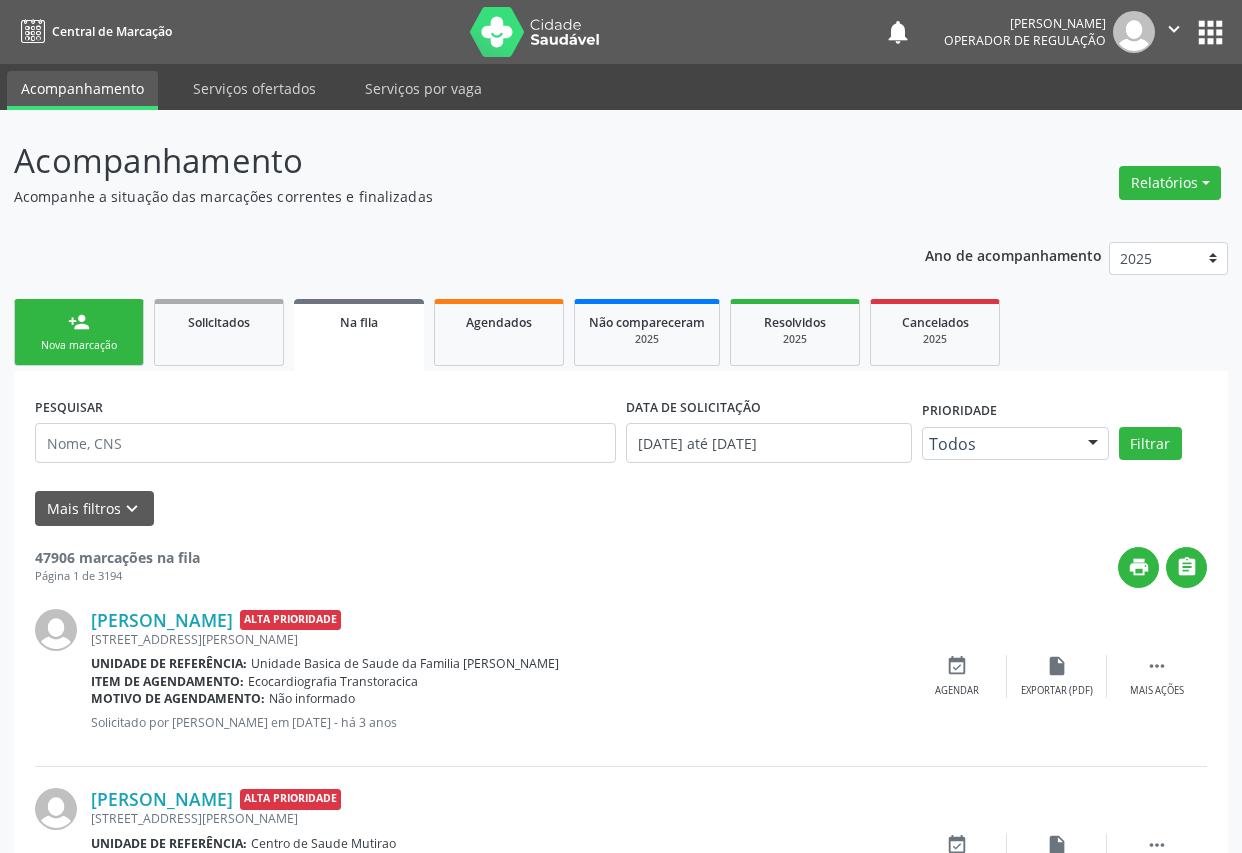 click on "person_add" at bounding box center [79, 322] 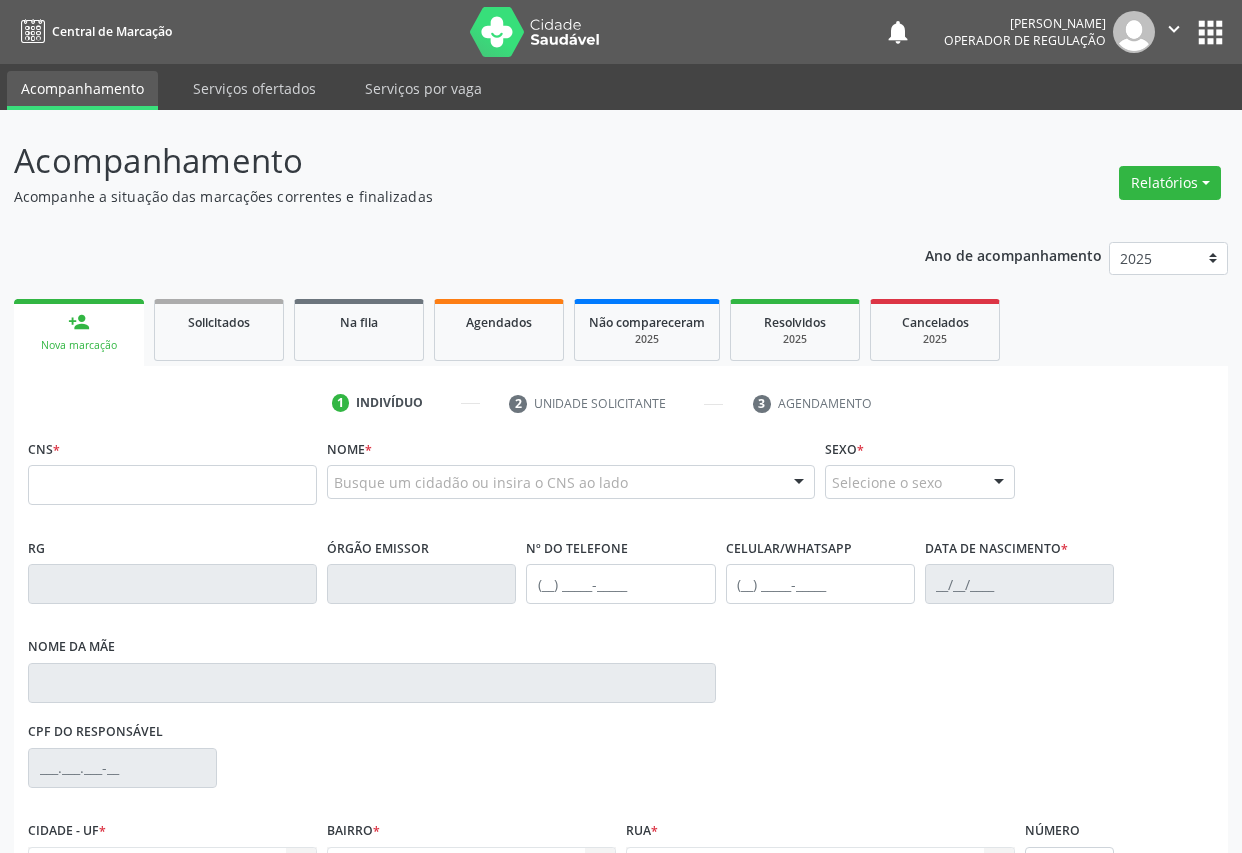 drag, startPoint x: 110, startPoint y: 343, endPoint x: 117, endPoint y: 453, distance: 110.2225 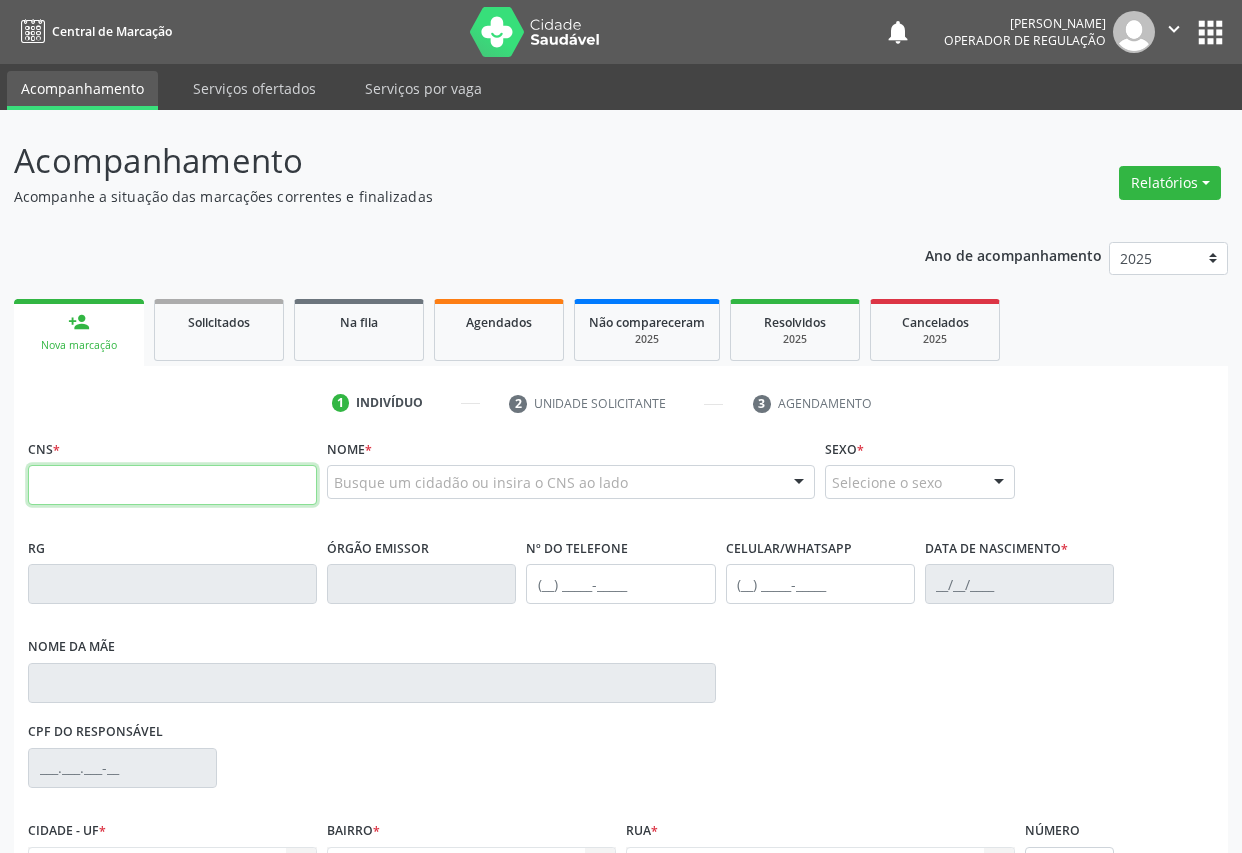 click at bounding box center (172, 485) 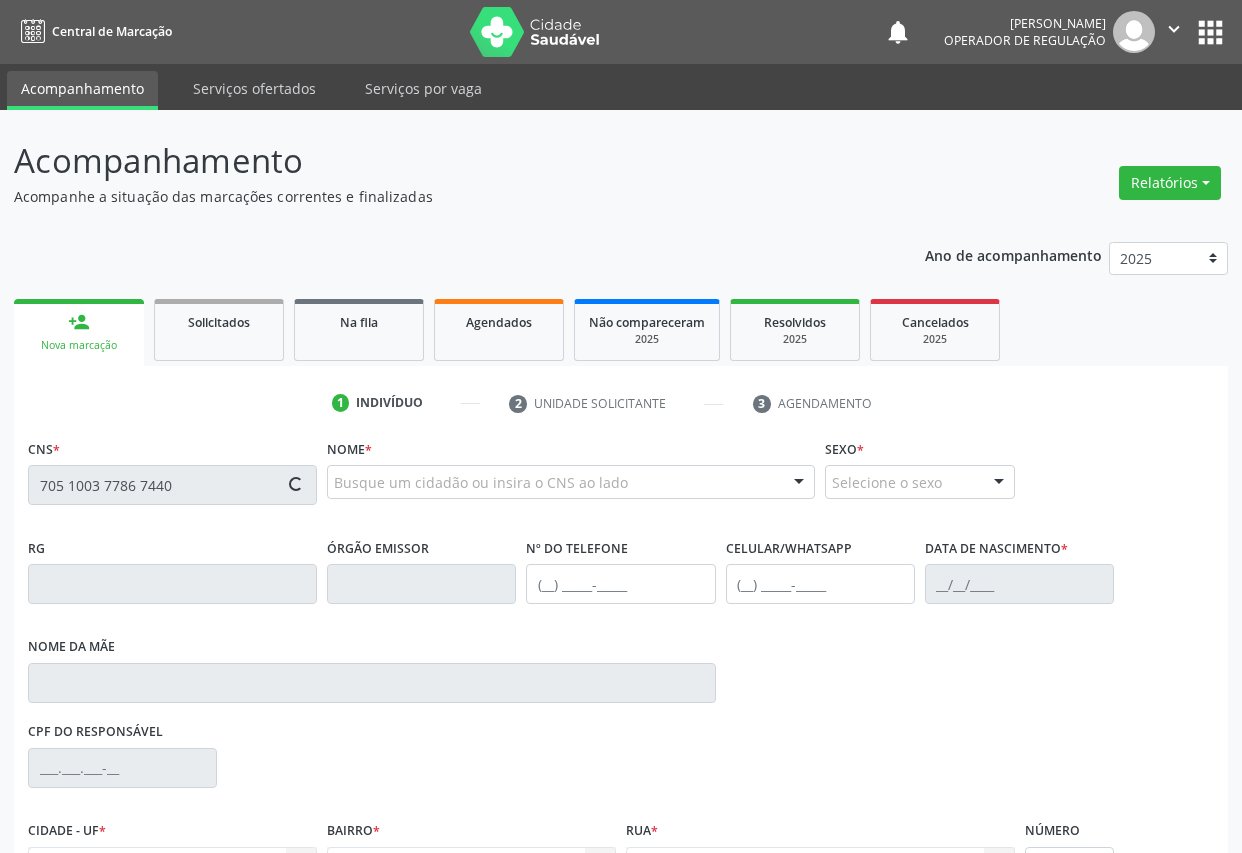 scroll, scrollTop: 217, scrollLeft: 0, axis: vertical 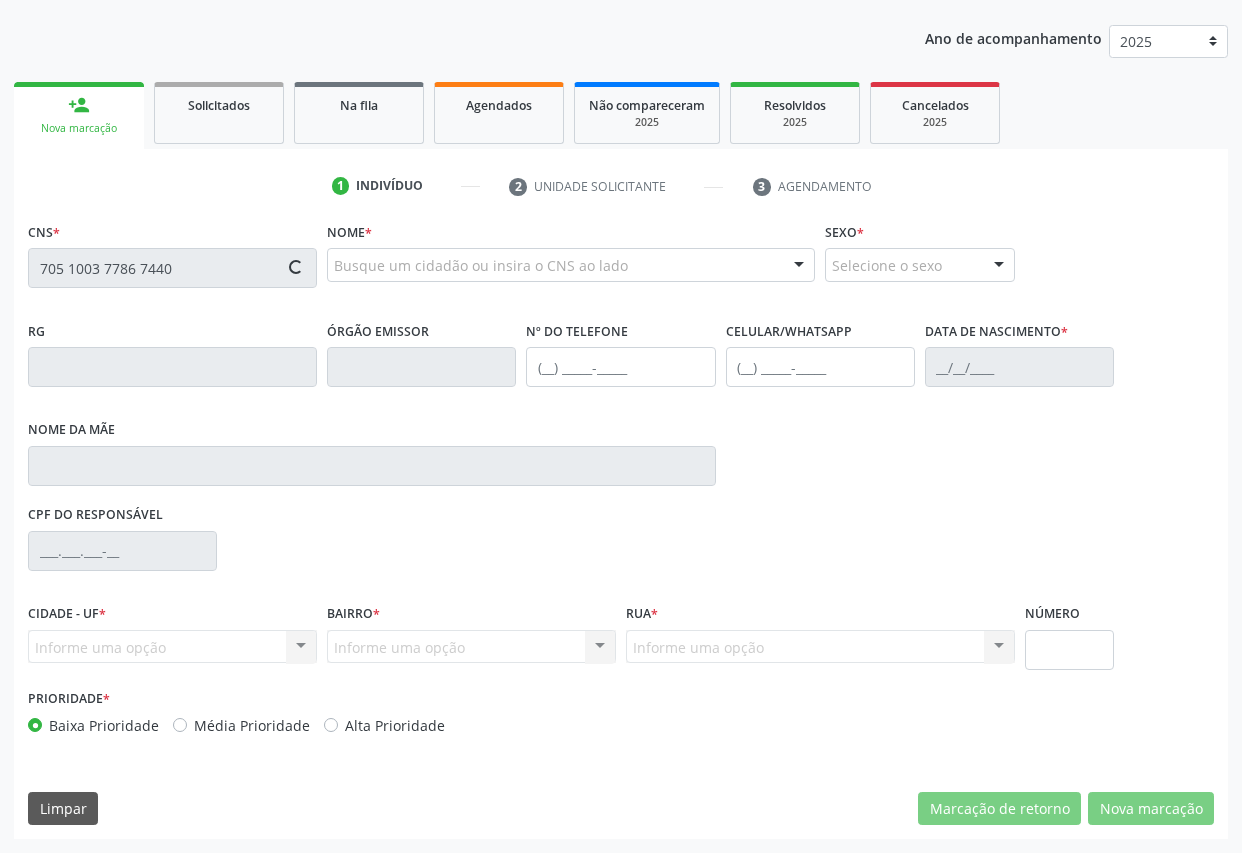 type on "705 1003 7786 7440" 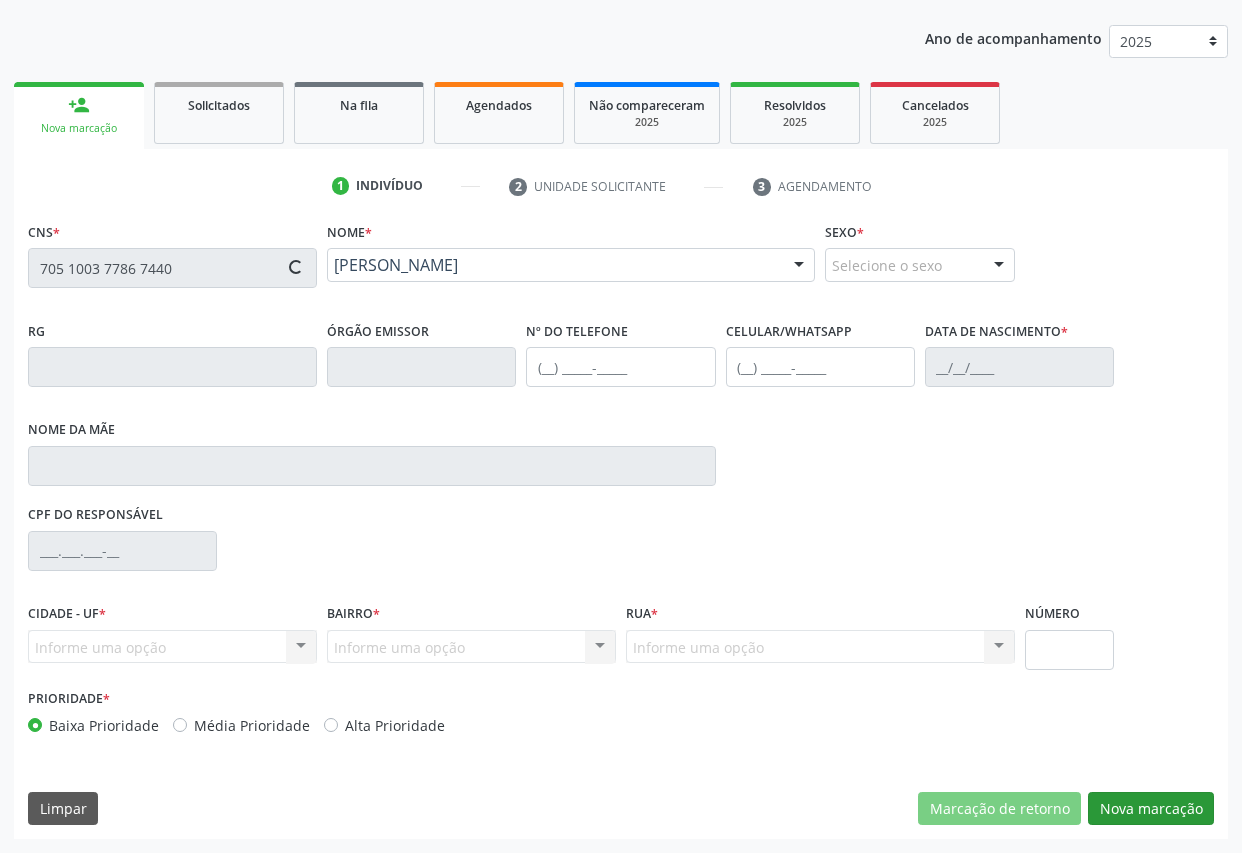type on "[PHONE_NUMBER]" 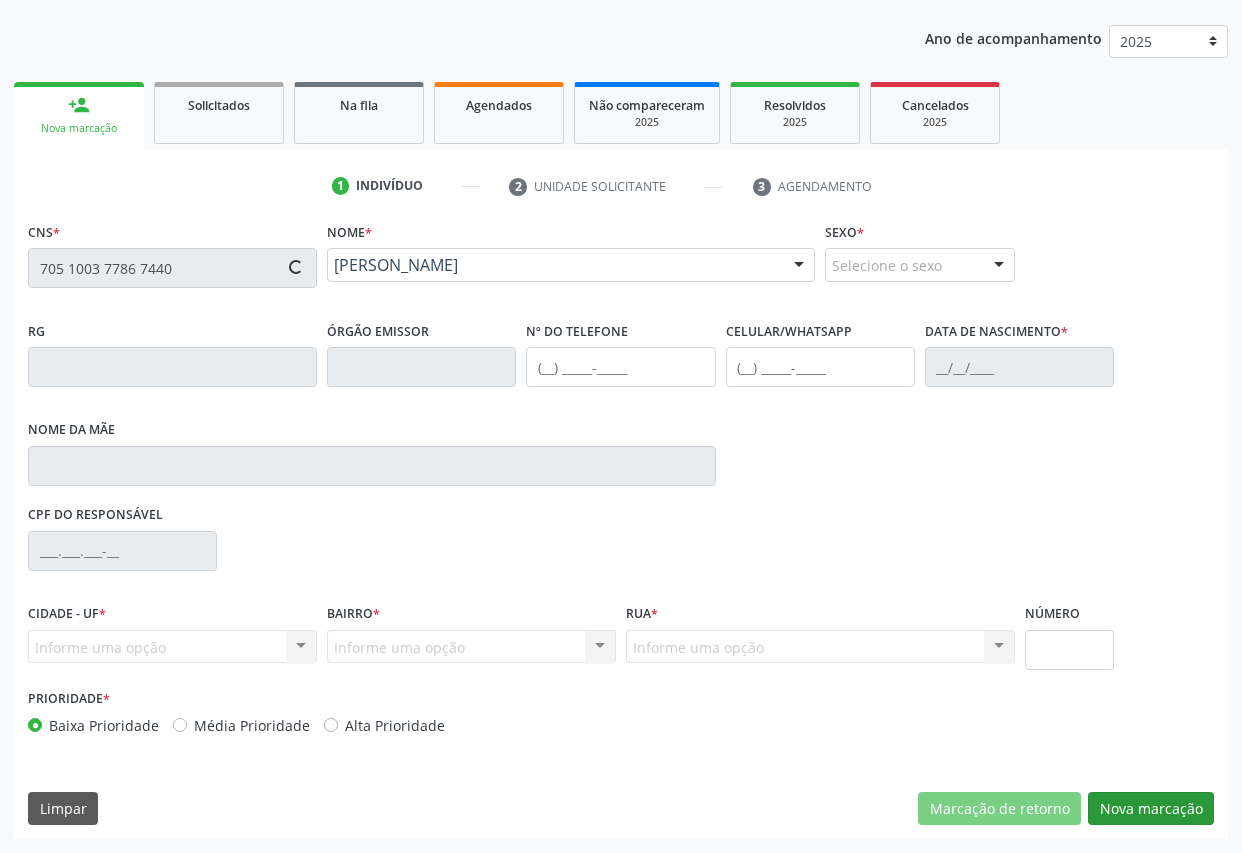 type on "[PHONE_NUMBER]" 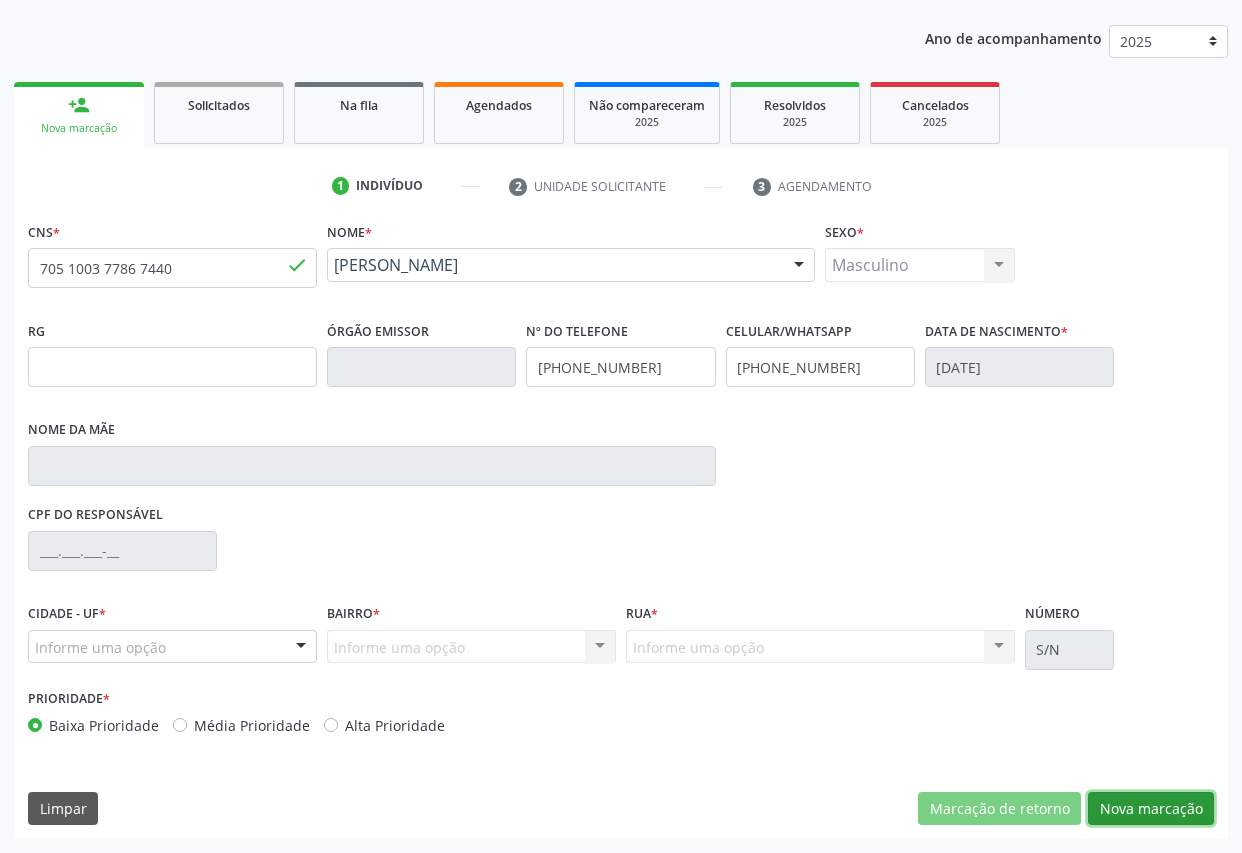 click on "Nova marcação" at bounding box center [1151, 809] 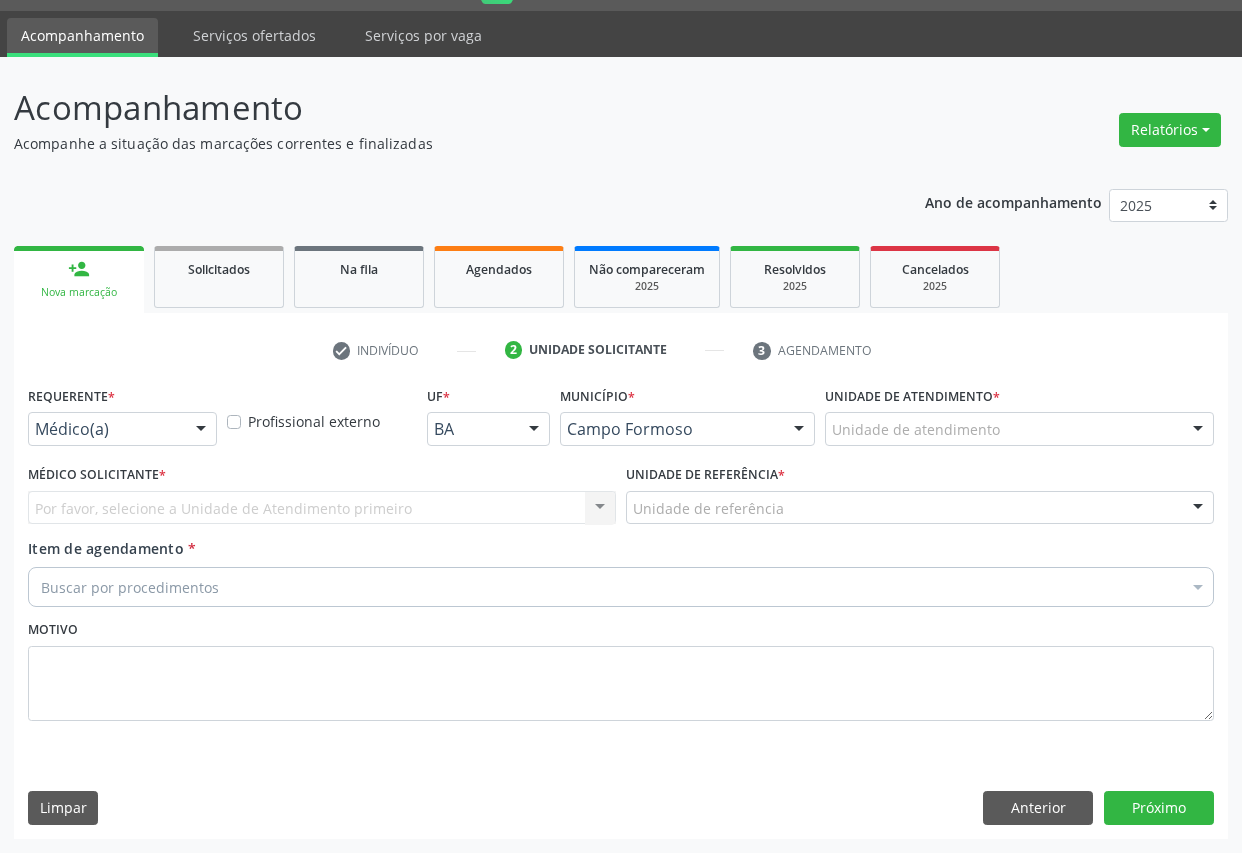scroll, scrollTop: 53, scrollLeft: 0, axis: vertical 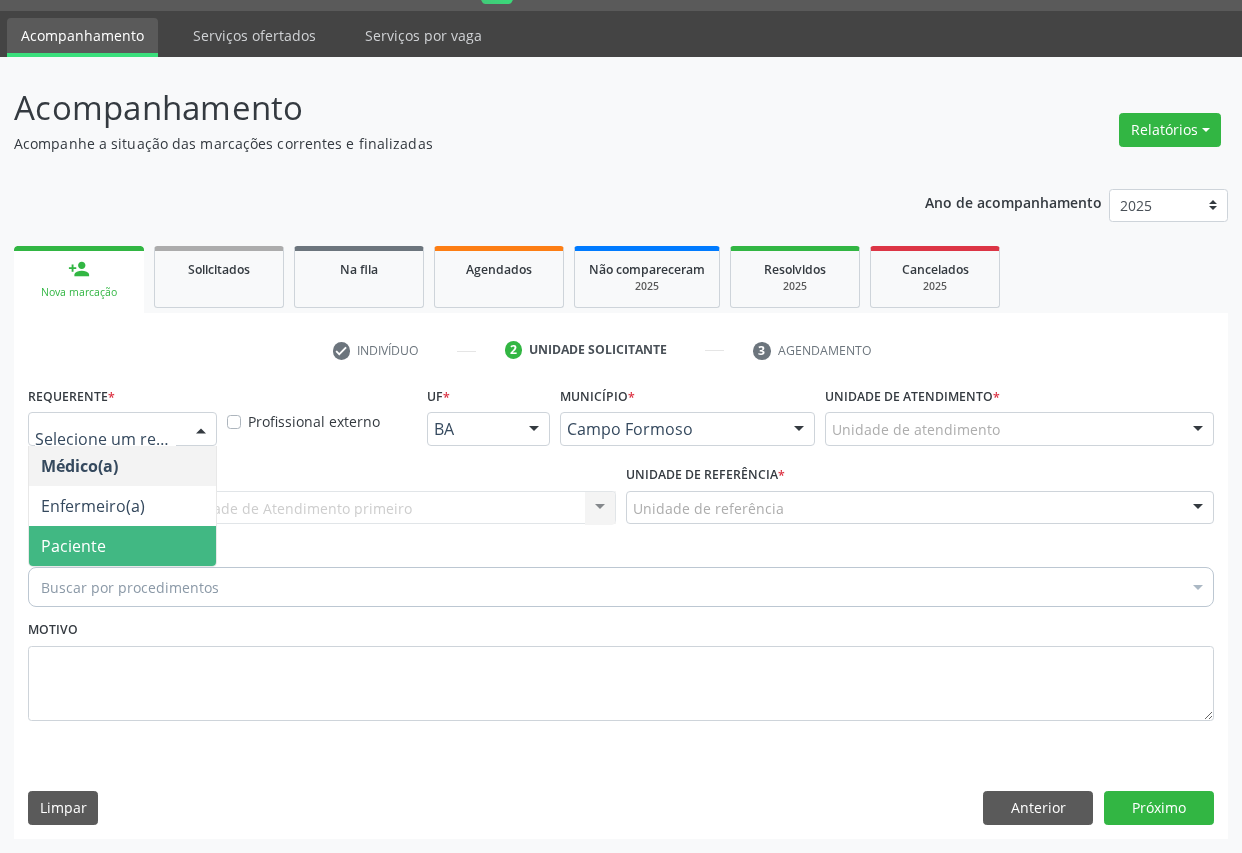 click on "Paciente" at bounding box center [122, 546] 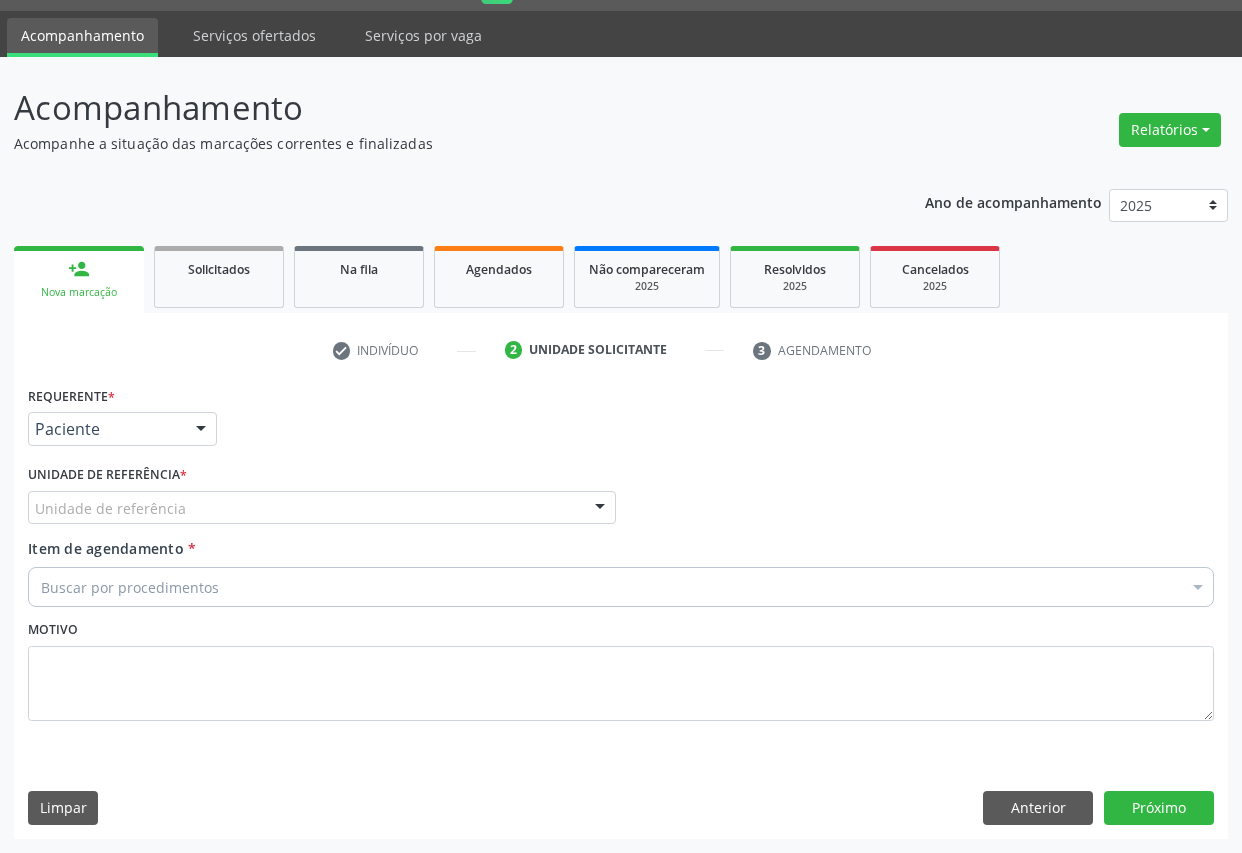 click on "Unidade de referência" at bounding box center [322, 508] 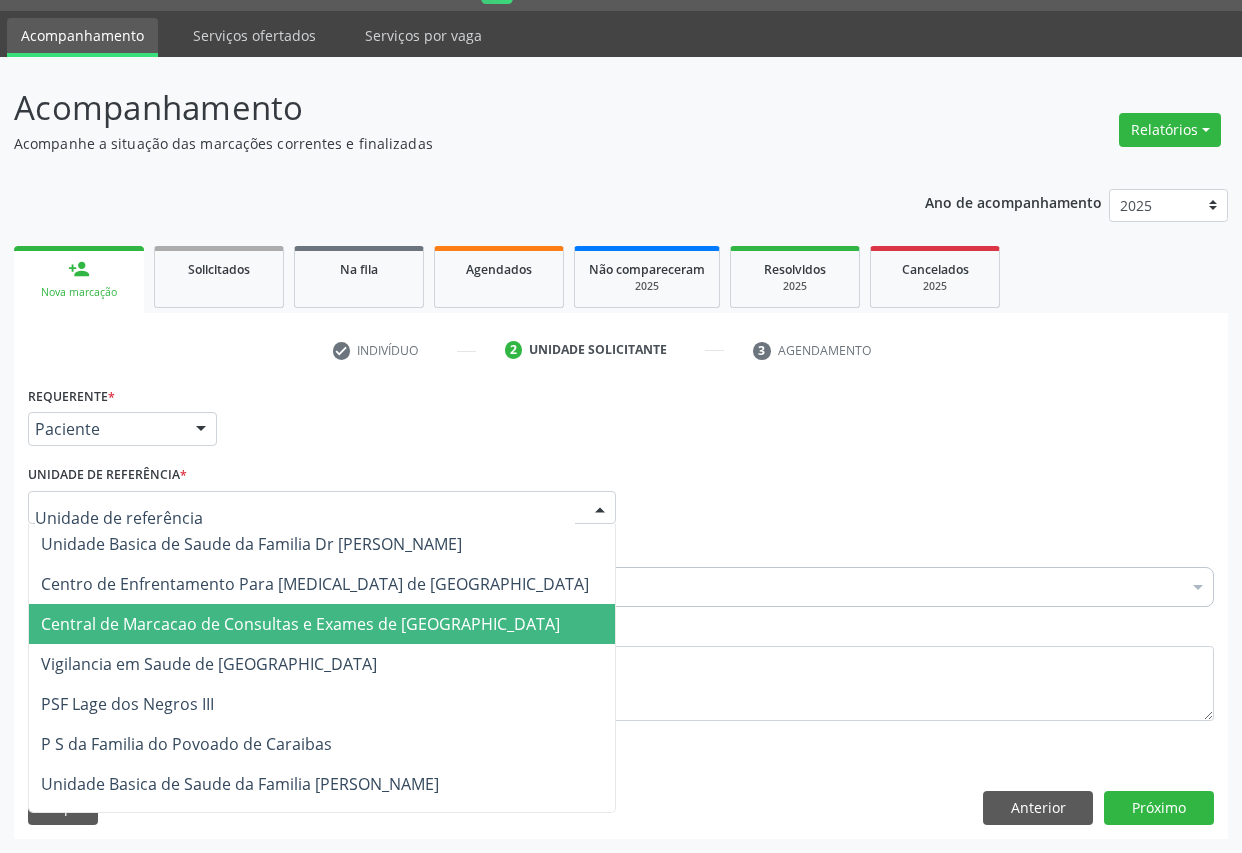 click on "Central de Marcacao de Consultas e Exames de [GEOGRAPHIC_DATA]" at bounding box center (300, 624) 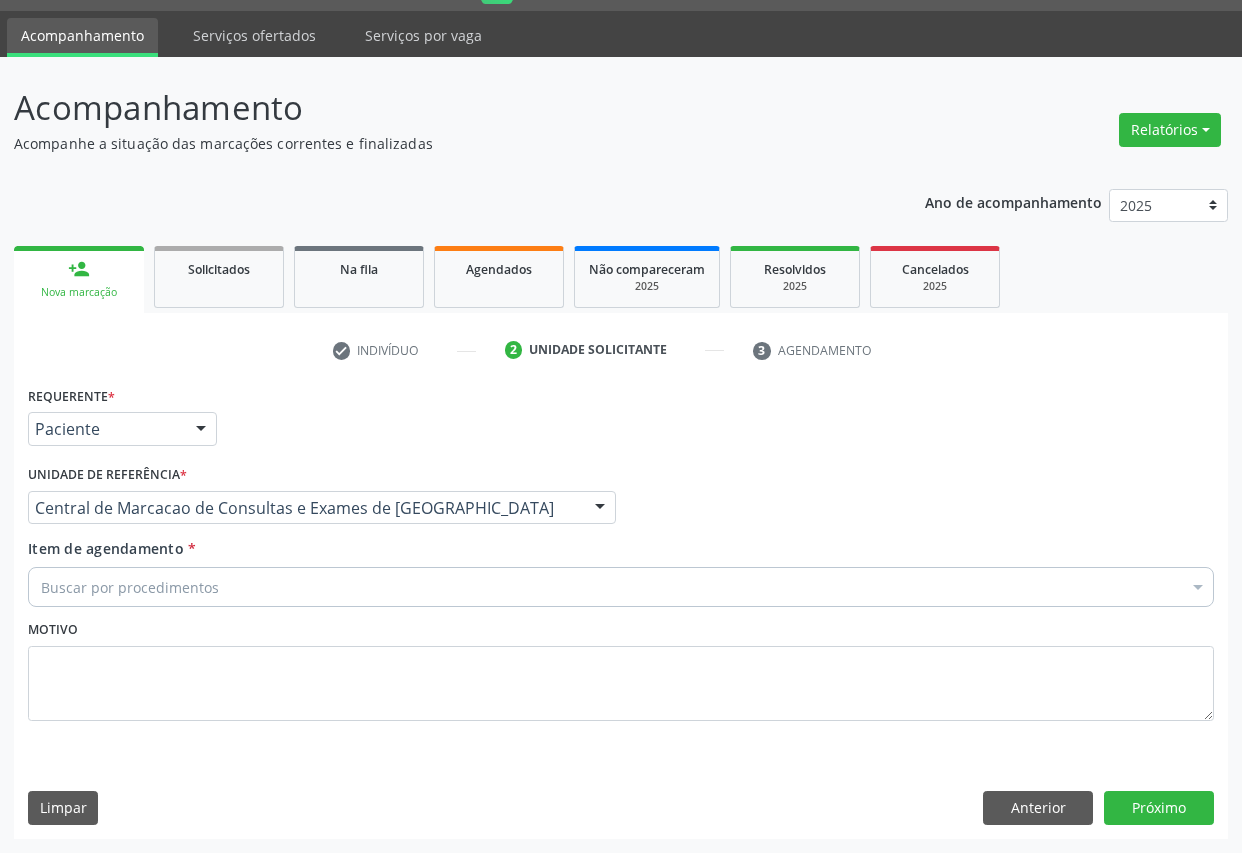 click on "Buscar por procedimentos" at bounding box center (621, 587) 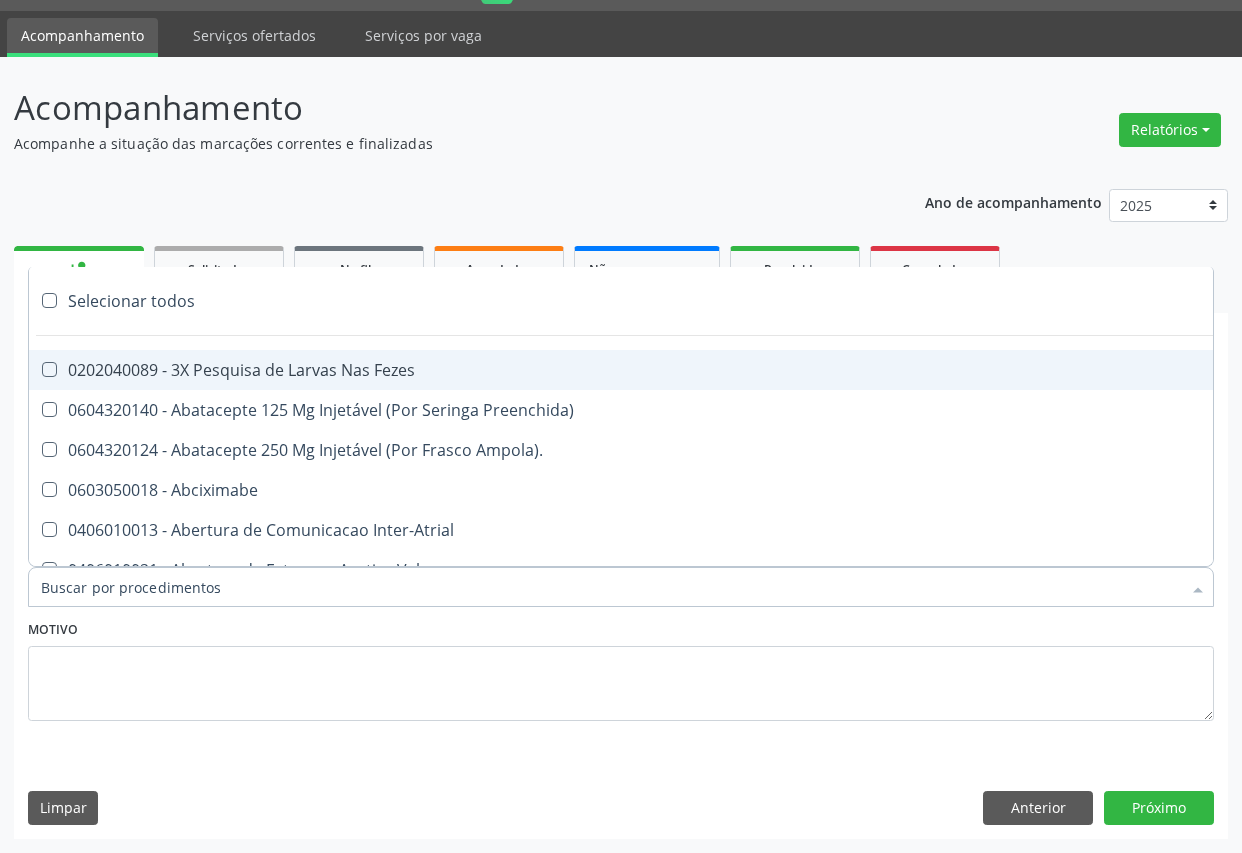 paste on "Médico Oftalmologista" 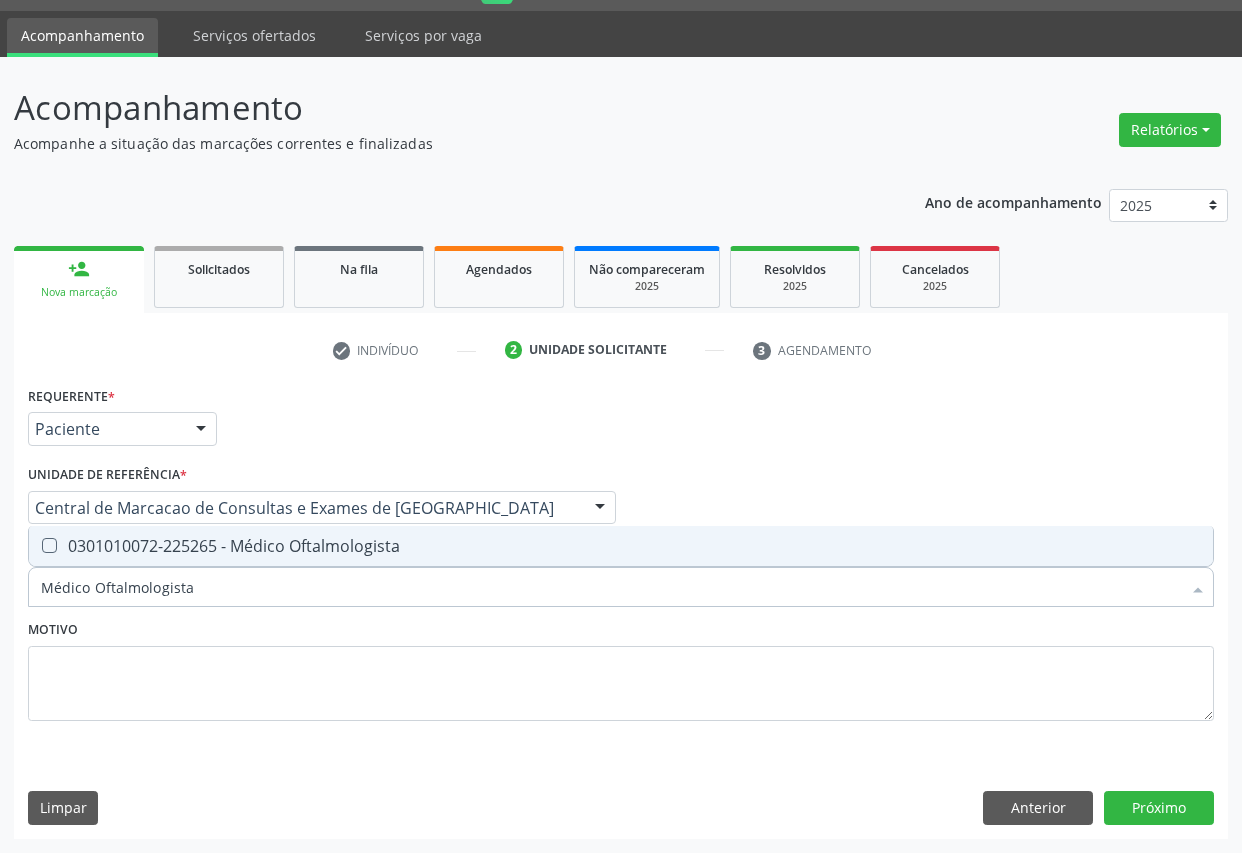 click on "0301010072-225265 - Médico Oftalmologista" at bounding box center (621, 546) 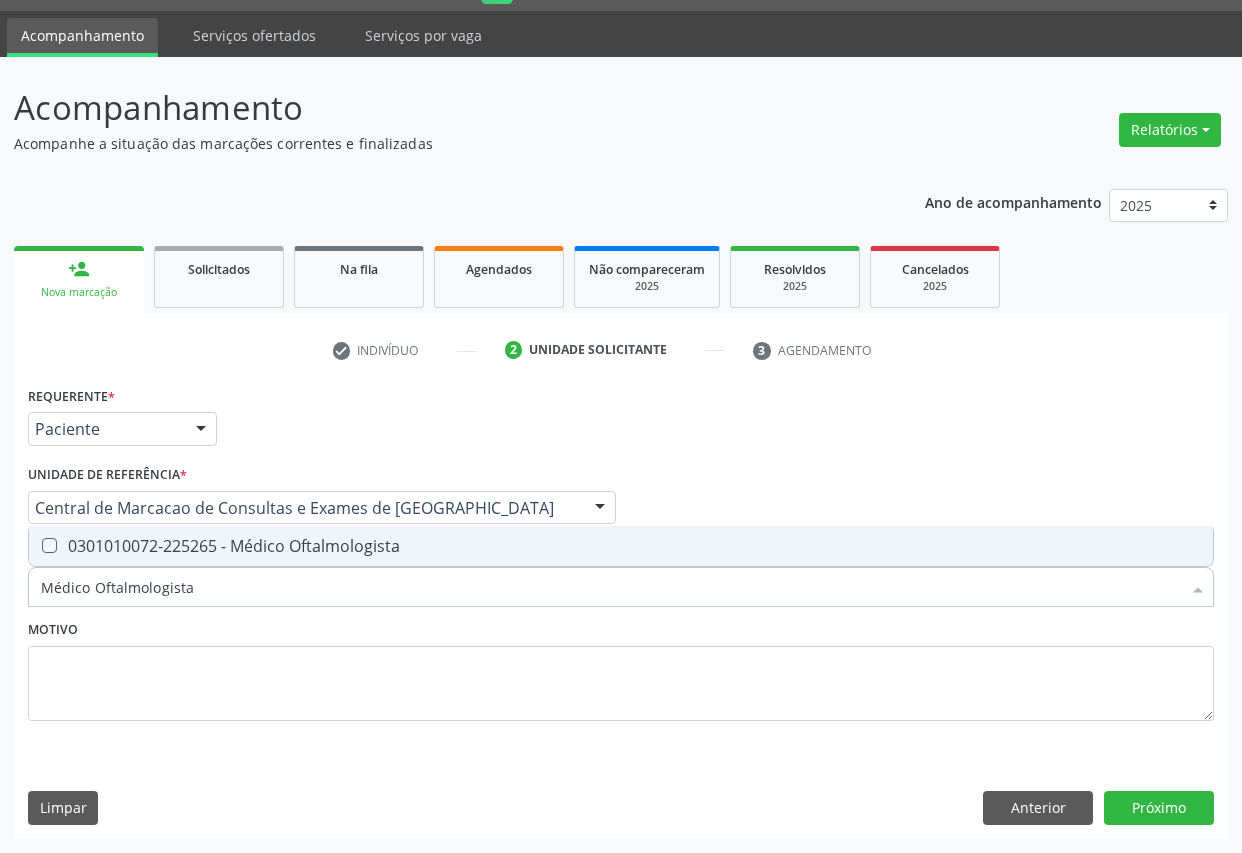 checkbox on "true" 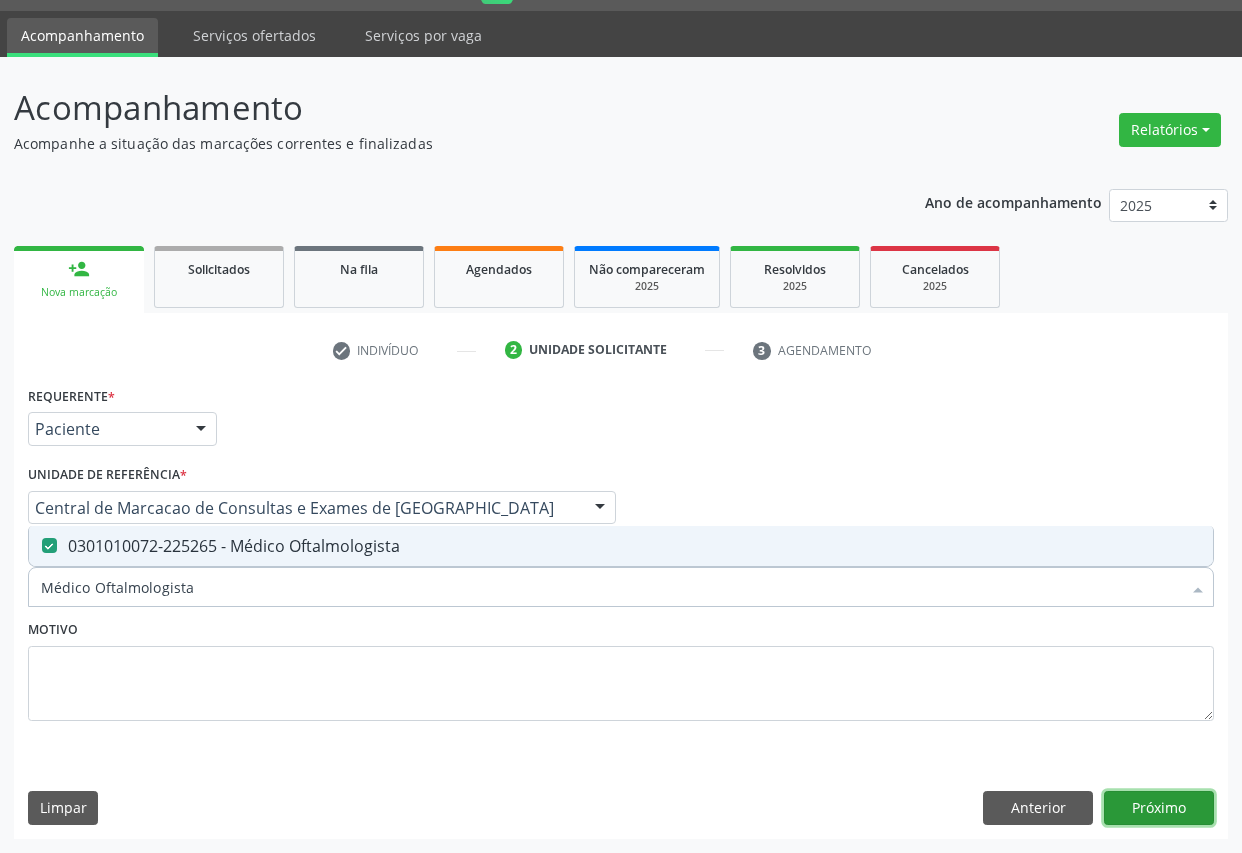 click on "Próximo" at bounding box center [1159, 808] 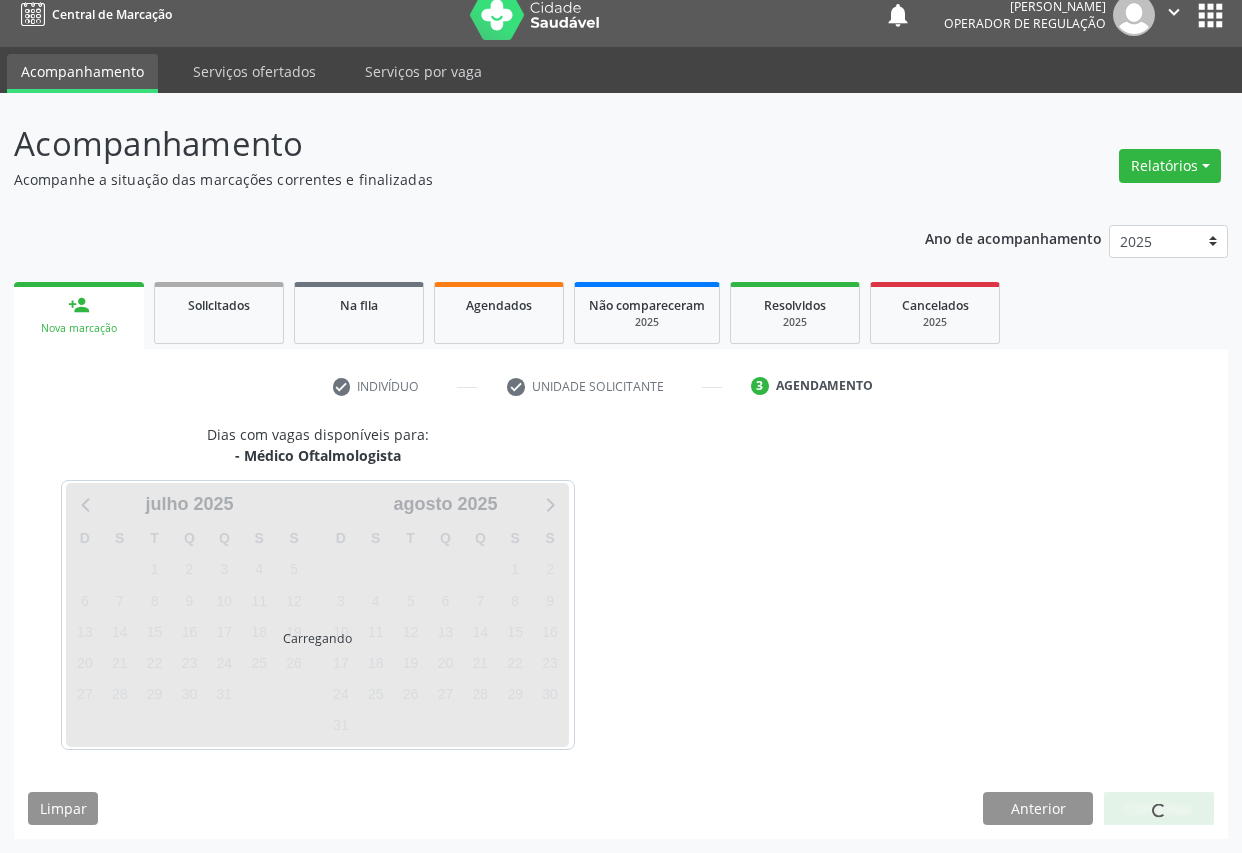 scroll, scrollTop: 17, scrollLeft: 0, axis: vertical 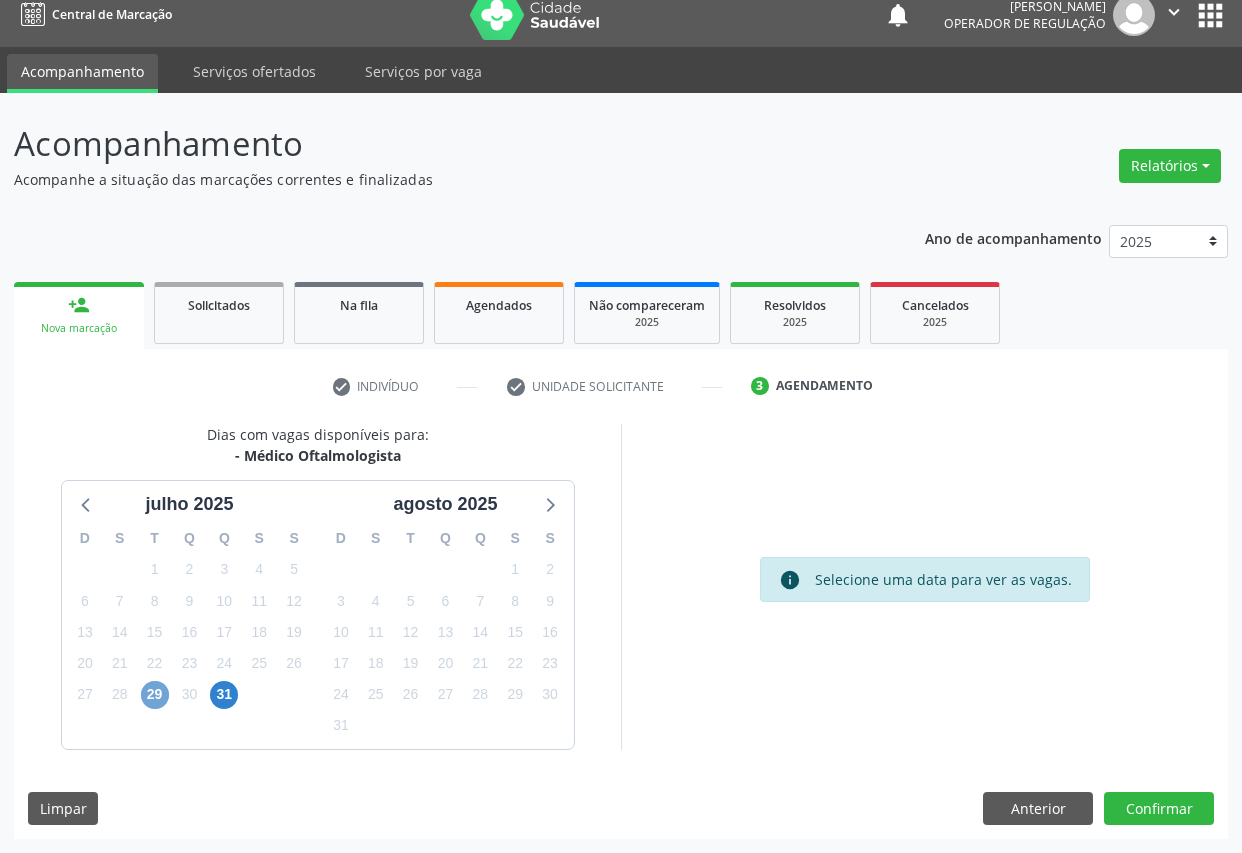 click on "29" at bounding box center [155, 695] 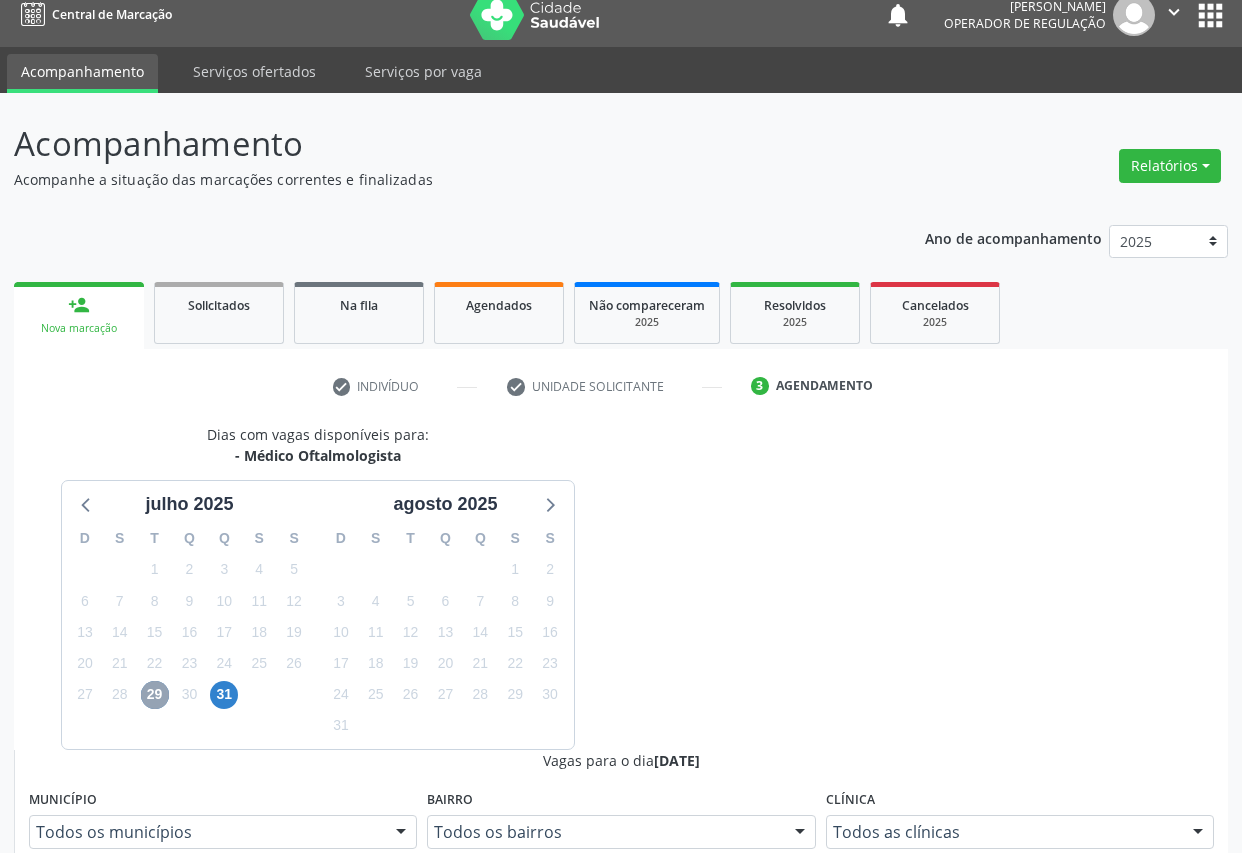 scroll, scrollTop: 306, scrollLeft: 0, axis: vertical 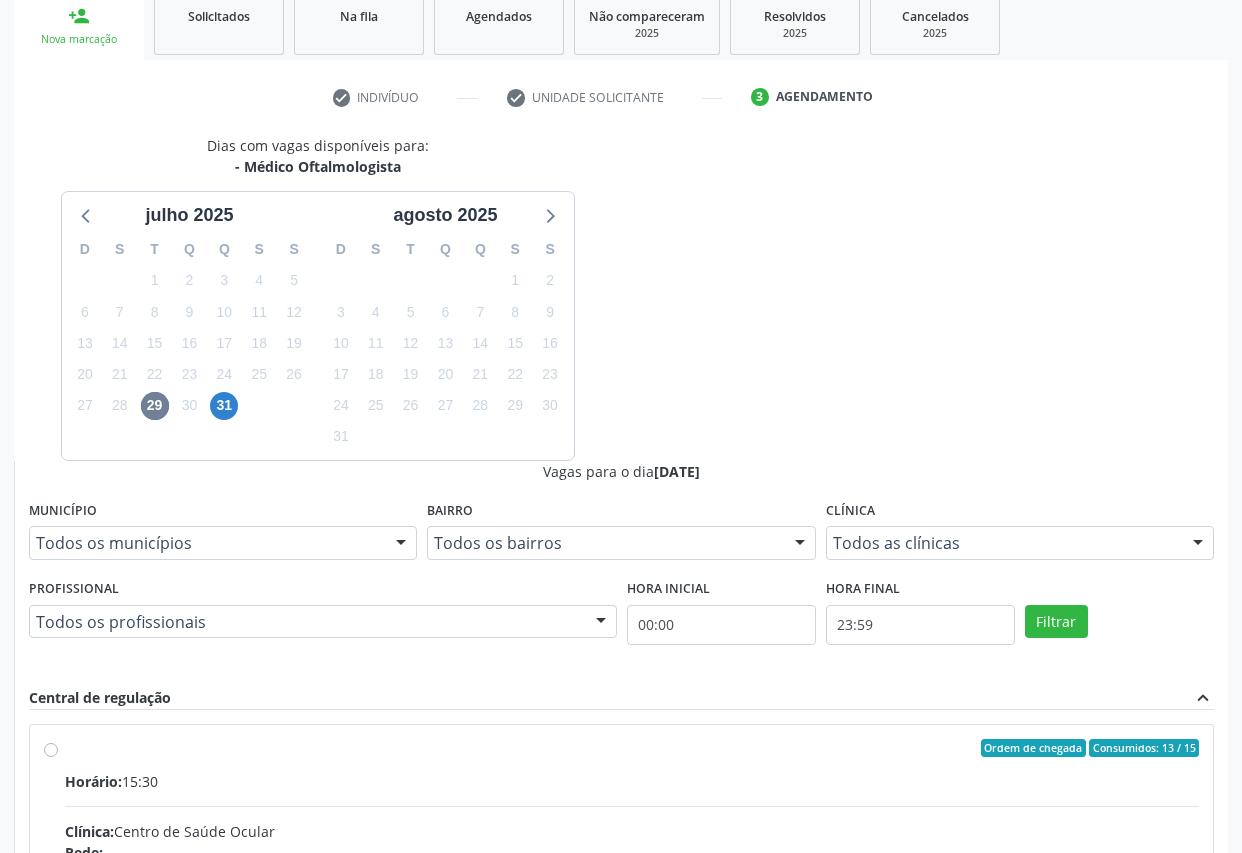 click on "Telefone:   --" at bounding box center [632, 894] 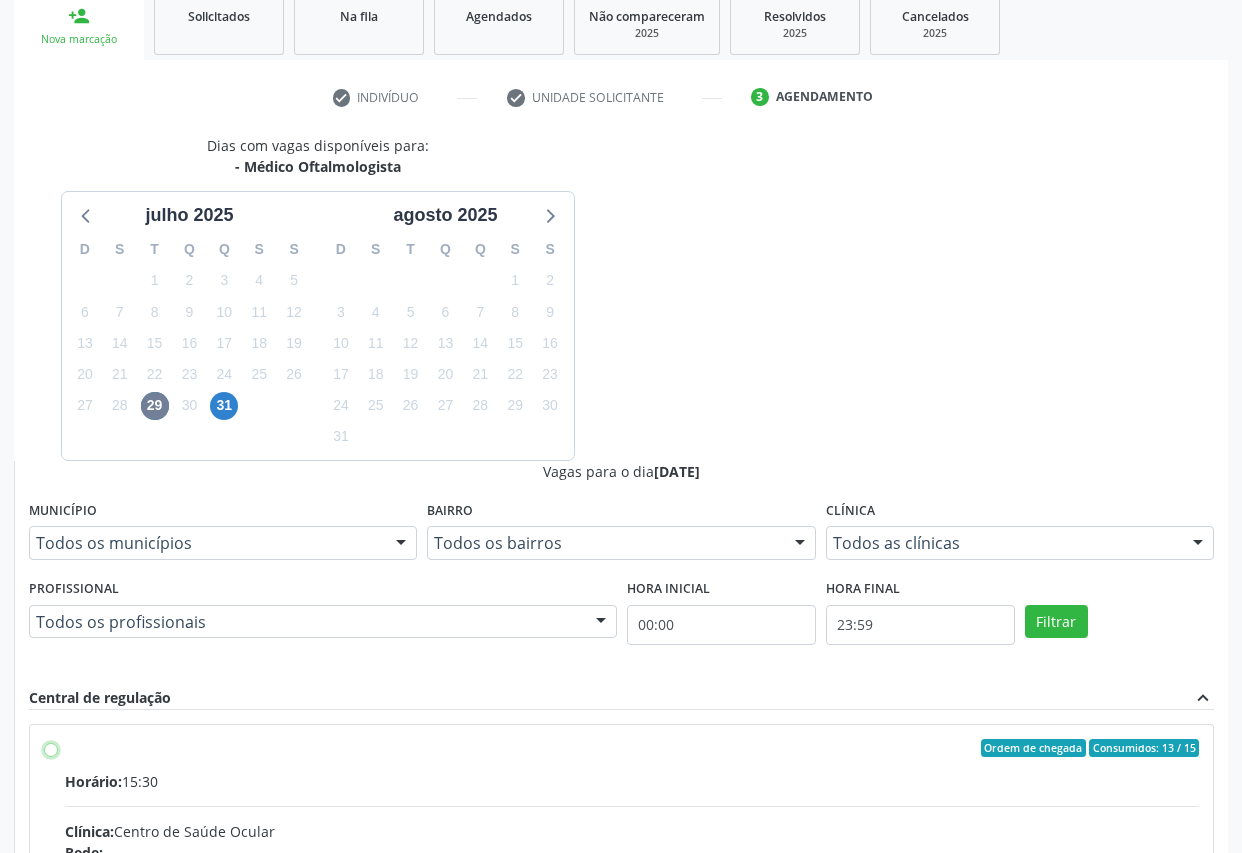 radio on "true" 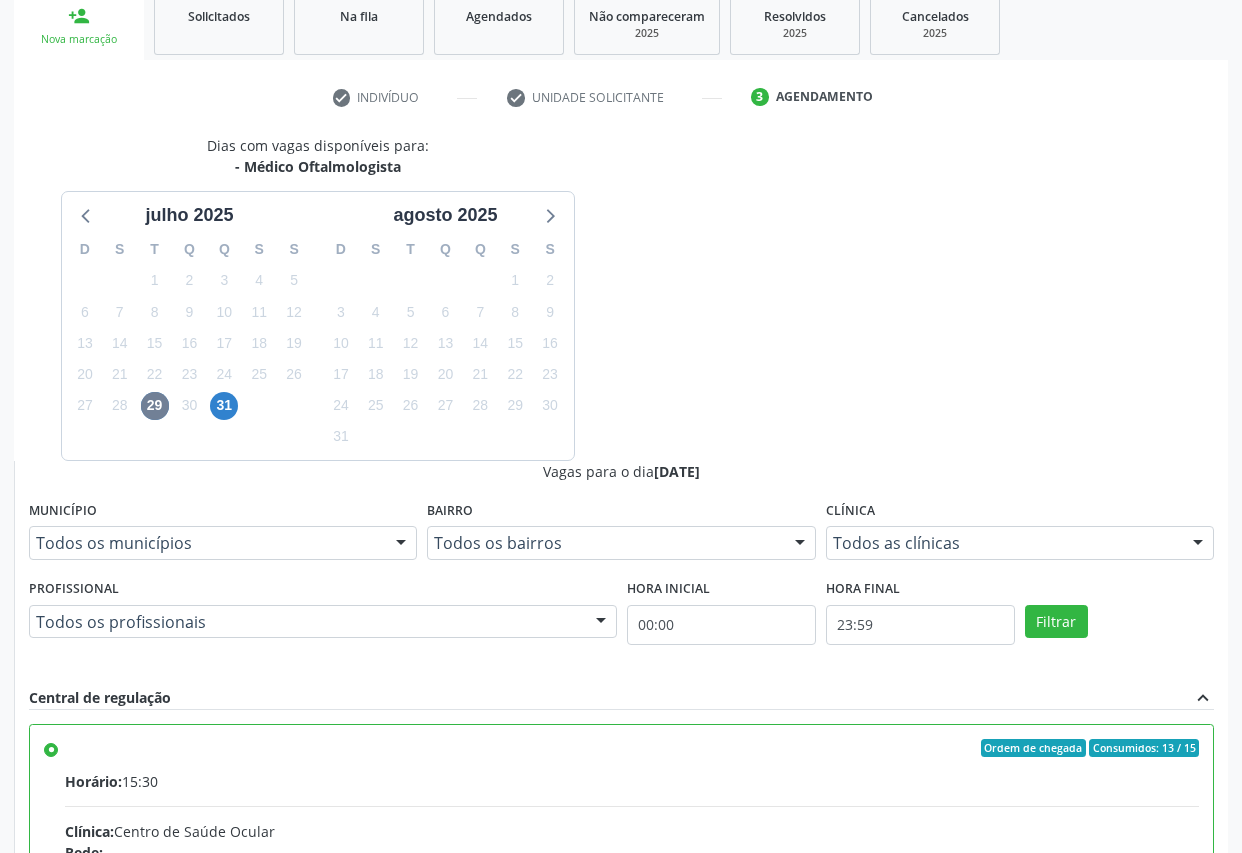 click on "Confirmar" at bounding box center [1159, 1169] 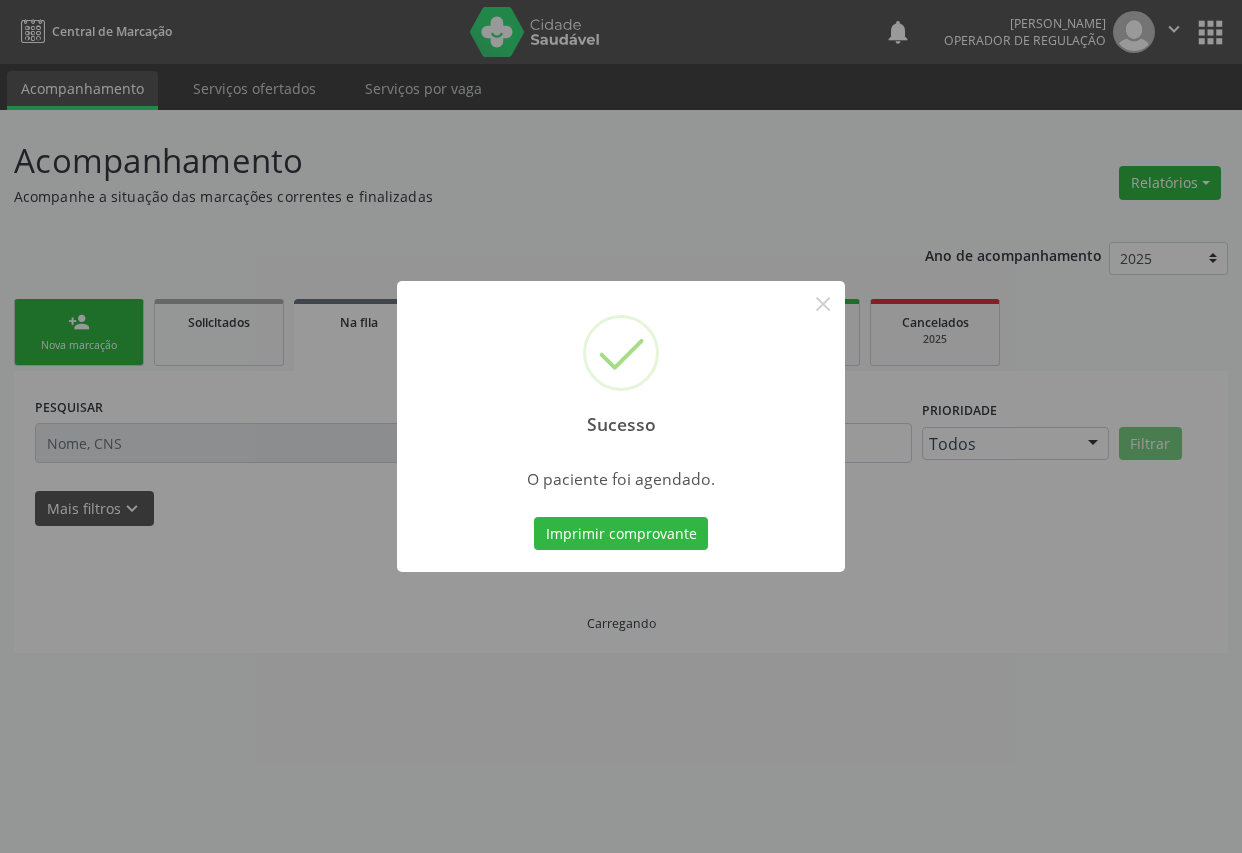 scroll, scrollTop: 0, scrollLeft: 0, axis: both 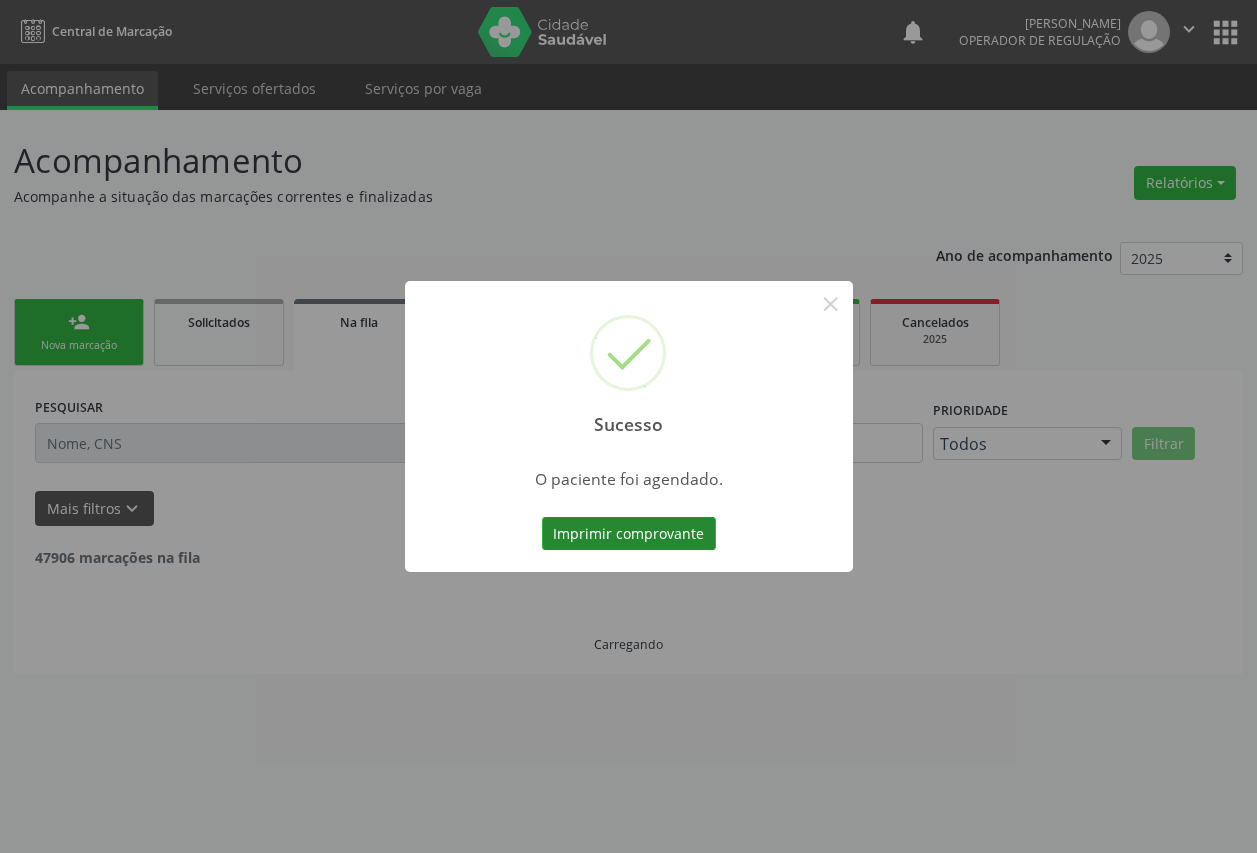 click on "Imprimir comprovante" at bounding box center (629, 534) 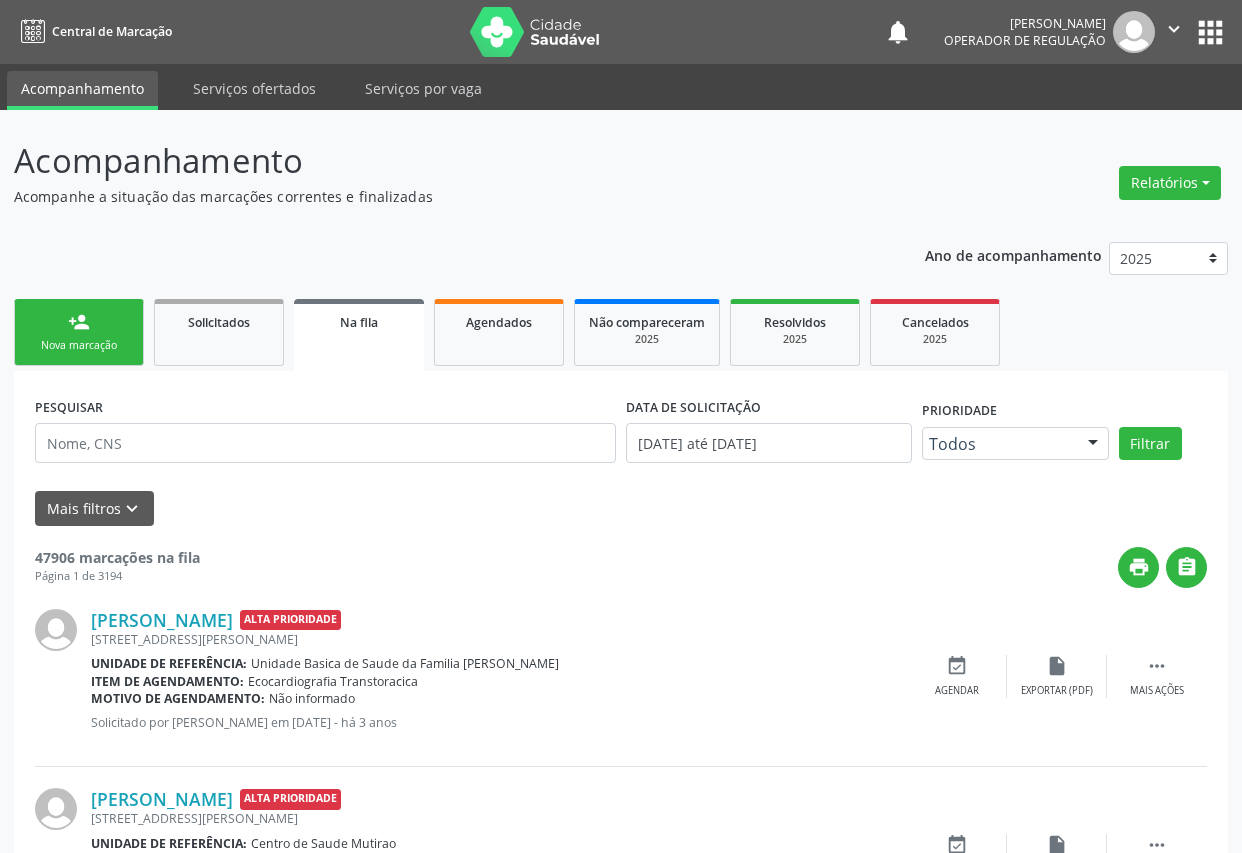 click on "person_add
Nova marcação" at bounding box center (79, 332) 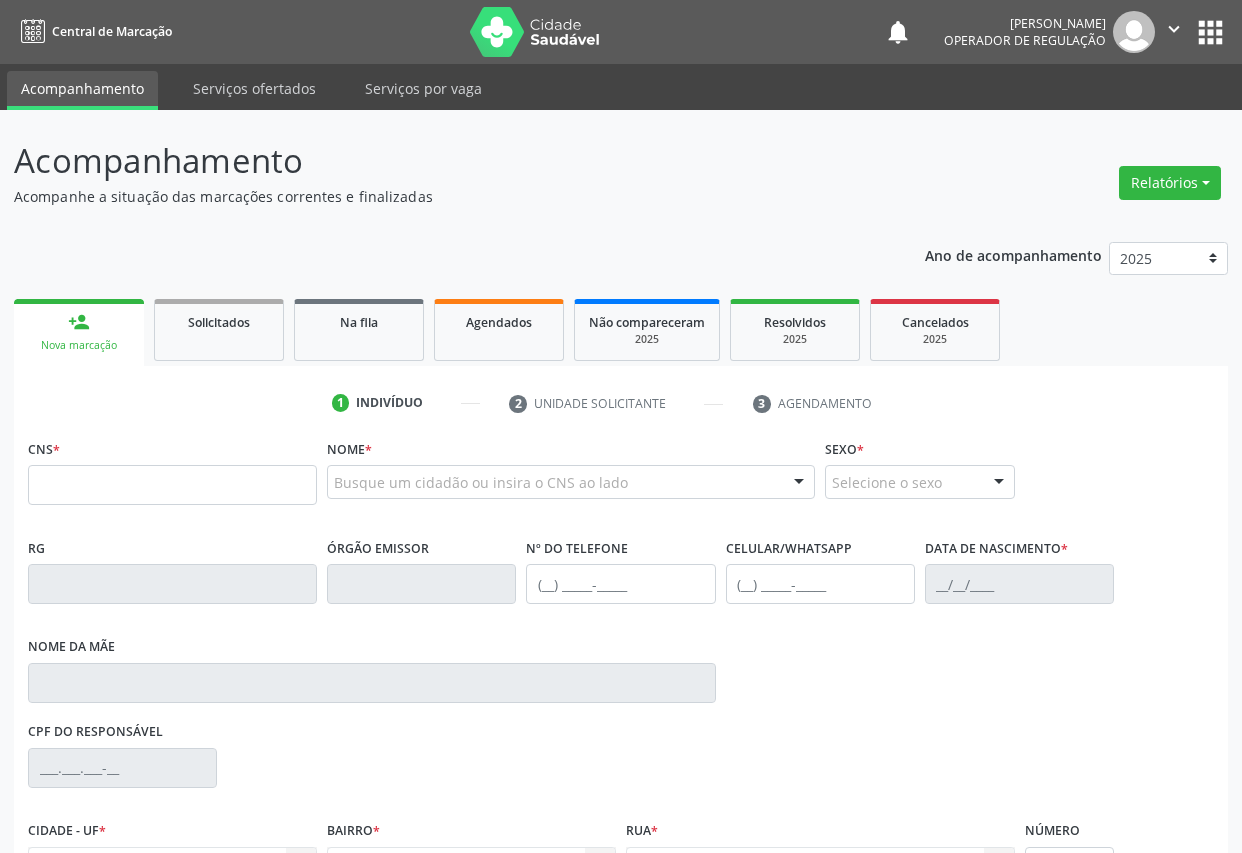 click on "CNS
*" at bounding box center (172, 469) 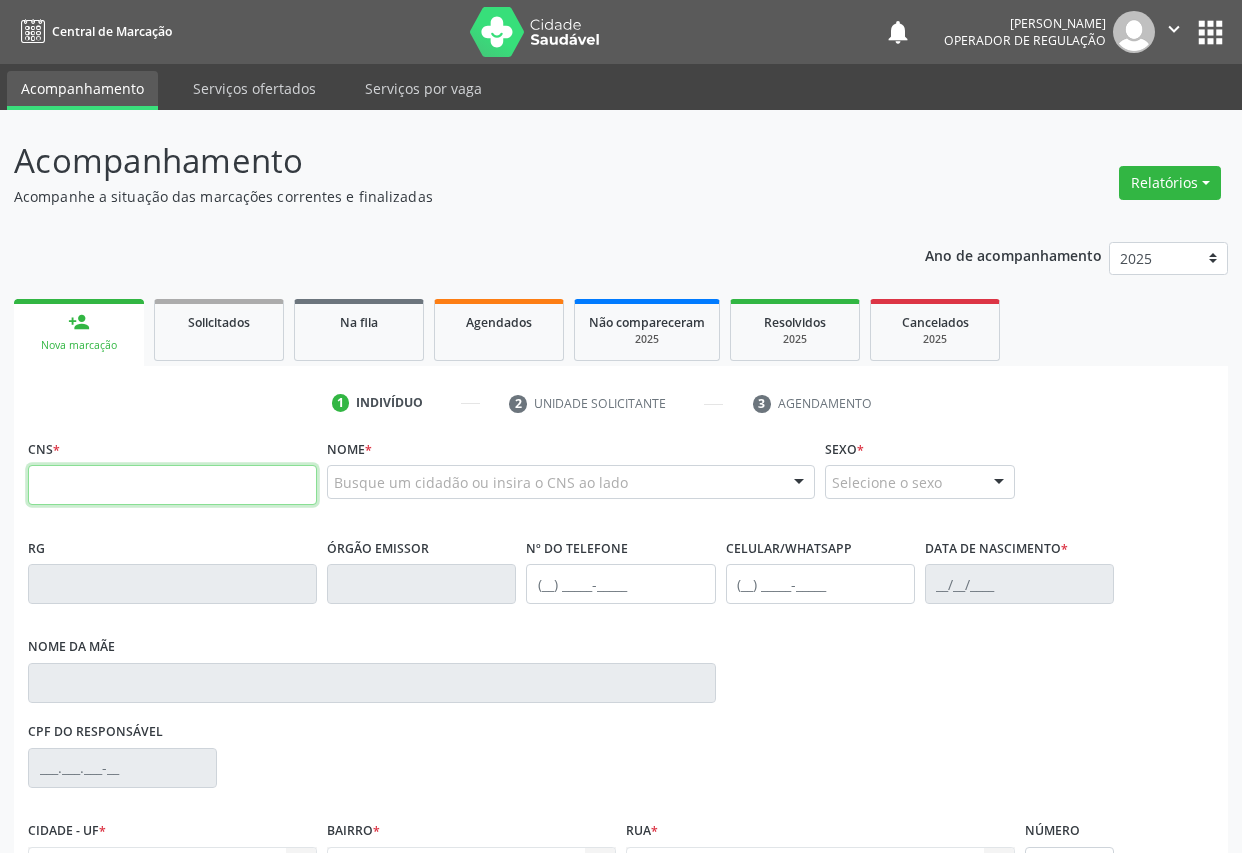 click at bounding box center [172, 485] 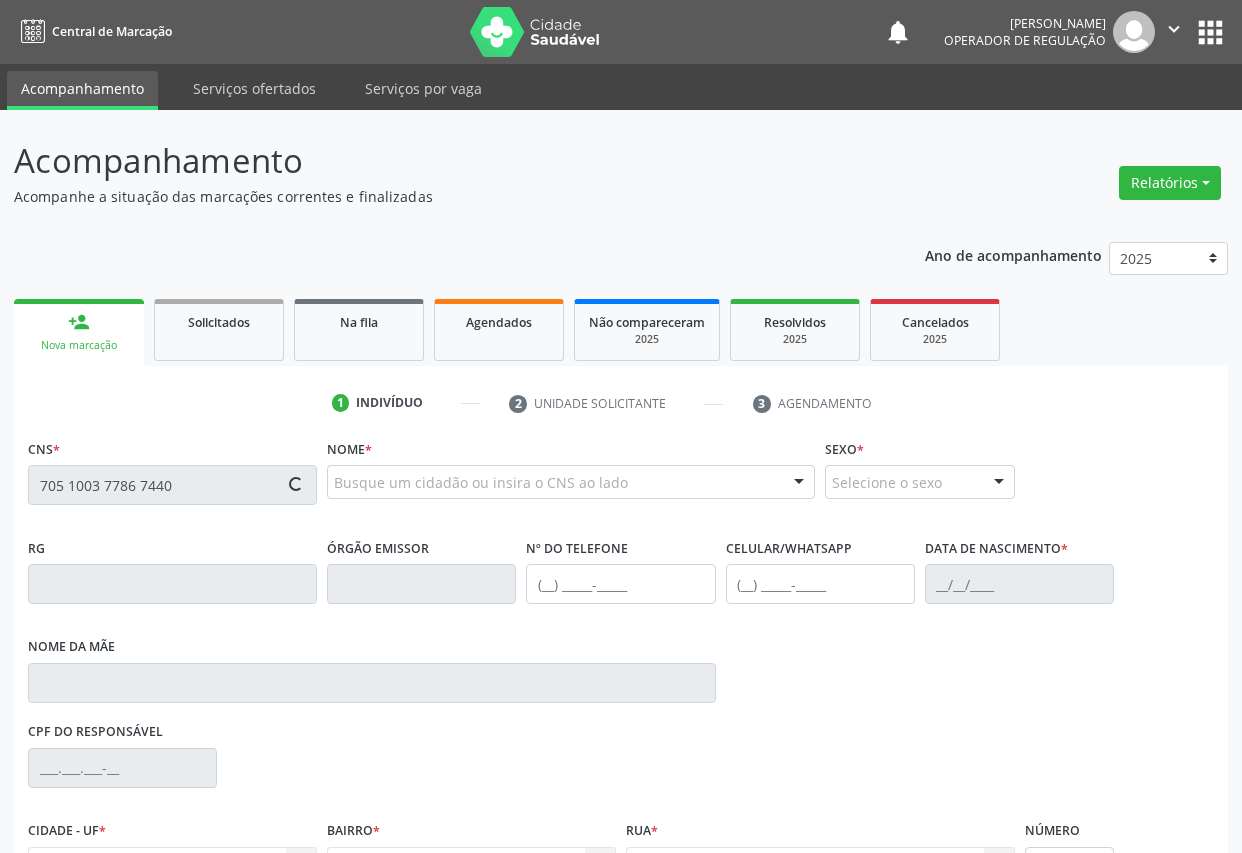 scroll, scrollTop: 217, scrollLeft: 0, axis: vertical 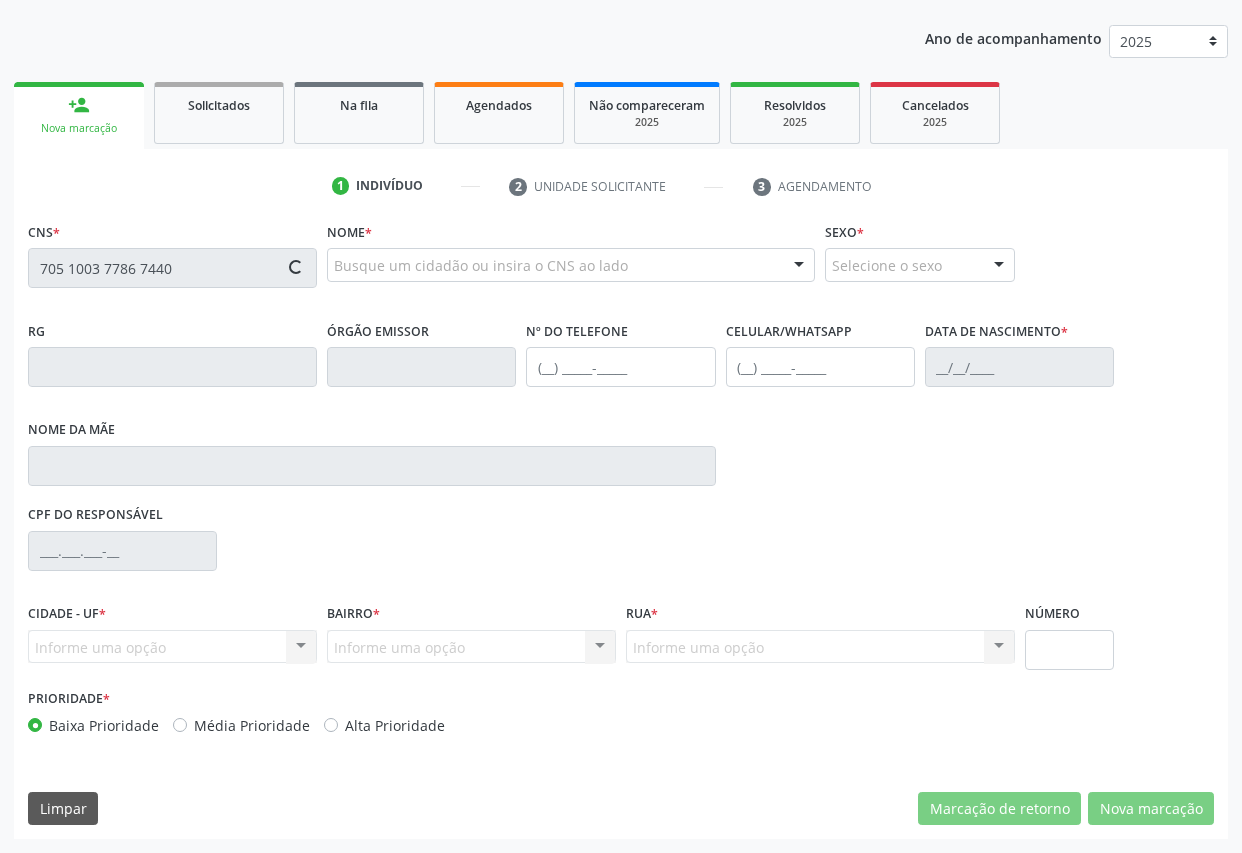 type on "705 1003 7786 7440" 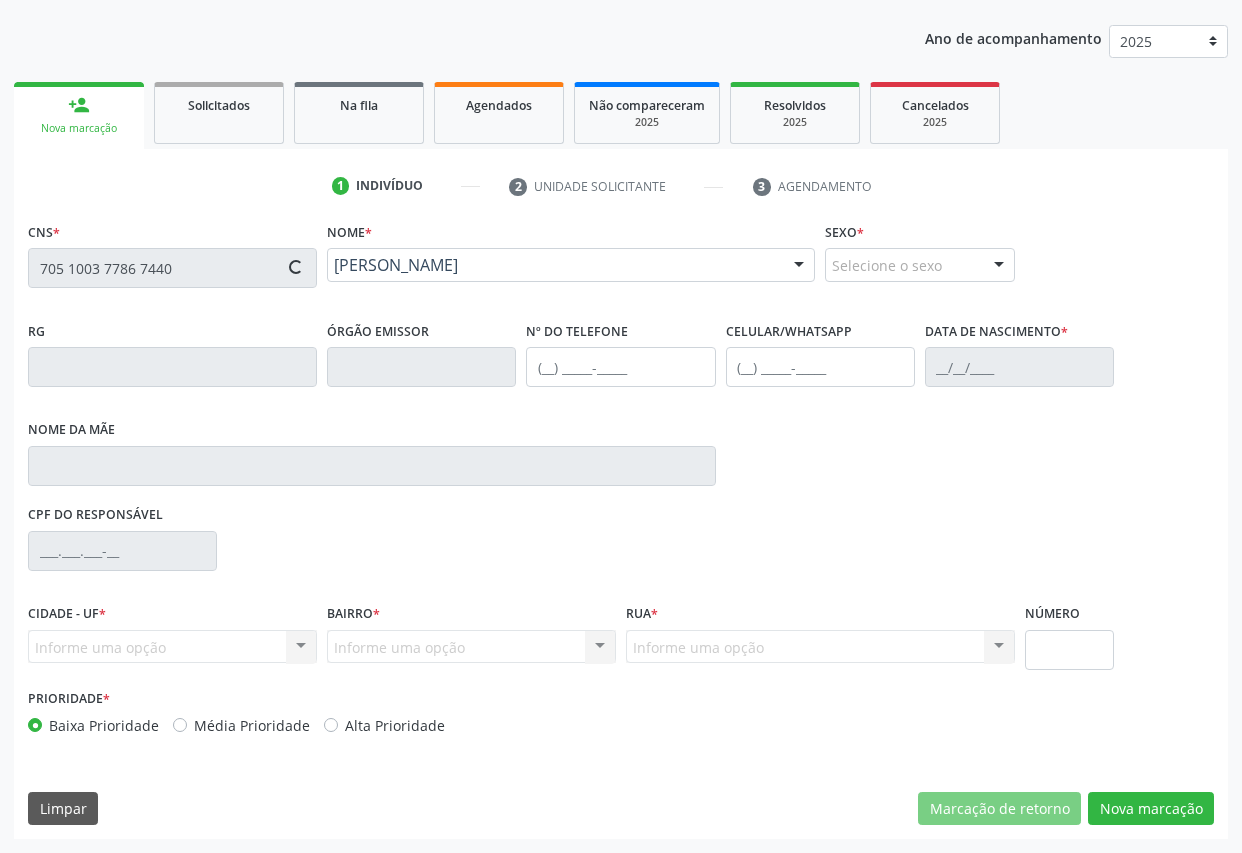 type on "[PHONE_NUMBER]" 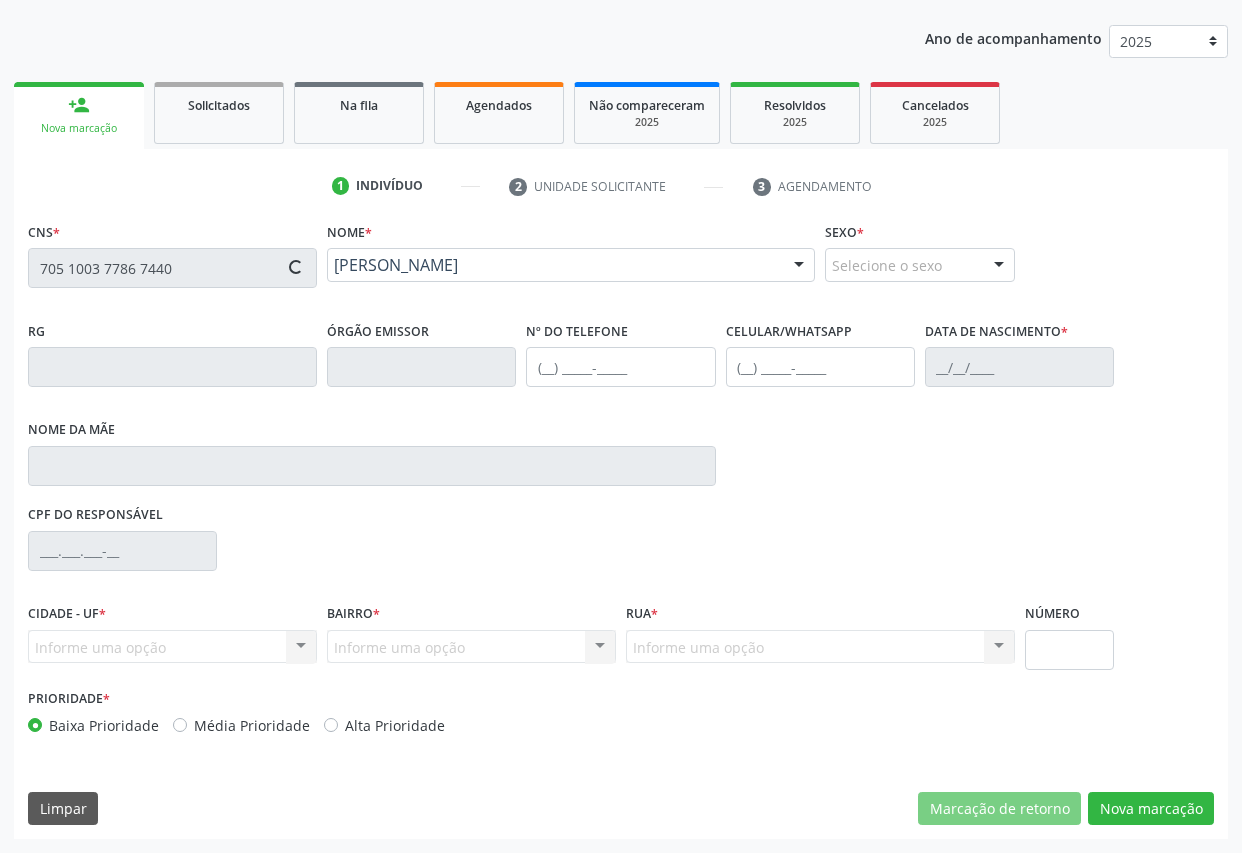 type on "[PHONE_NUMBER]" 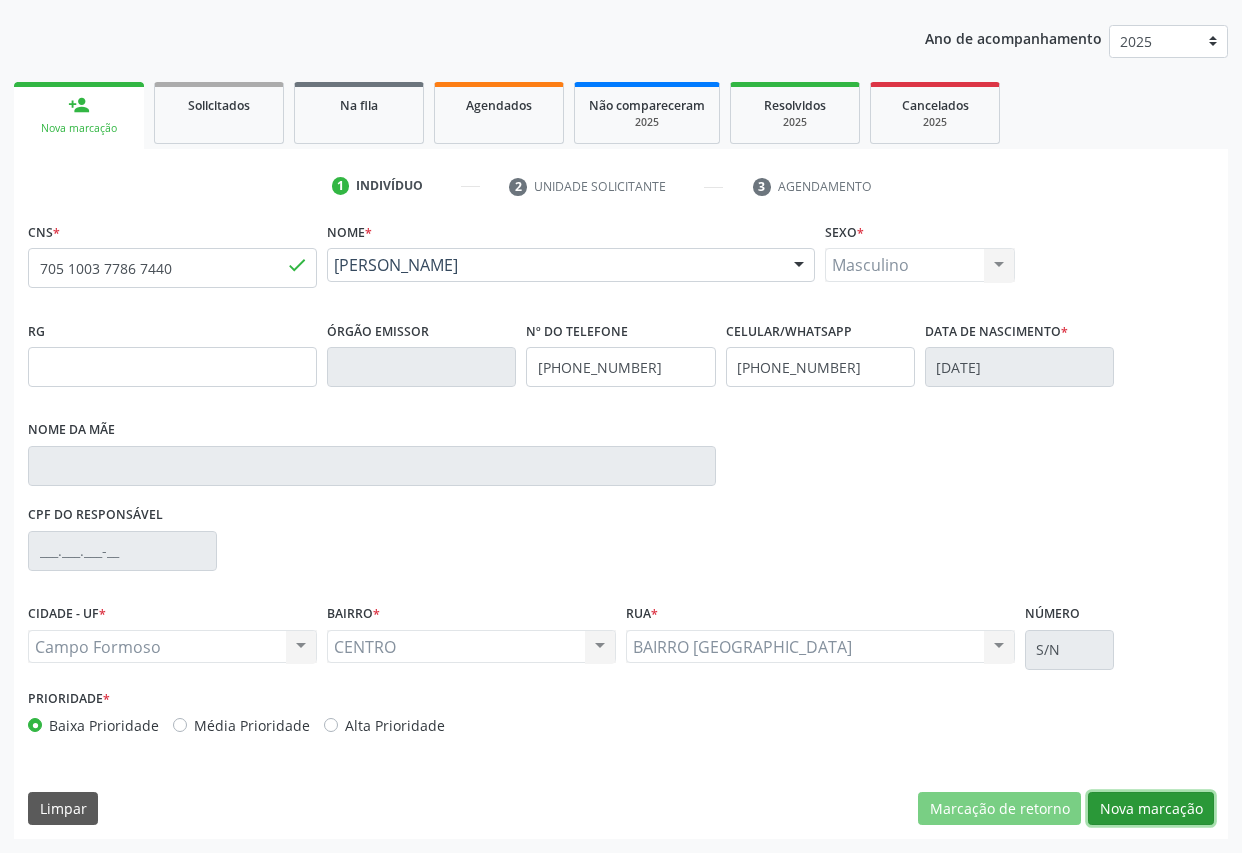 drag, startPoint x: 1167, startPoint y: 800, endPoint x: 1090, endPoint y: 785, distance: 78.44743 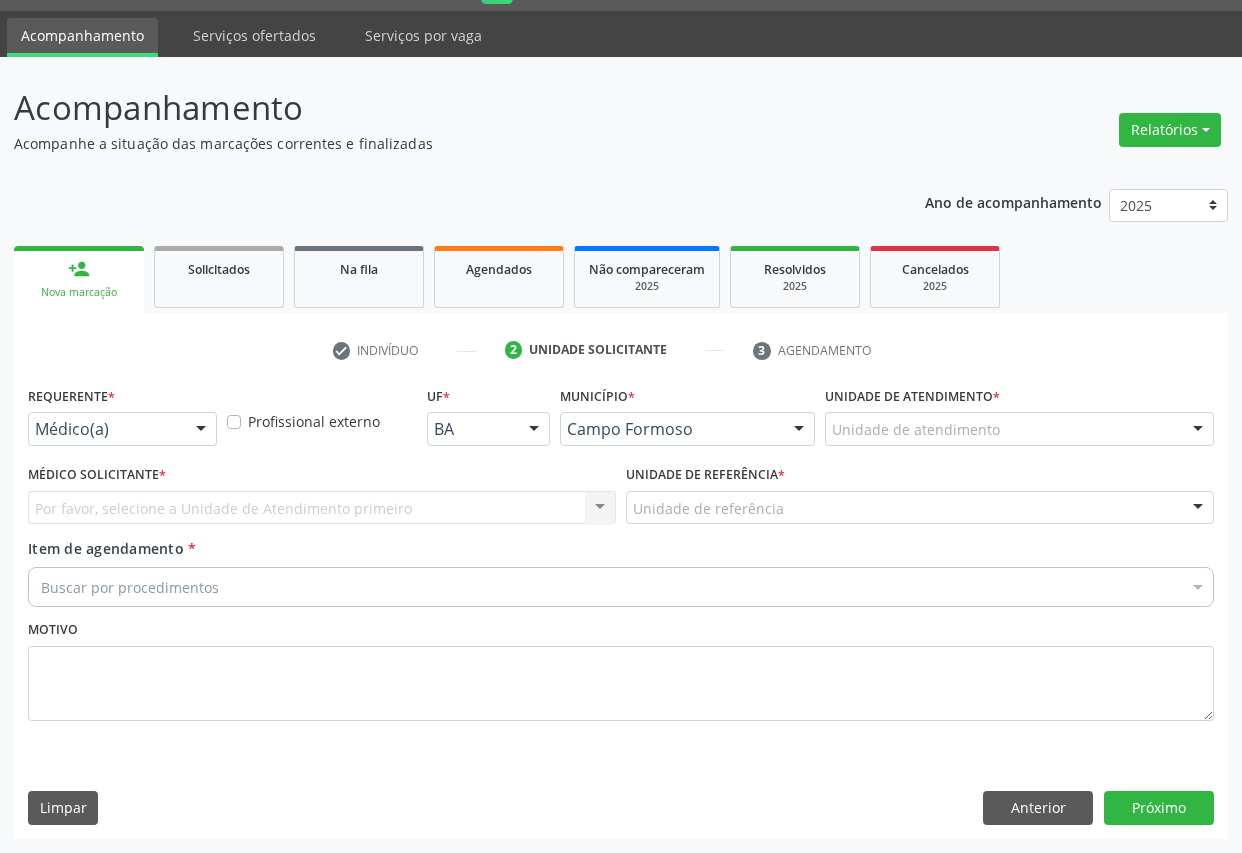 scroll, scrollTop: 53, scrollLeft: 0, axis: vertical 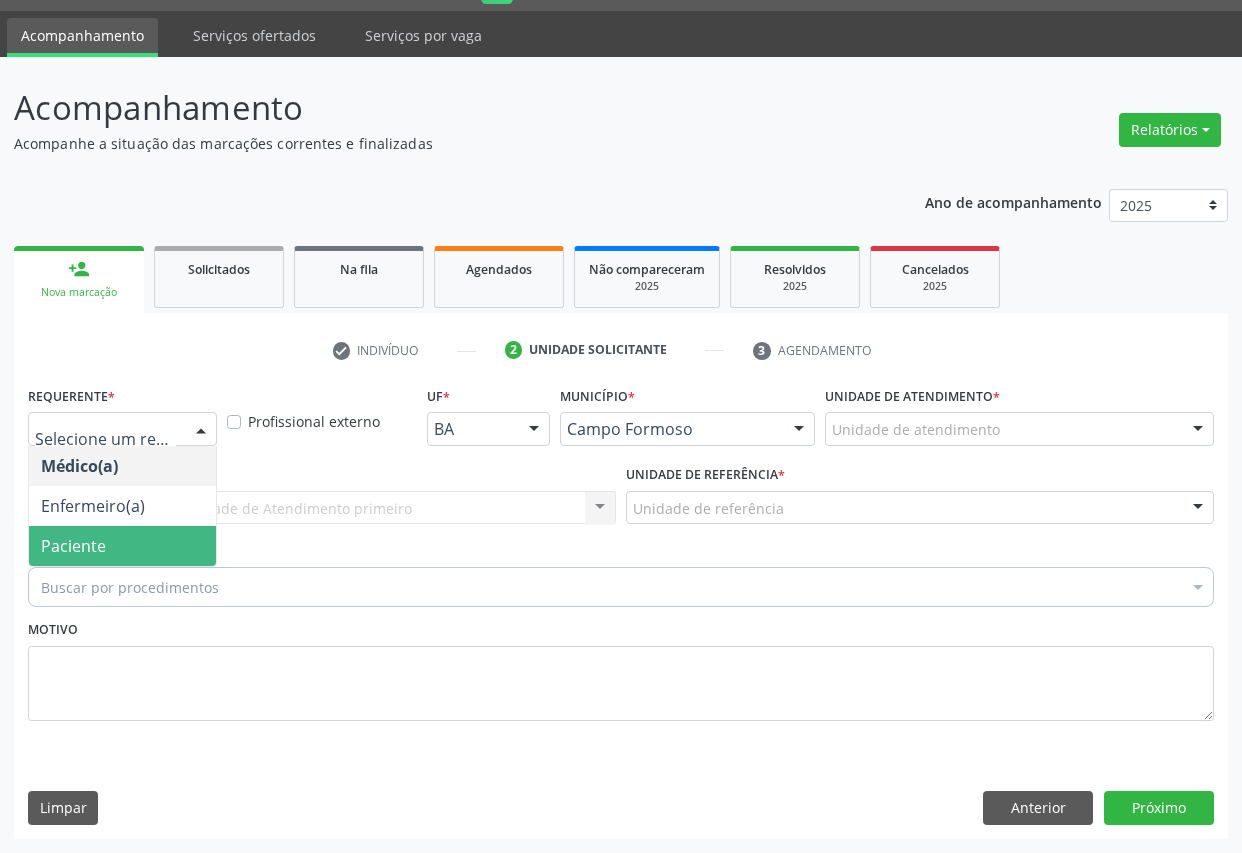 click on "Paciente" at bounding box center (122, 546) 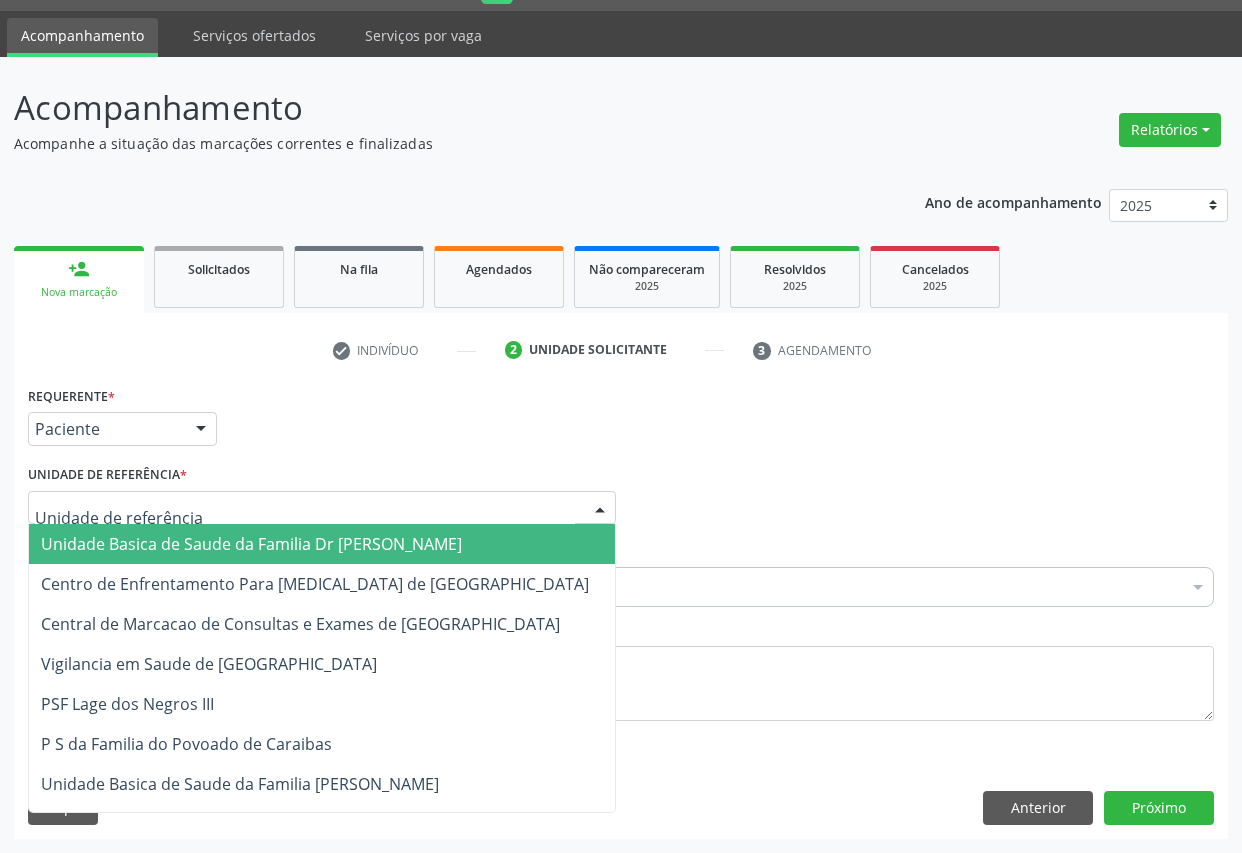 drag, startPoint x: 277, startPoint y: 510, endPoint x: 278, endPoint y: 598, distance: 88.005684 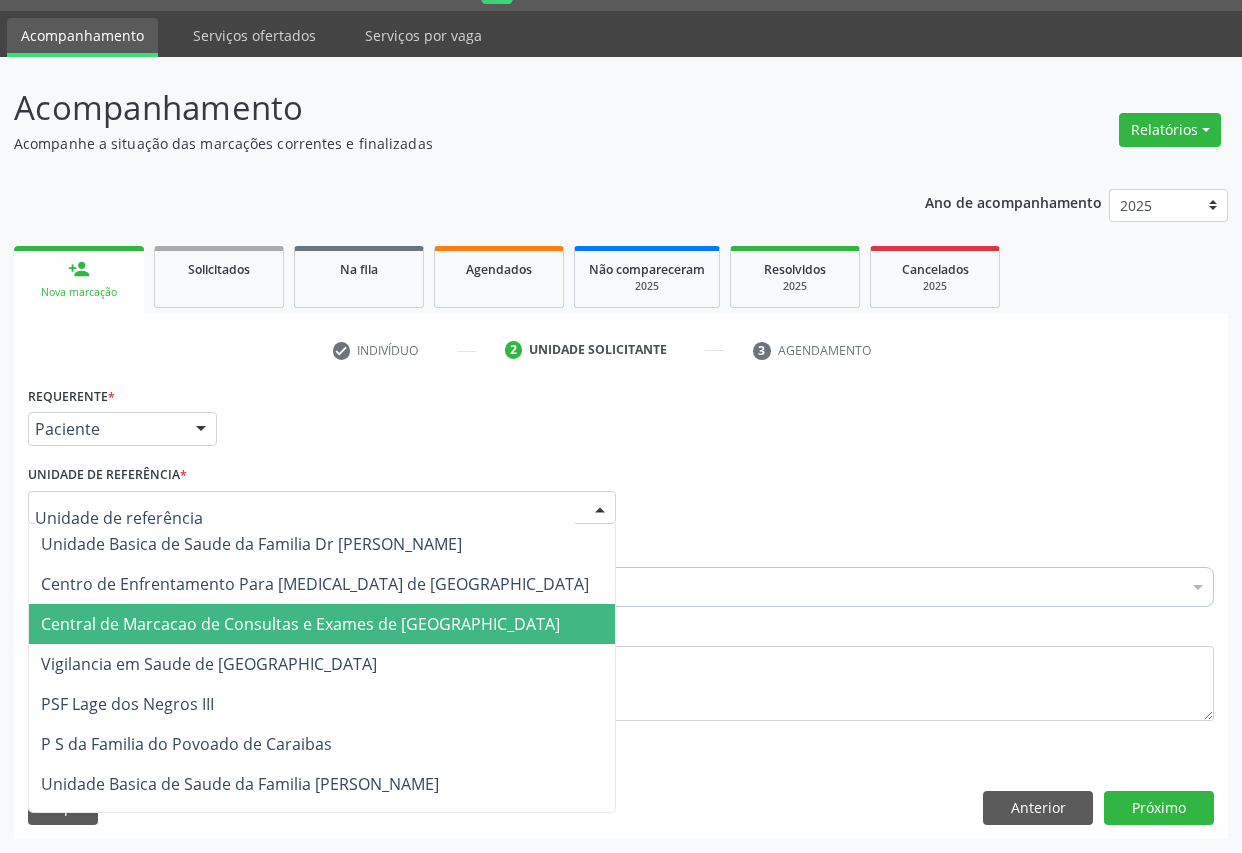 click on "Central de Marcacao de Consultas e Exames de [GEOGRAPHIC_DATA]" at bounding box center [300, 624] 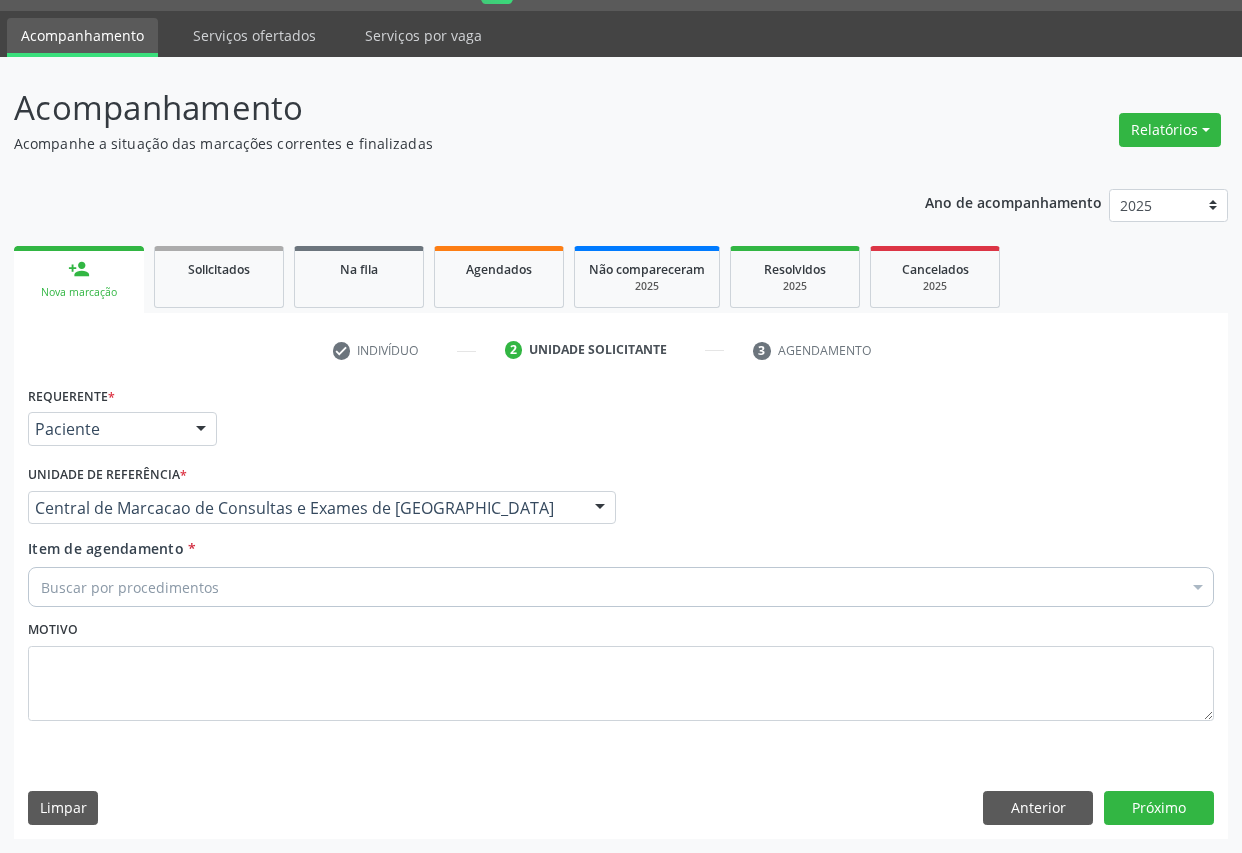 click on "Buscar por procedimentos" at bounding box center [621, 587] 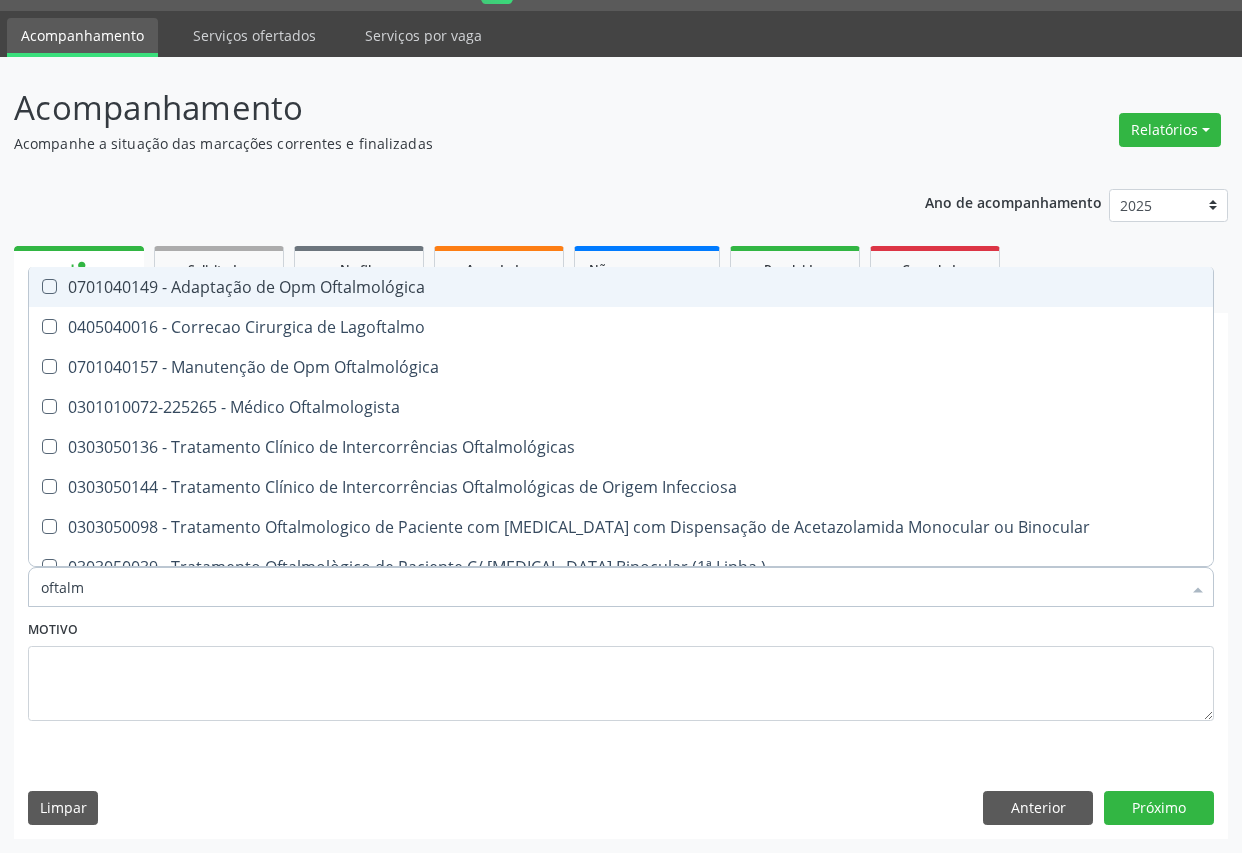 type on "oftalmo" 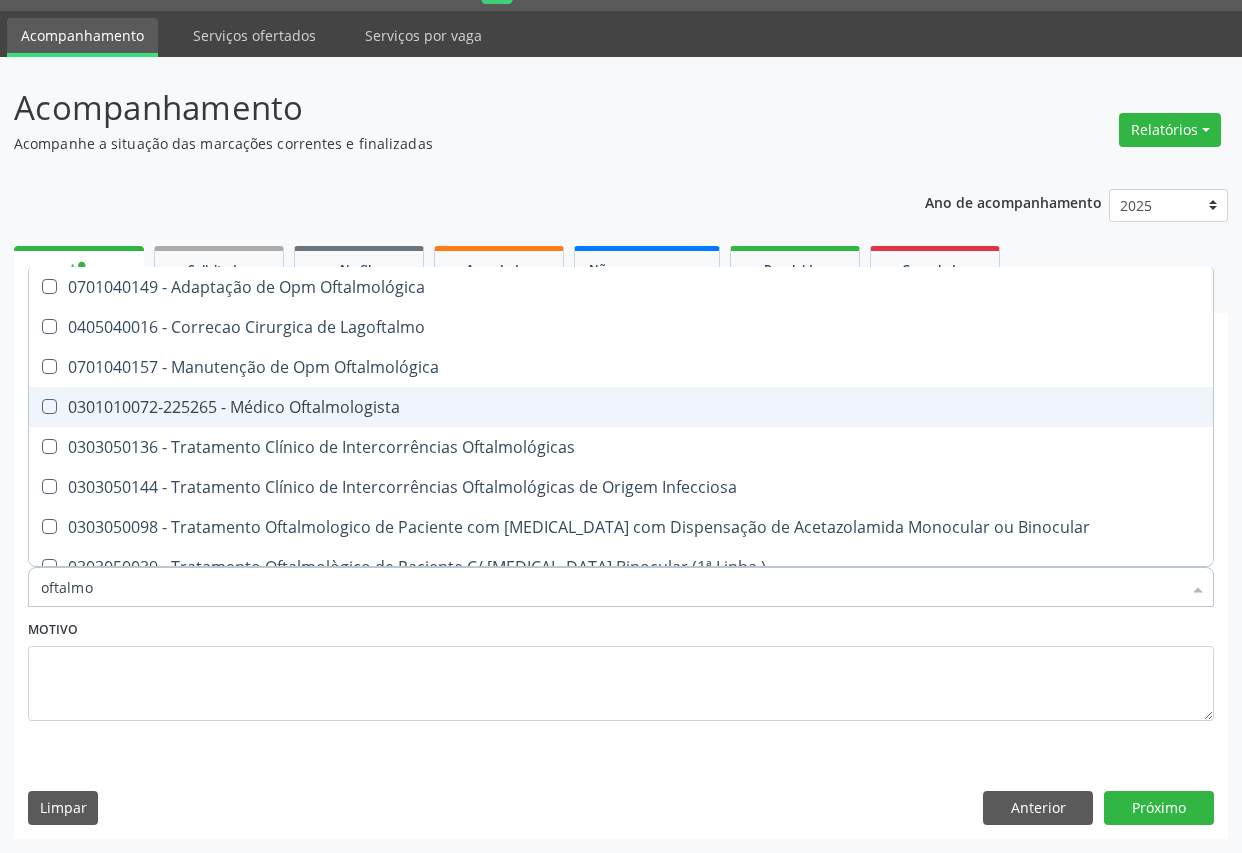 click on "0301010072-225265 - Médico Oftalmologista" at bounding box center (621, 407) 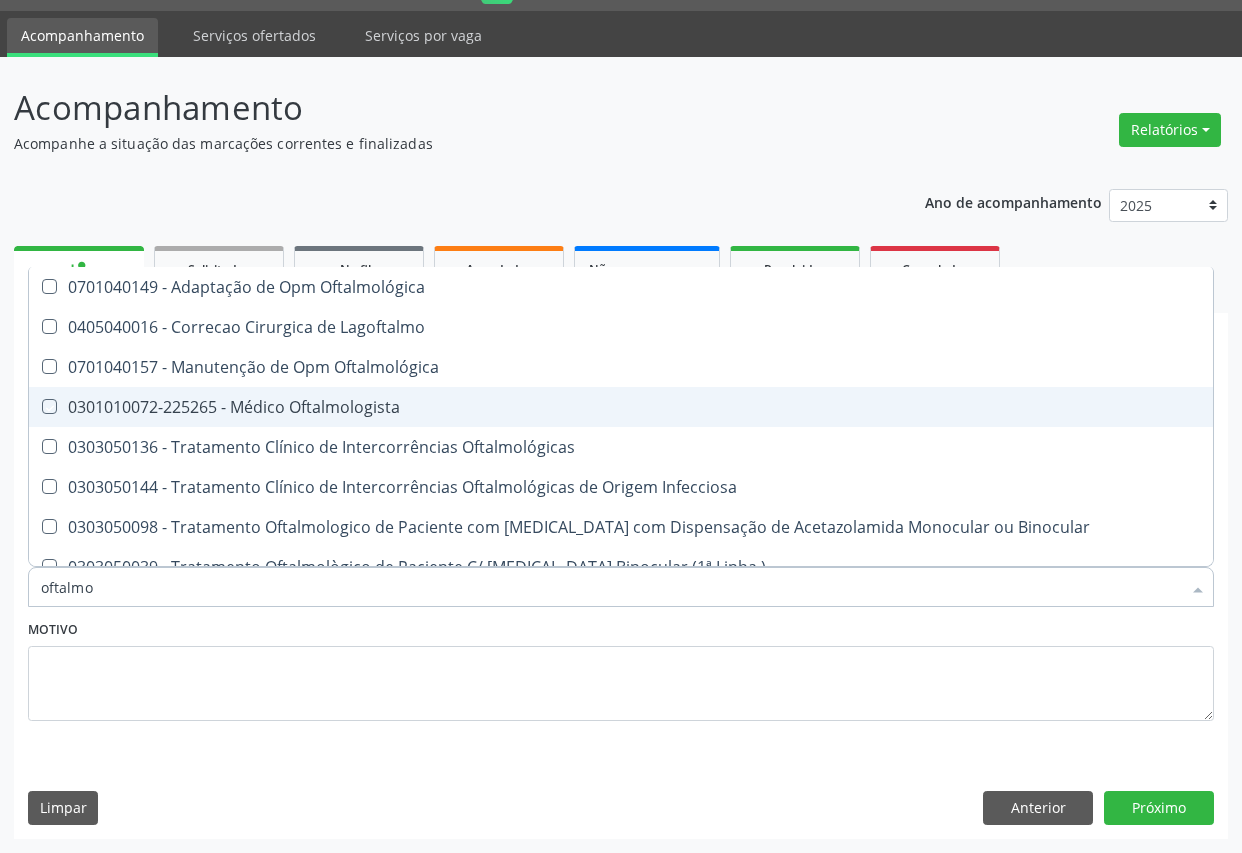 checkbox on "true" 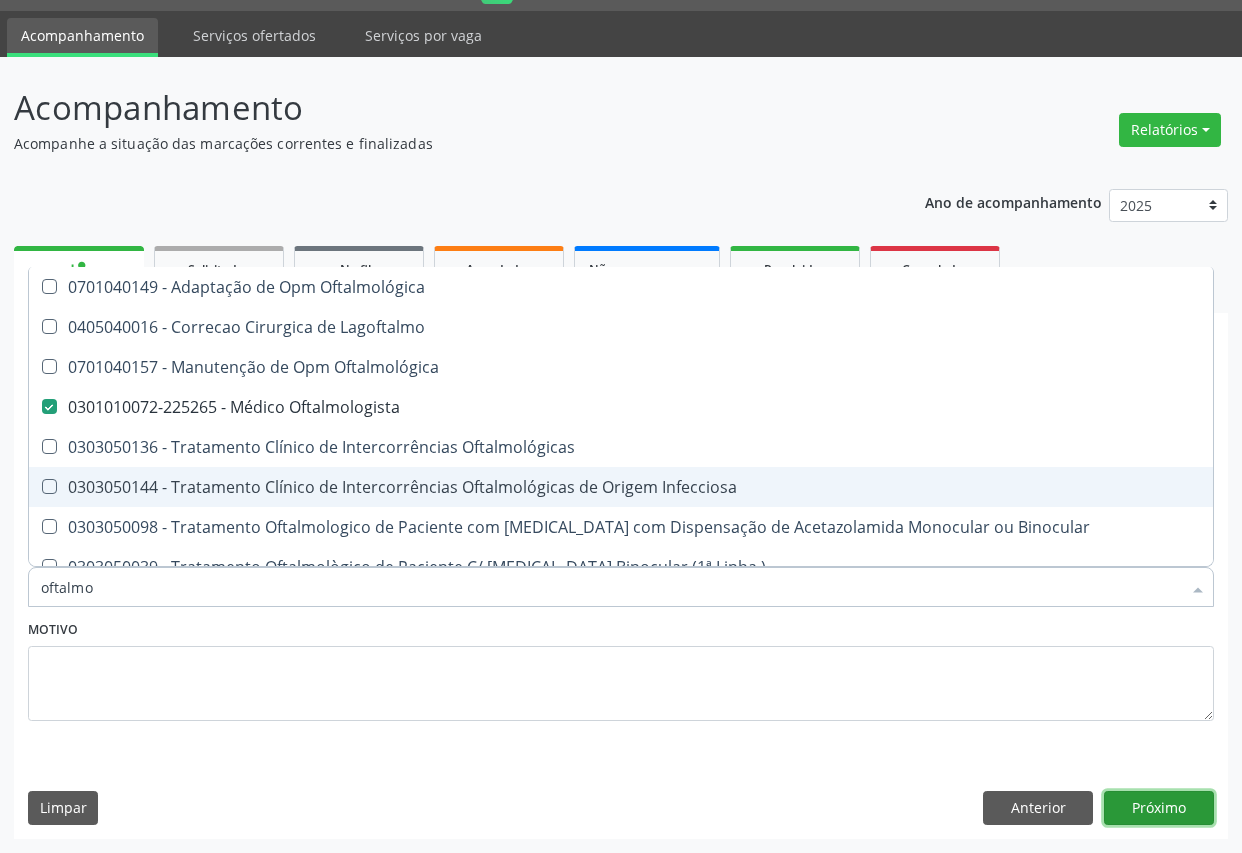 click on "Próximo" at bounding box center [1159, 808] 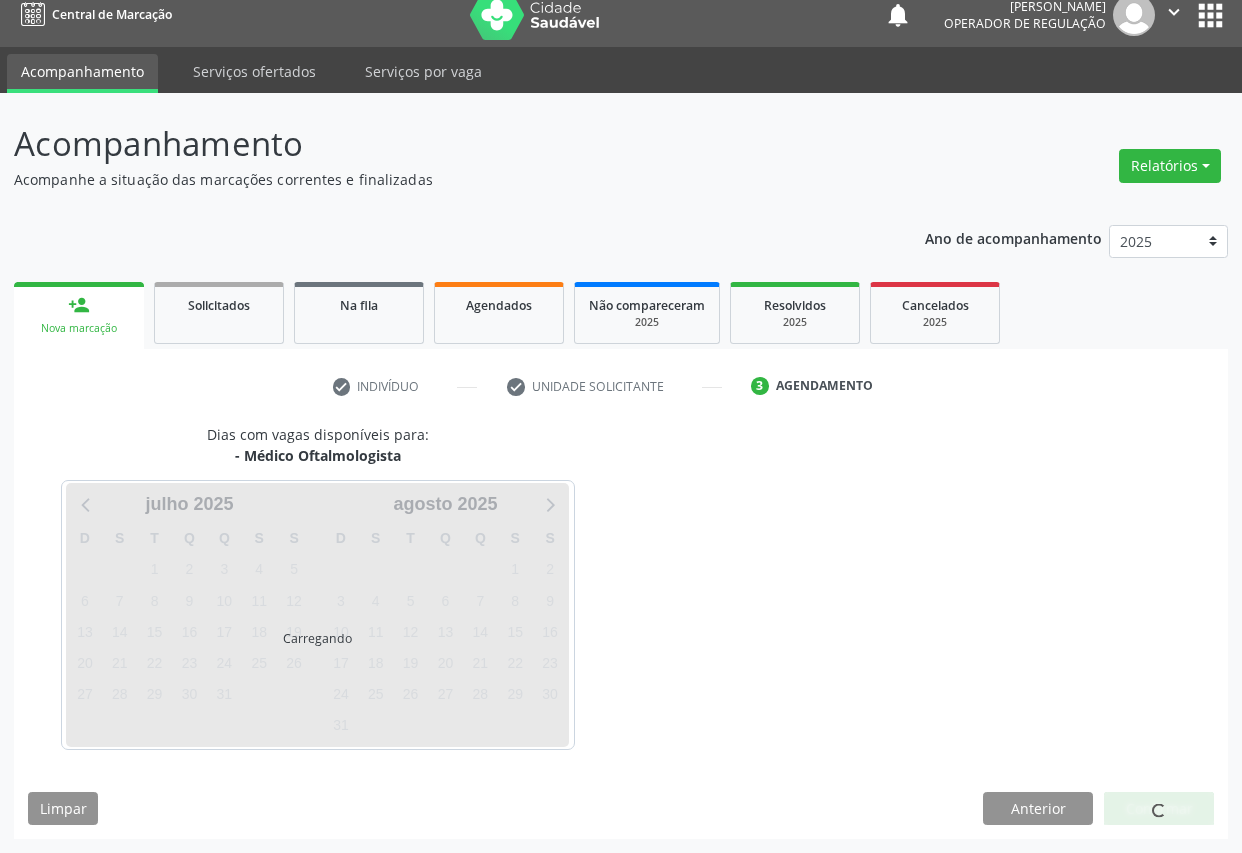 scroll, scrollTop: 17, scrollLeft: 0, axis: vertical 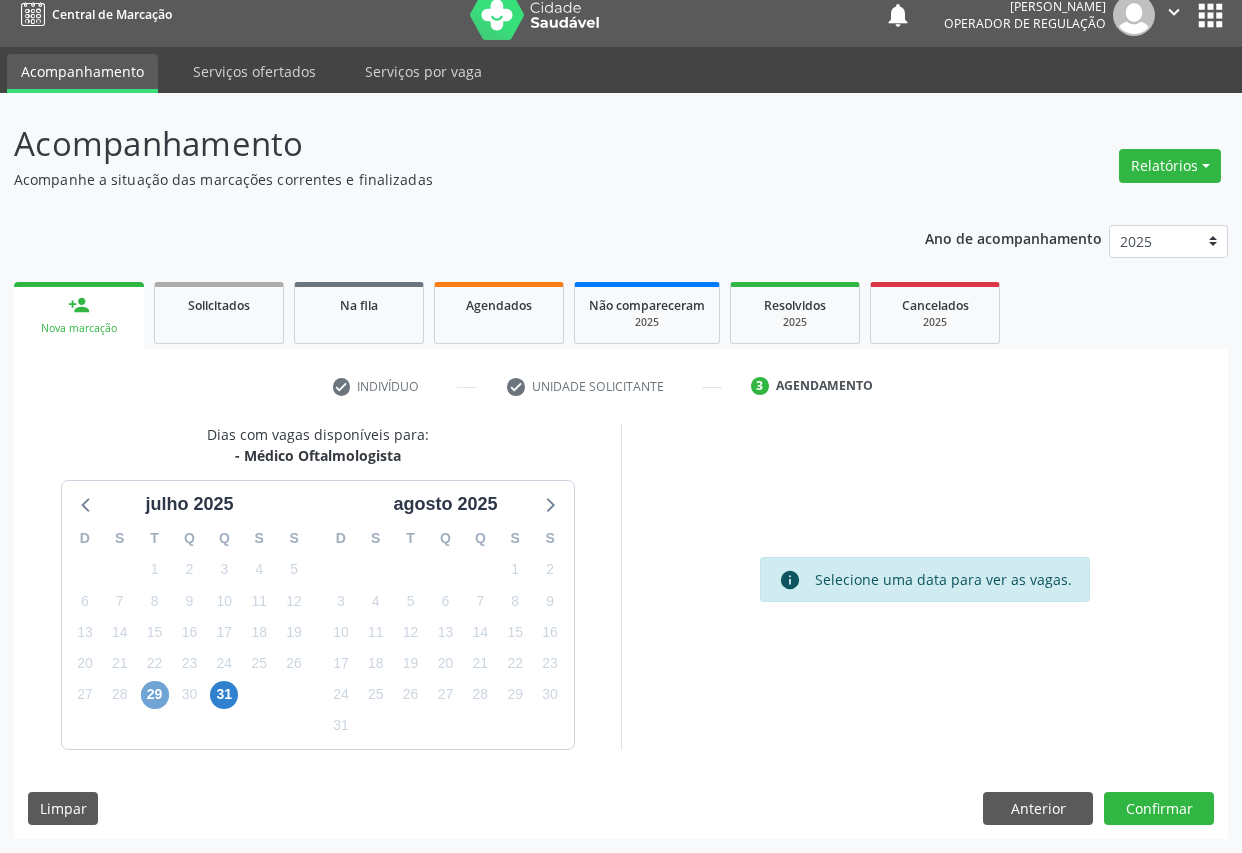 click on "29" at bounding box center (155, 695) 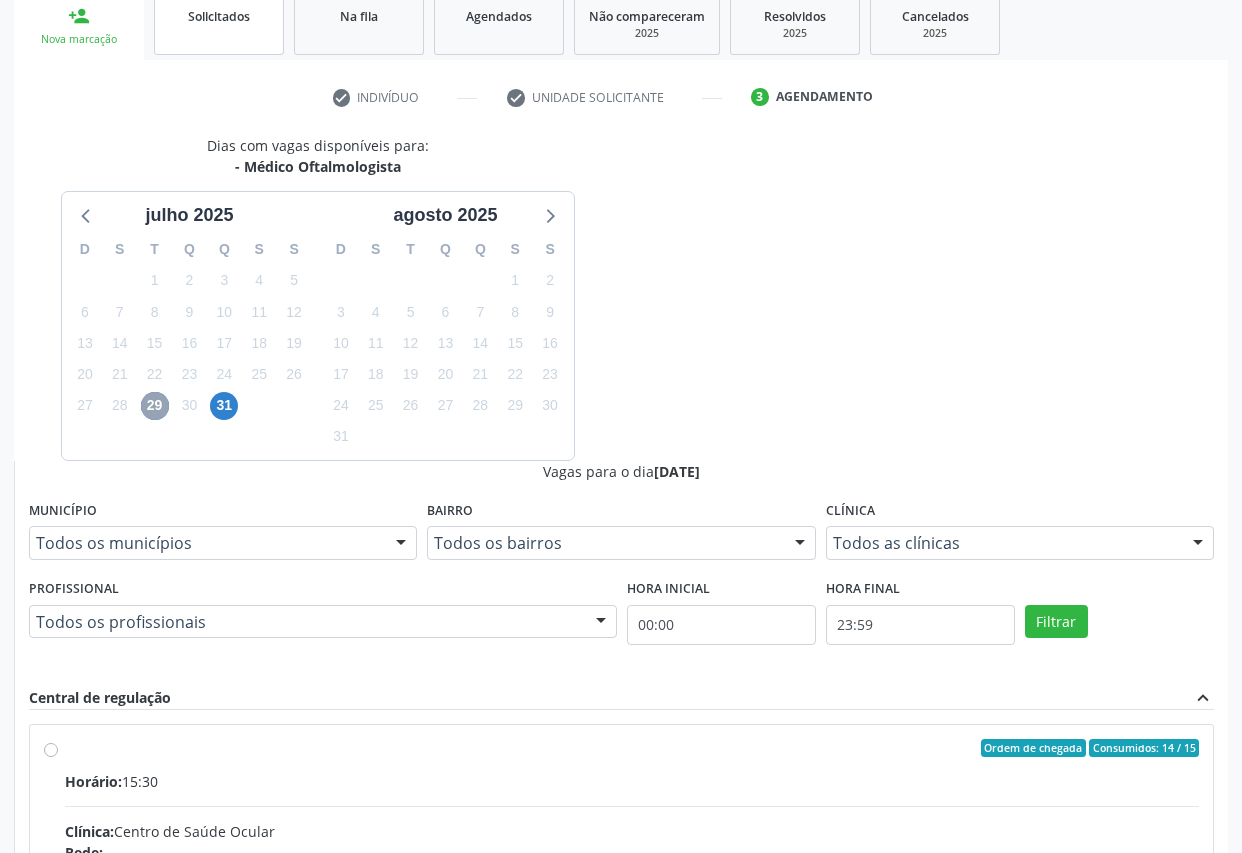 scroll, scrollTop: 106, scrollLeft: 0, axis: vertical 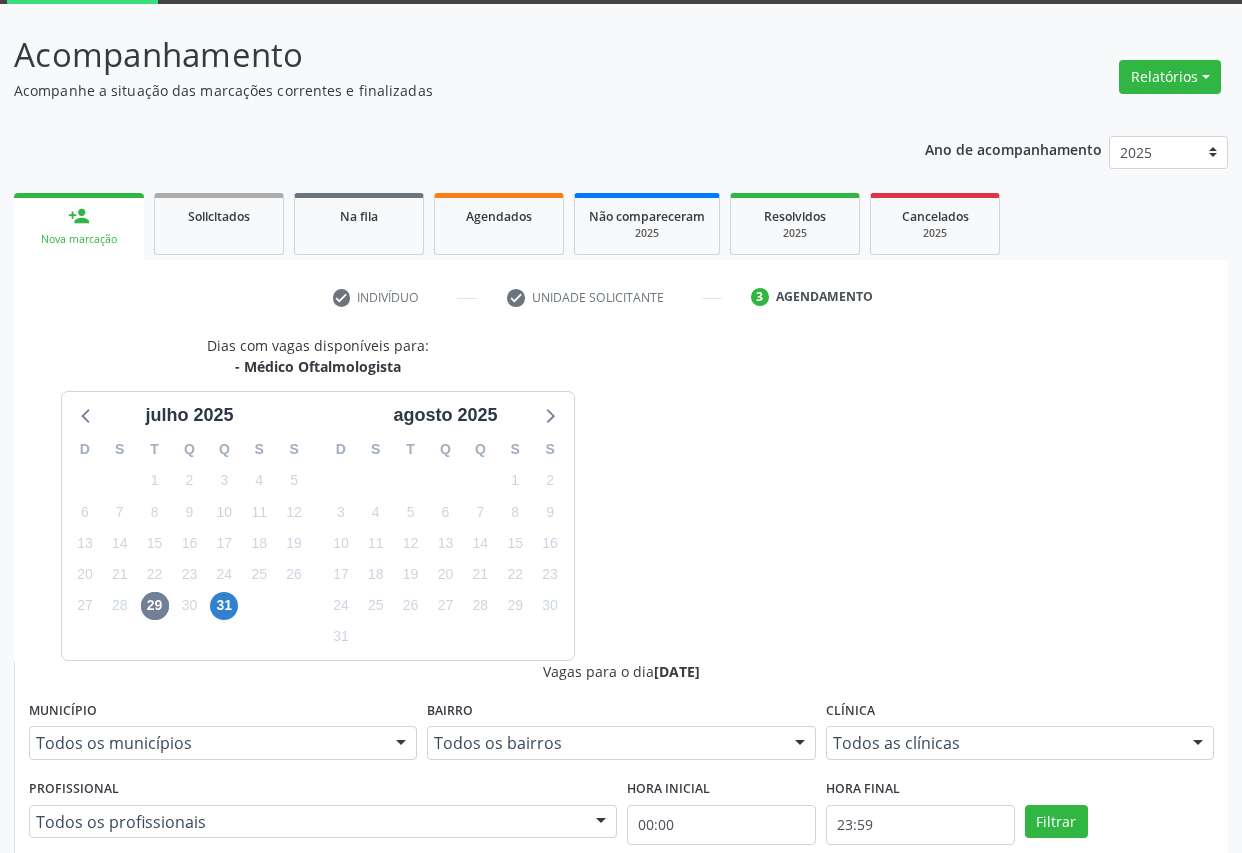 click on "person_add
Nova marcação" at bounding box center (79, 226) 